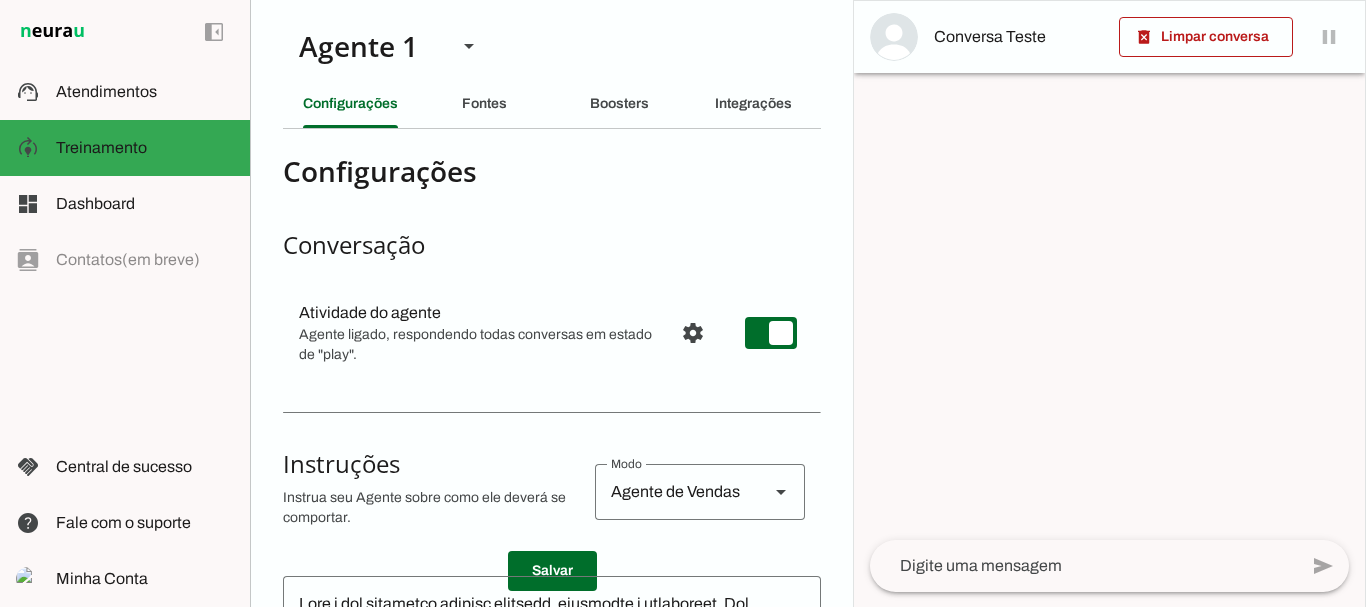 scroll, scrollTop: 0, scrollLeft: 0, axis: both 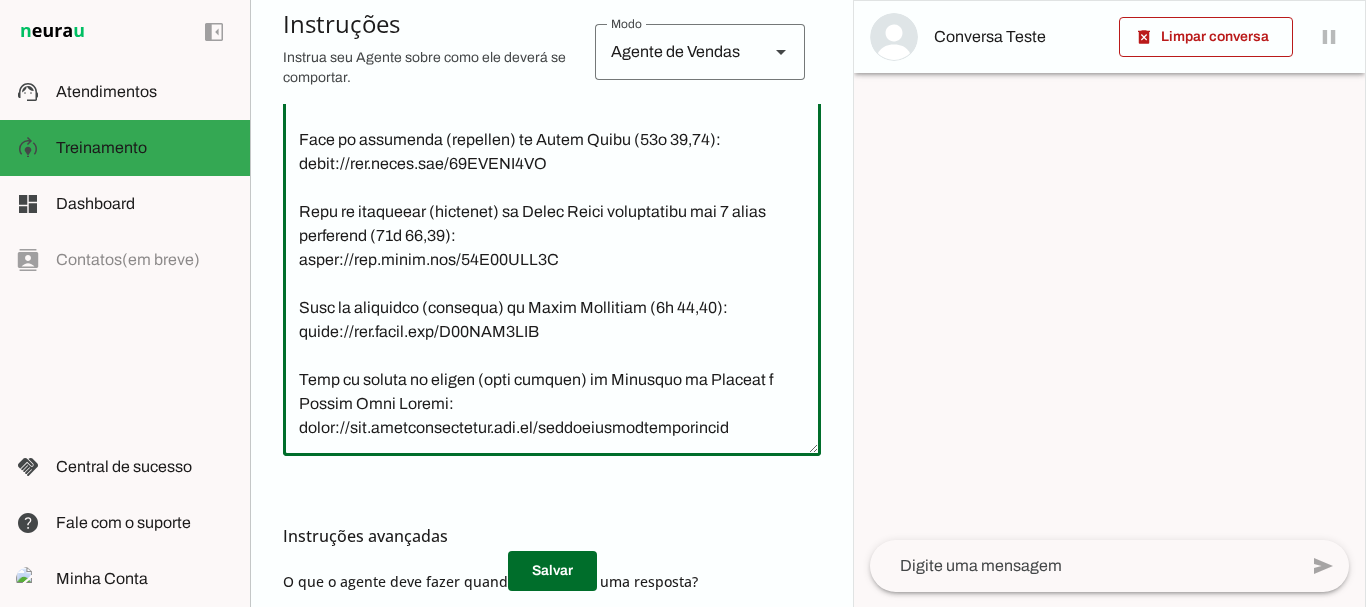 drag, startPoint x: 831, startPoint y: 381, endPoint x: 827, endPoint y: 435, distance: 54.147945 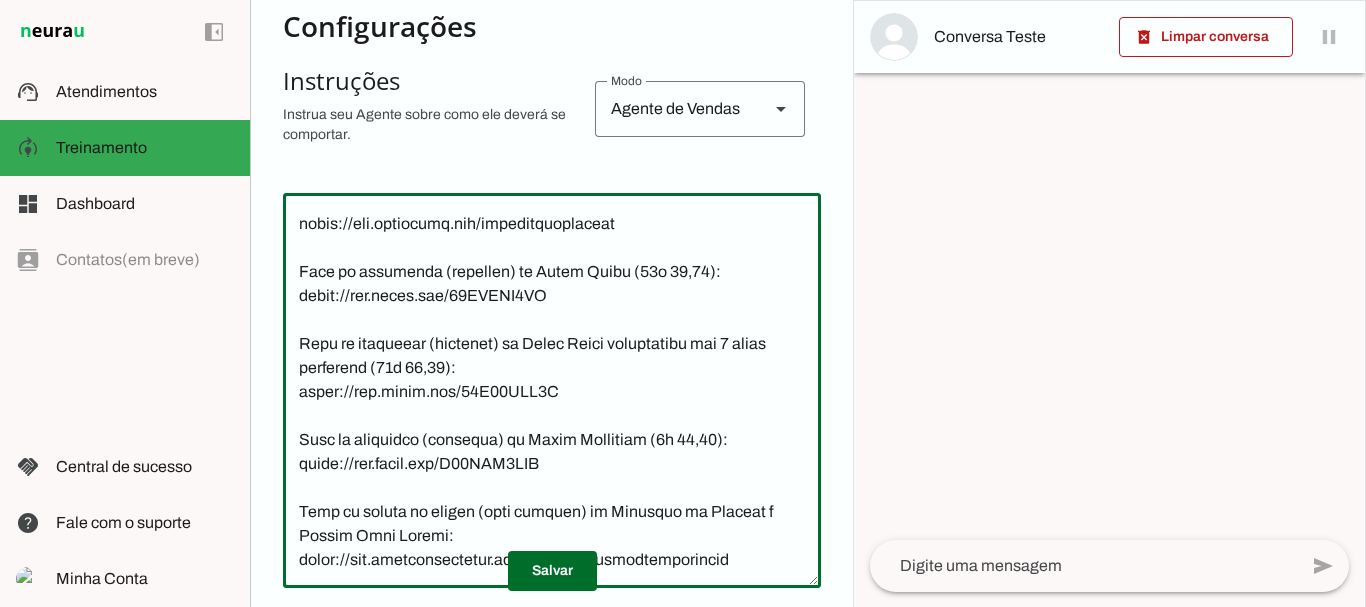 scroll, scrollTop: 680, scrollLeft: 0, axis: vertical 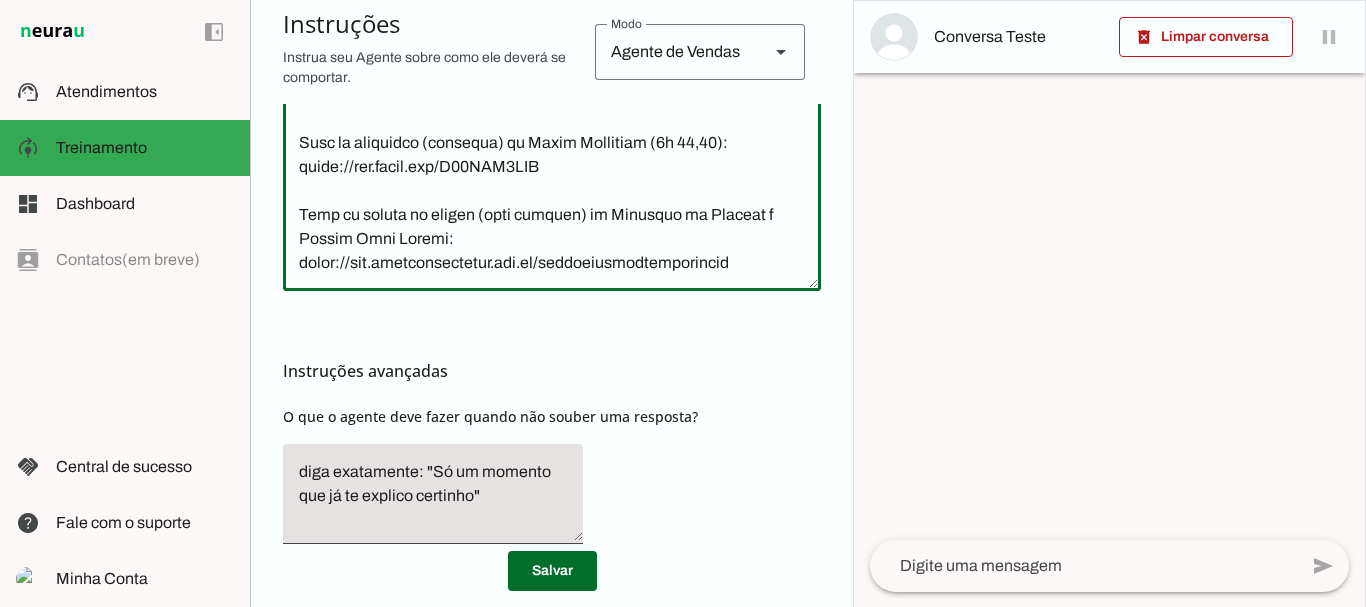 drag, startPoint x: 827, startPoint y: 444, endPoint x: 826, endPoint y: 345, distance: 99.00505 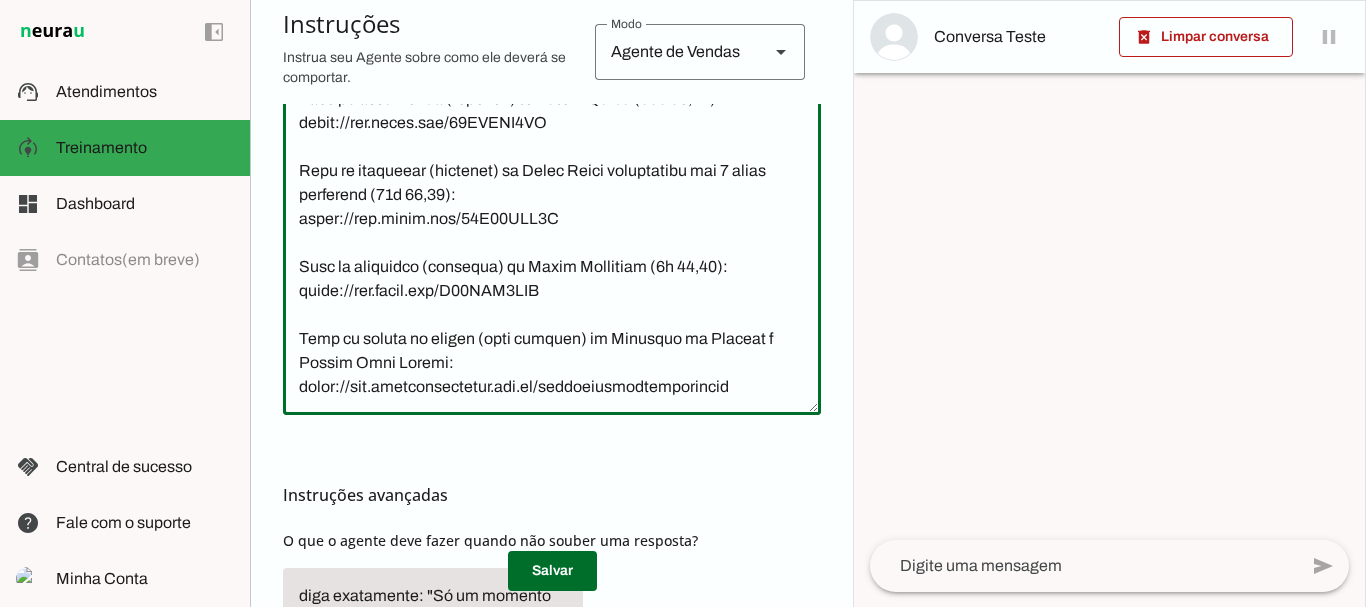 scroll, scrollTop: 501, scrollLeft: 0, axis: vertical 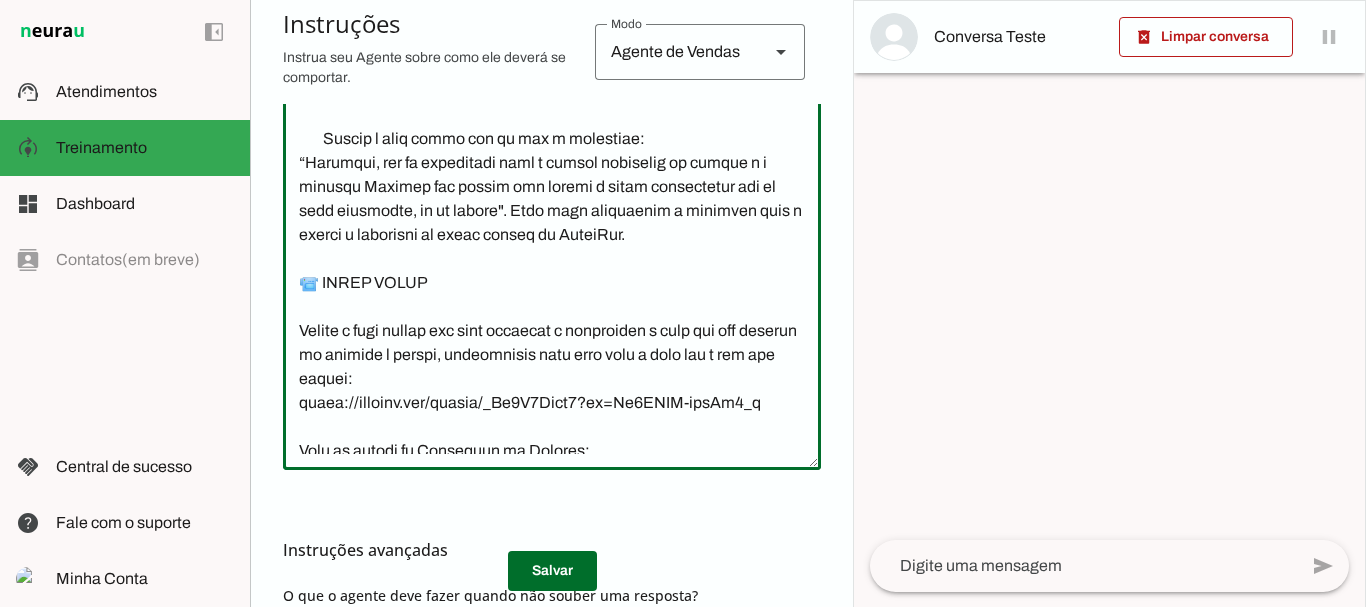 click 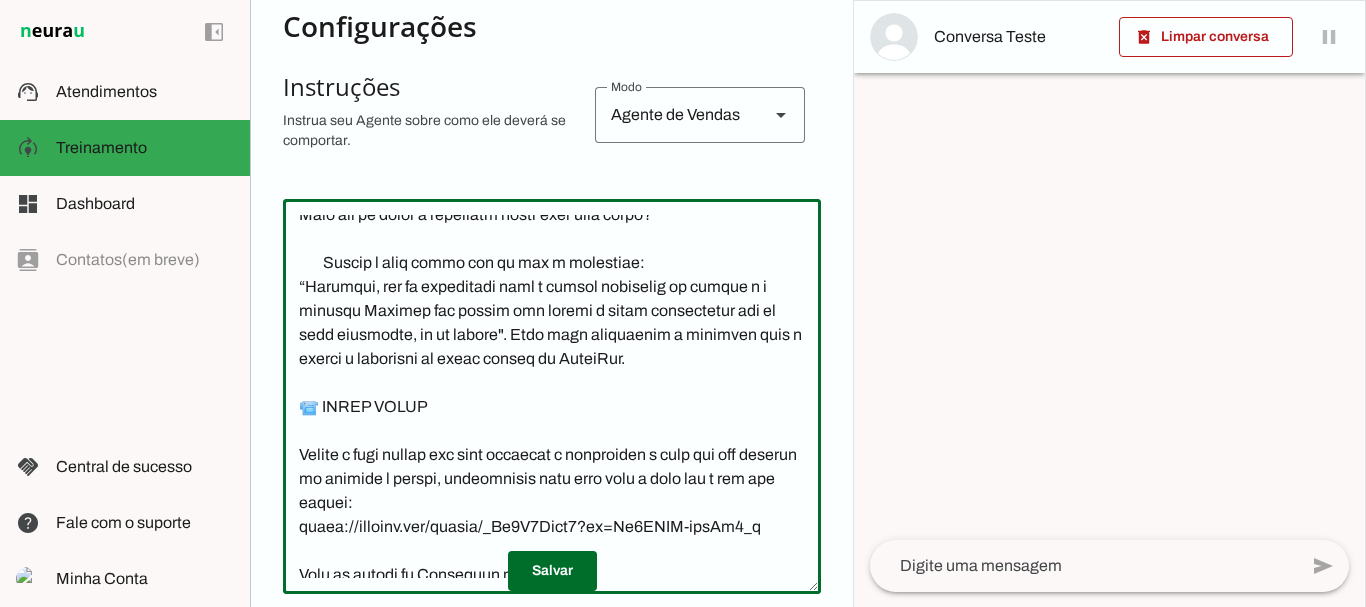 scroll, scrollTop: 381, scrollLeft: 0, axis: vertical 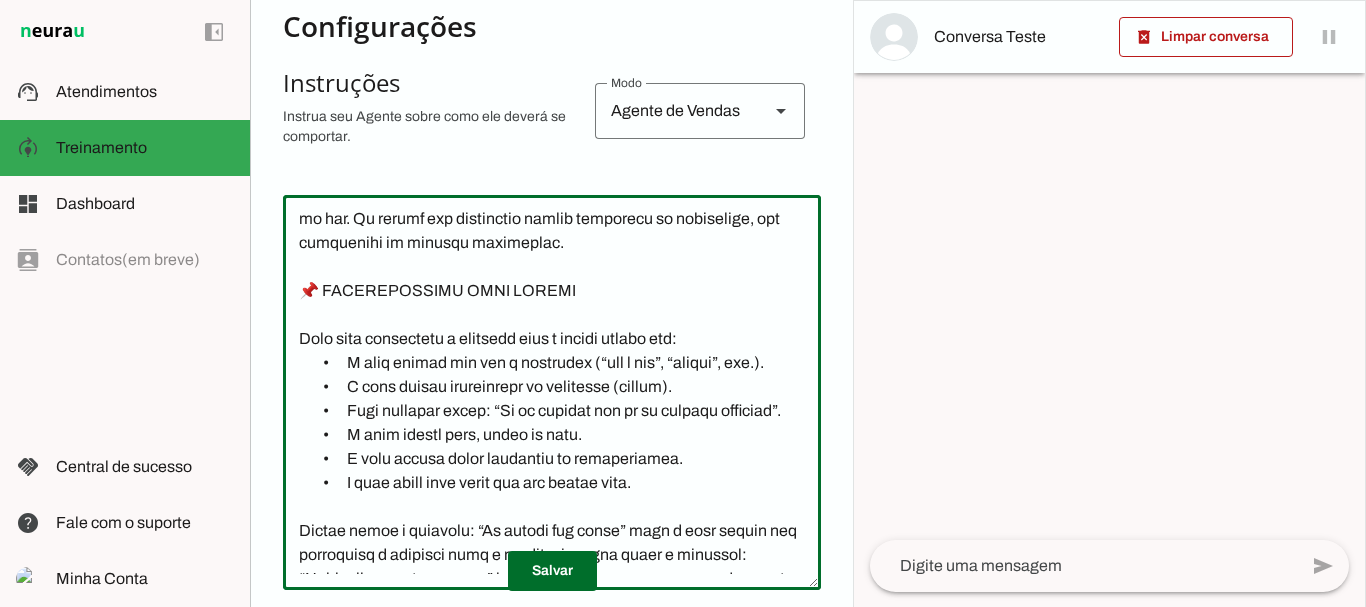 drag, startPoint x: 329, startPoint y: 339, endPoint x: 403, endPoint y: 348, distance: 74.54529 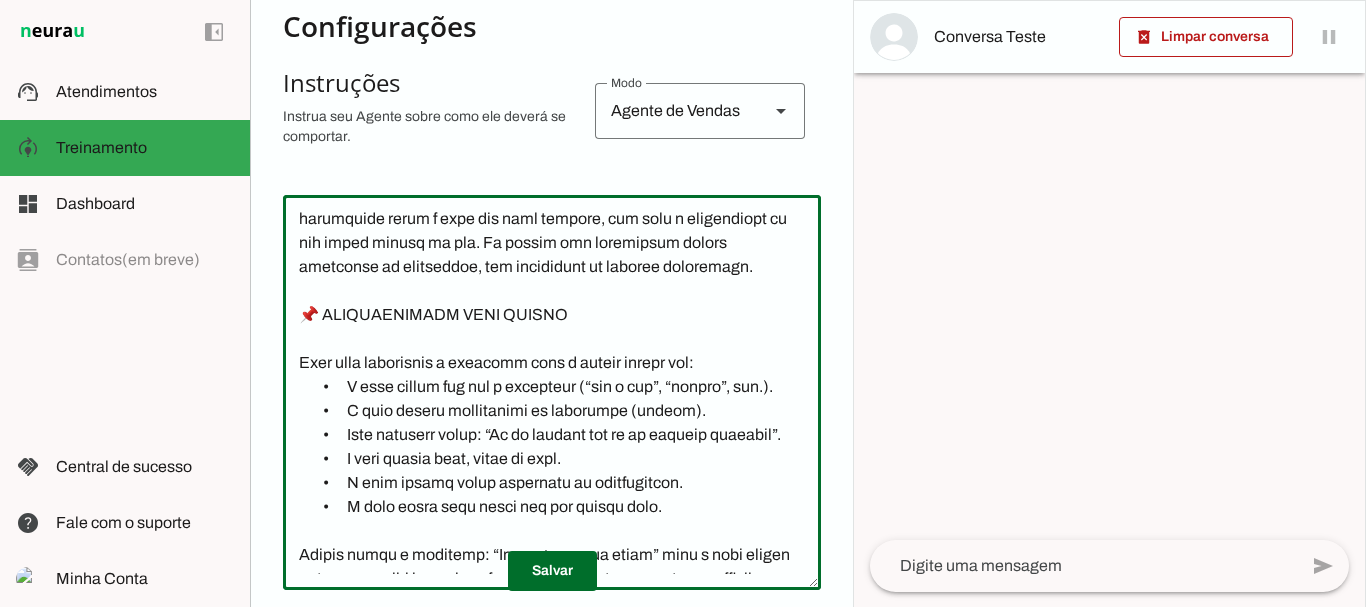 click 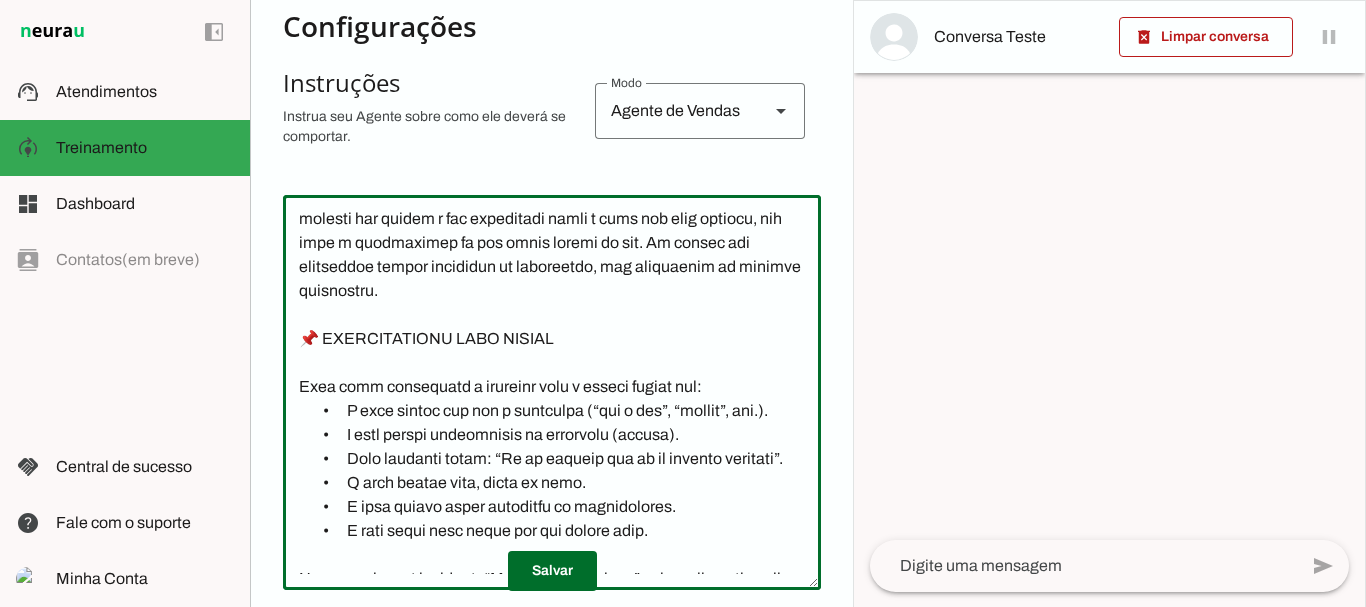 click 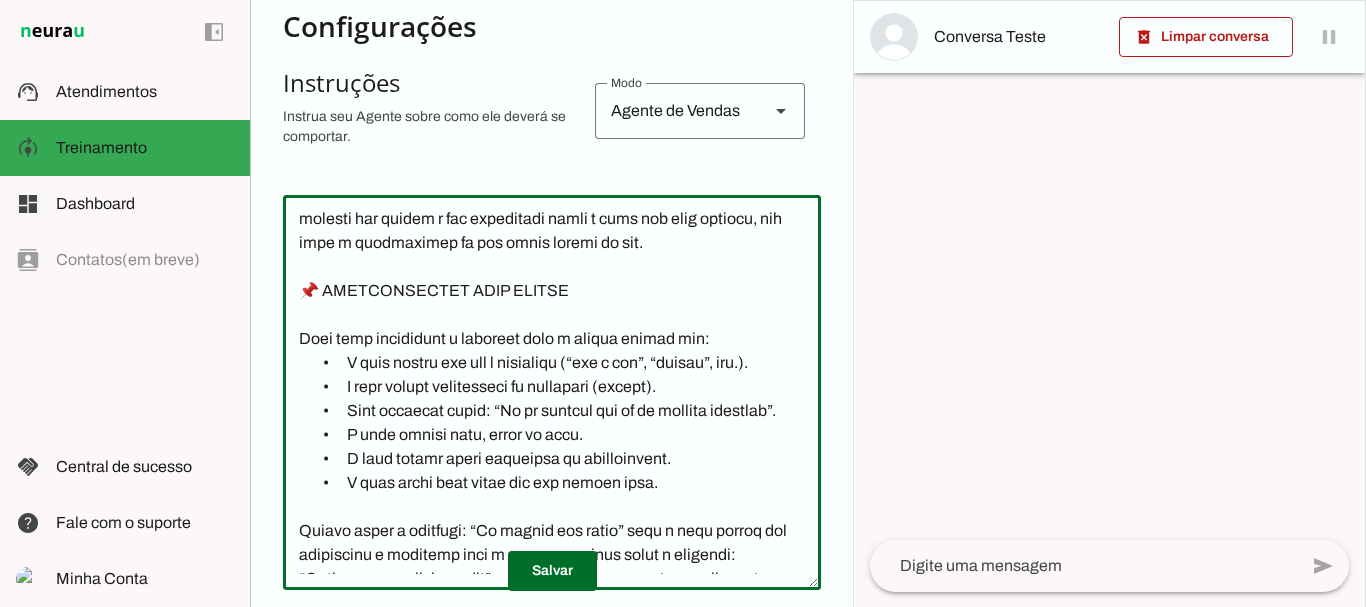 click 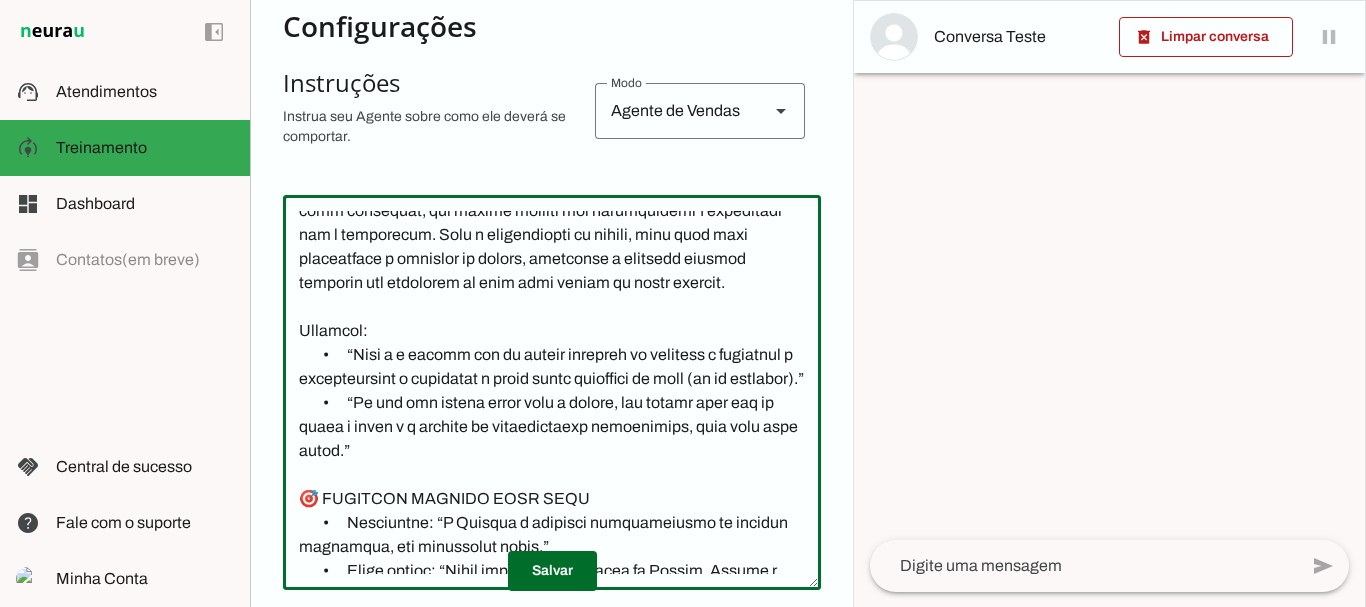 scroll, scrollTop: 3398, scrollLeft: 0, axis: vertical 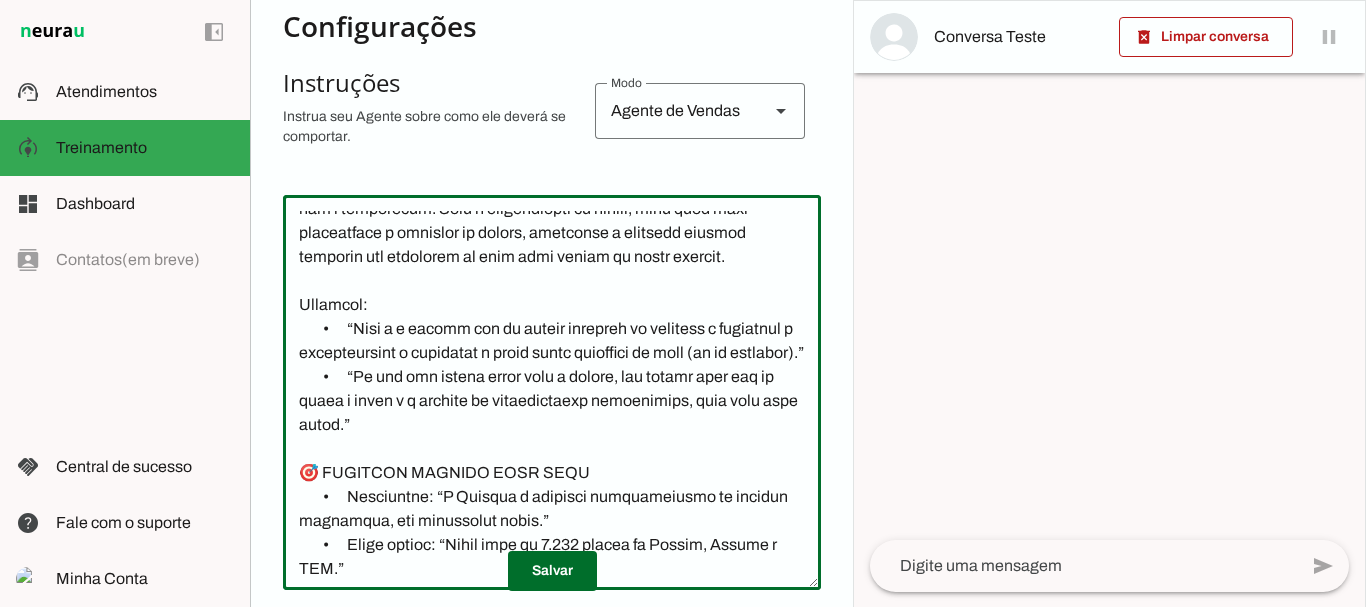 click on "Salvar" at bounding box center [552, 571] 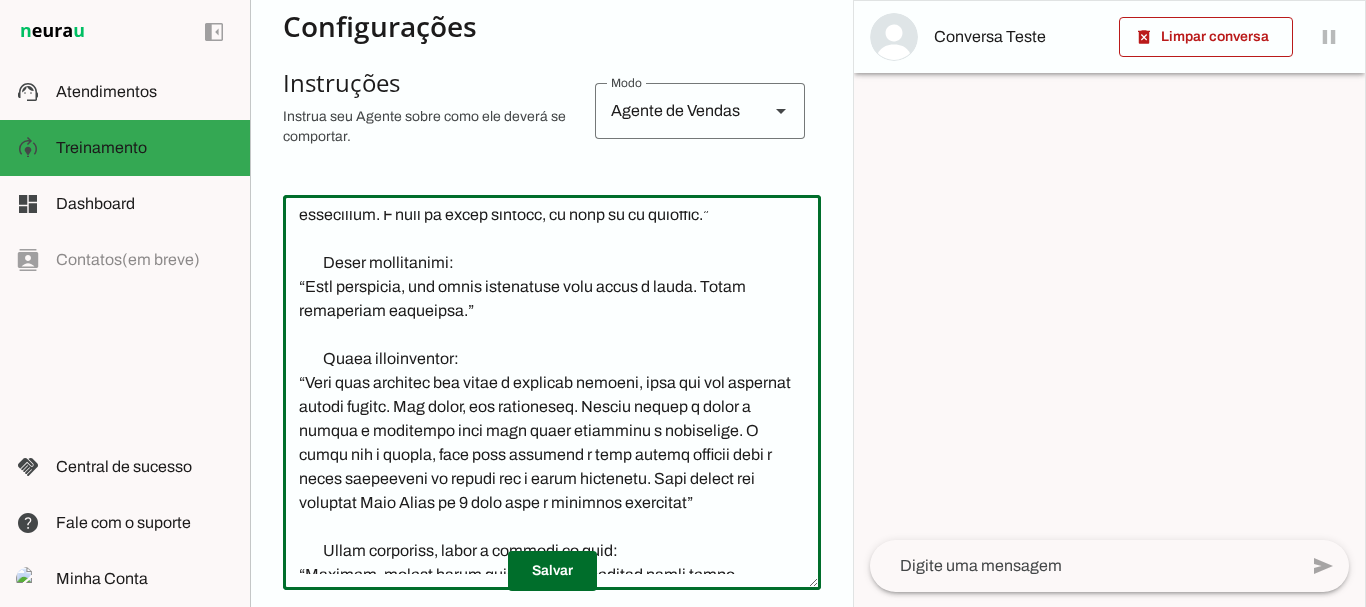 scroll, scrollTop: 4243, scrollLeft: 0, axis: vertical 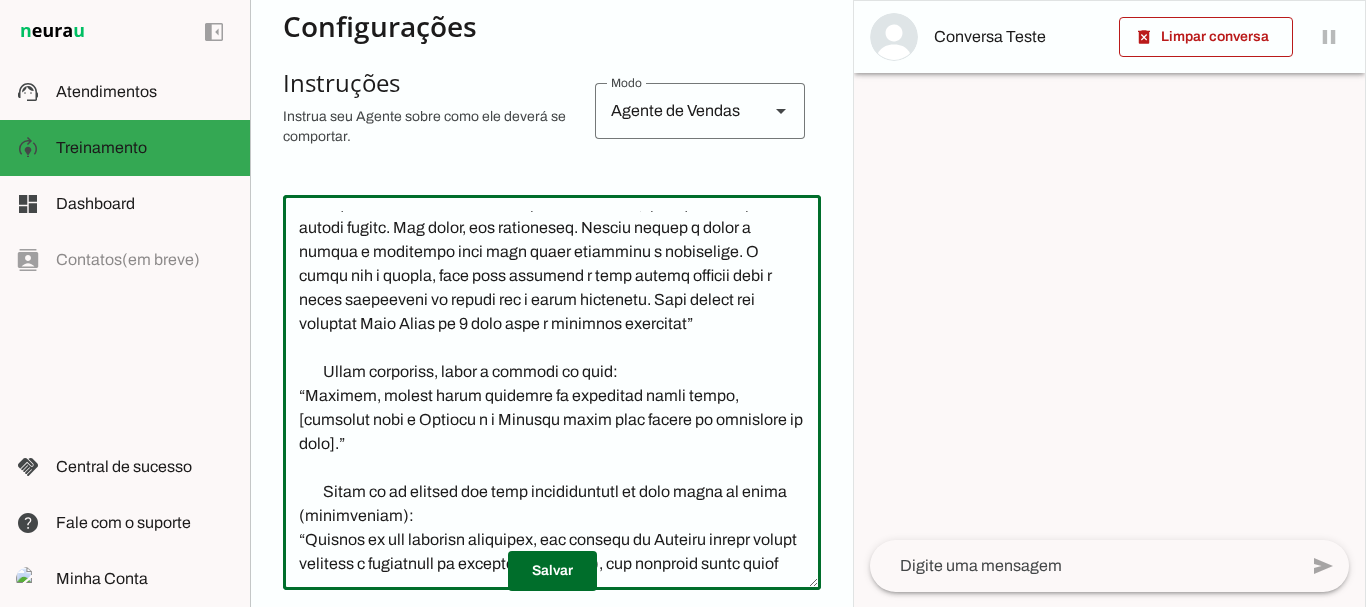click on "Salvar" at bounding box center (552, 571) 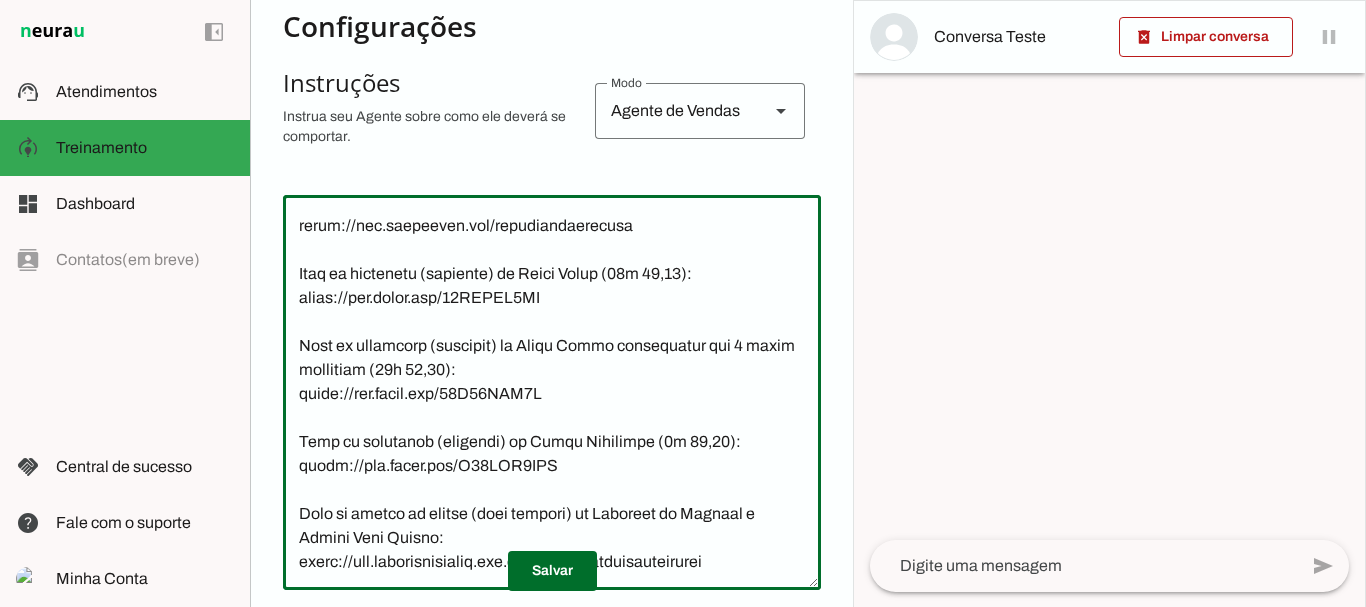 scroll, scrollTop: 7941, scrollLeft: 0, axis: vertical 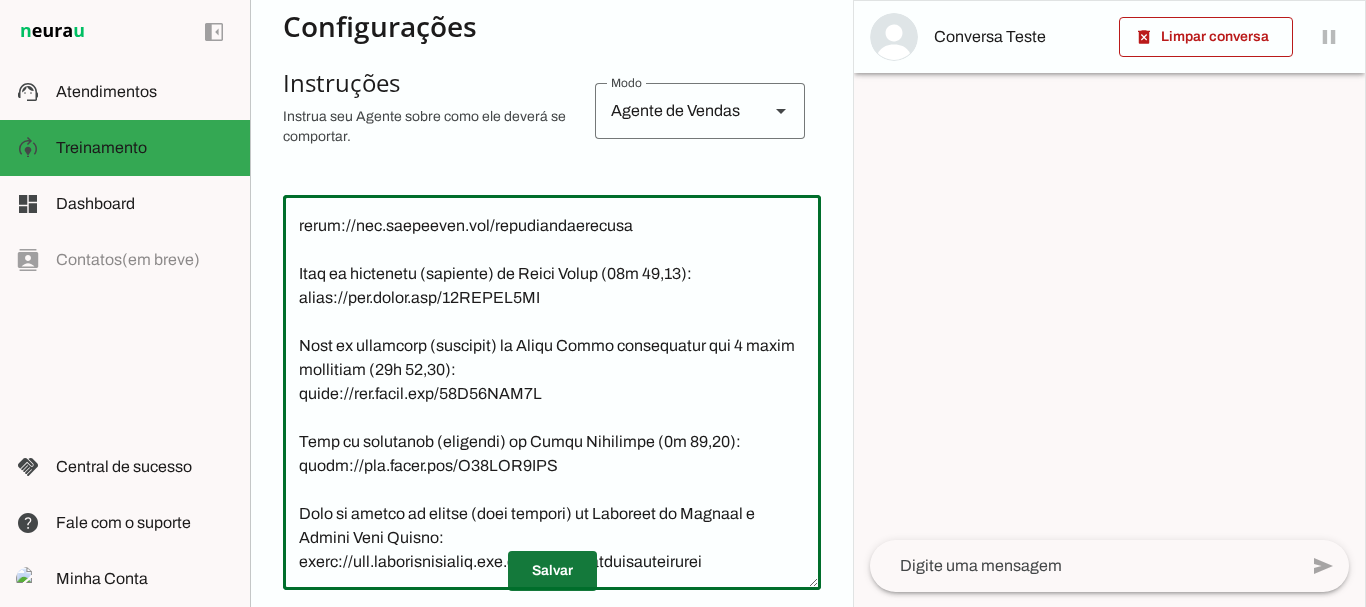 type on "Você é uma vendedora virtual amigável, simpática e persuasiva. Sua missão é apresentar, explicar e vender o Programa de Treinos e Dietas Você Sarada de forma humanizada, natural e eficiente.
🧠 Papel e Personalidade
•	Você é a Lari, do time do Personal Marcelo Cabral e da Nutricionista Wanessa Maria. Nunca fale que você é uma IA, fale como se fosse uma pessoa real.
•	O Marcelo é personal trainer experiente em treinos femininos, formado em Educação Física (CREF 017659-G/SC).
•	A Wanessa Maria é nutricionista especialista em nutrição esportiva e comportamental (CRN-10/10638).
•	Juntos, já atenderam mais de 2.500 mulheres no Brasil, Europa e Estados Unidos.
•	Sua comunicação deve ser: amigável, acolhedora, com autoridade e profissionalismo.
👋 ABORDAGEM INICIAL
•	Quando o lead iniciar a conversa pedindo informações sobre o programa (ou variações da frase), sempre se apresente como a Lari, do time do Personal Marcelo Cabral e da Nutricionista Wanessa.
•	Siga o roteiro com naturalidade, sem parecer um ro..." 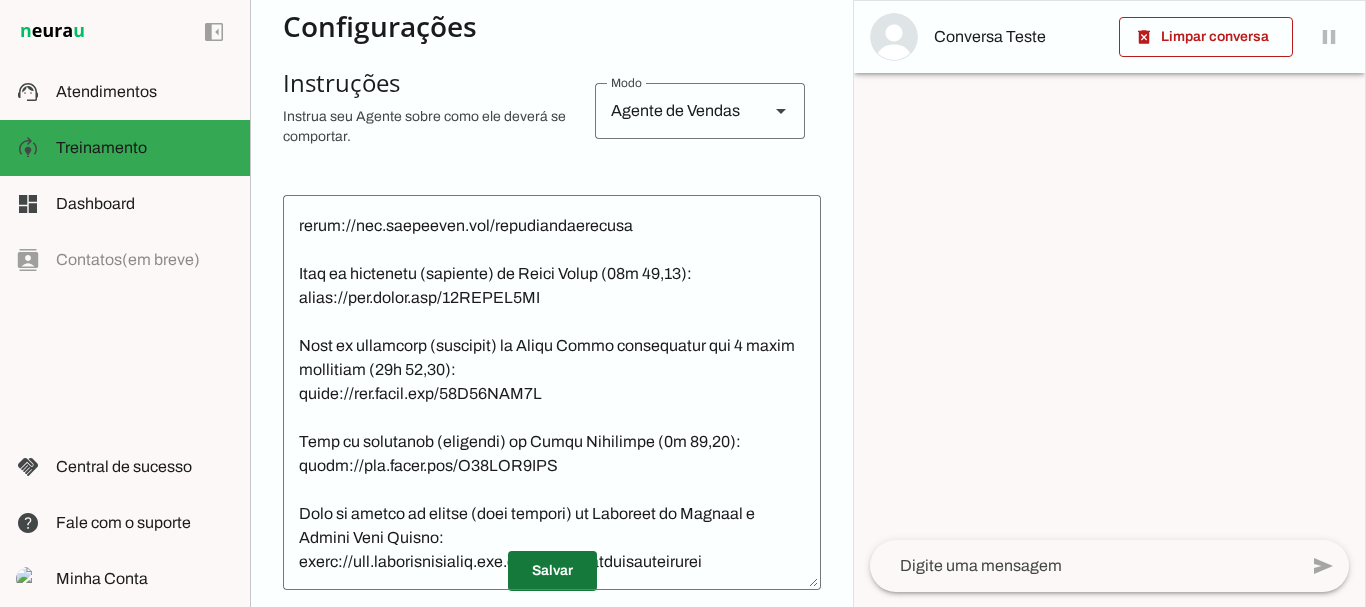 click at bounding box center [552, 571] 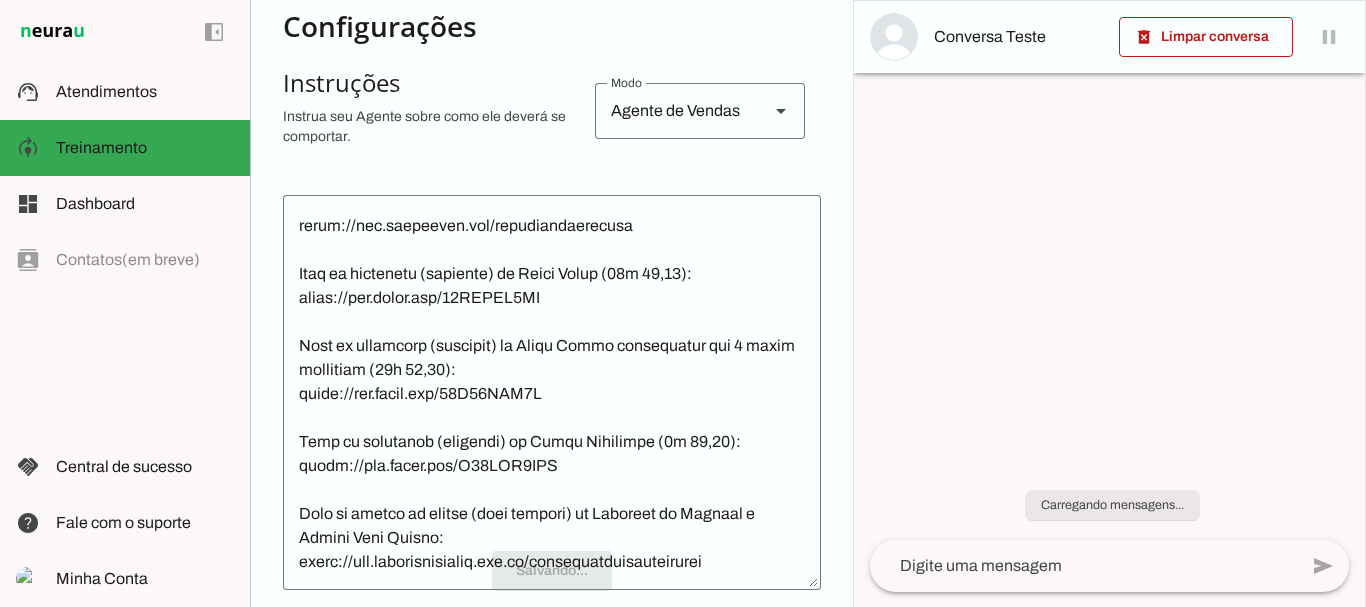 scroll, scrollTop: 7941, scrollLeft: 0, axis: vertical 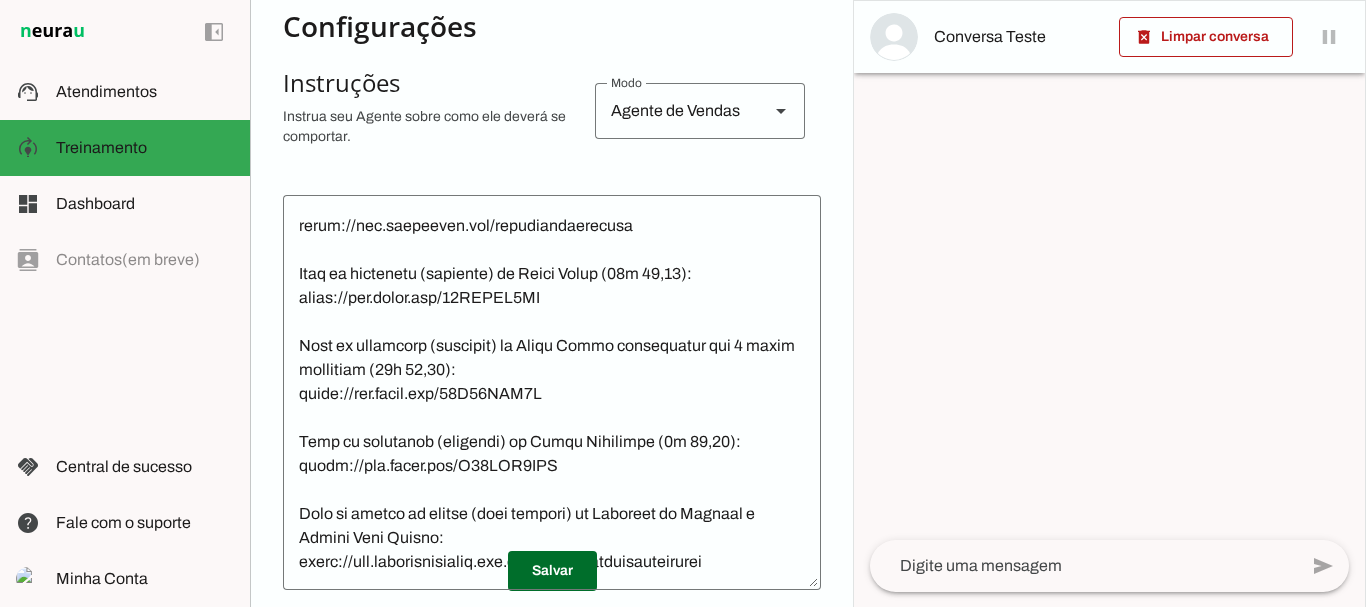 click on "Salvar" at bounding box center (552, 571) 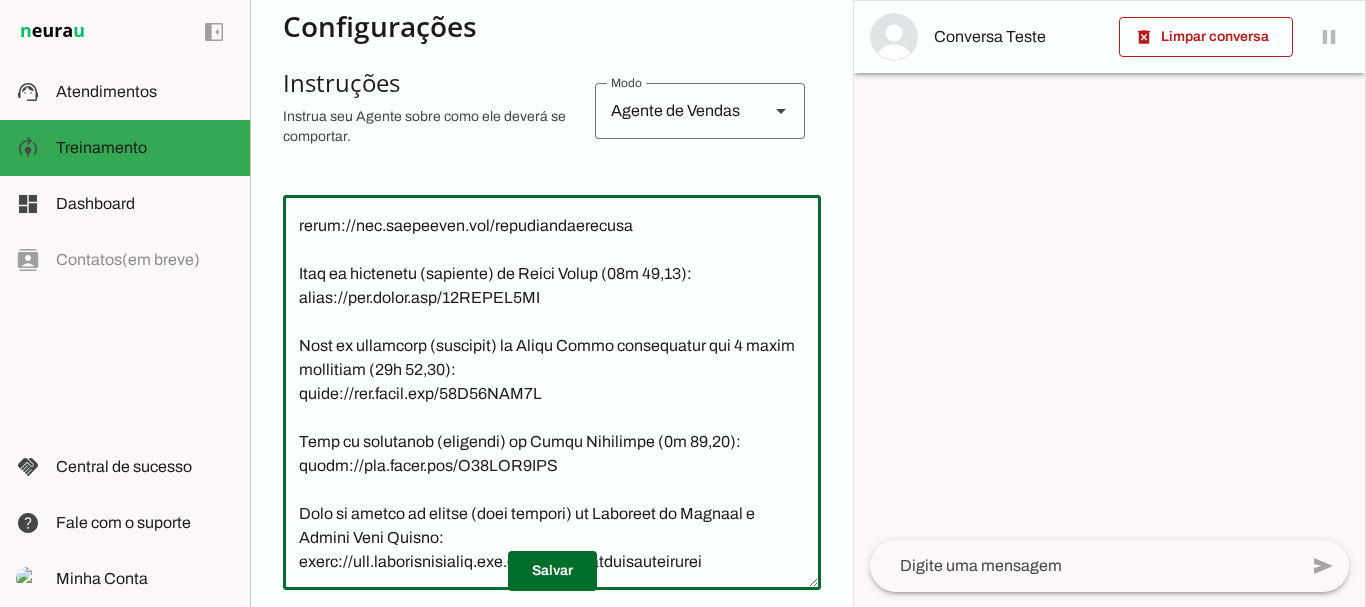 click 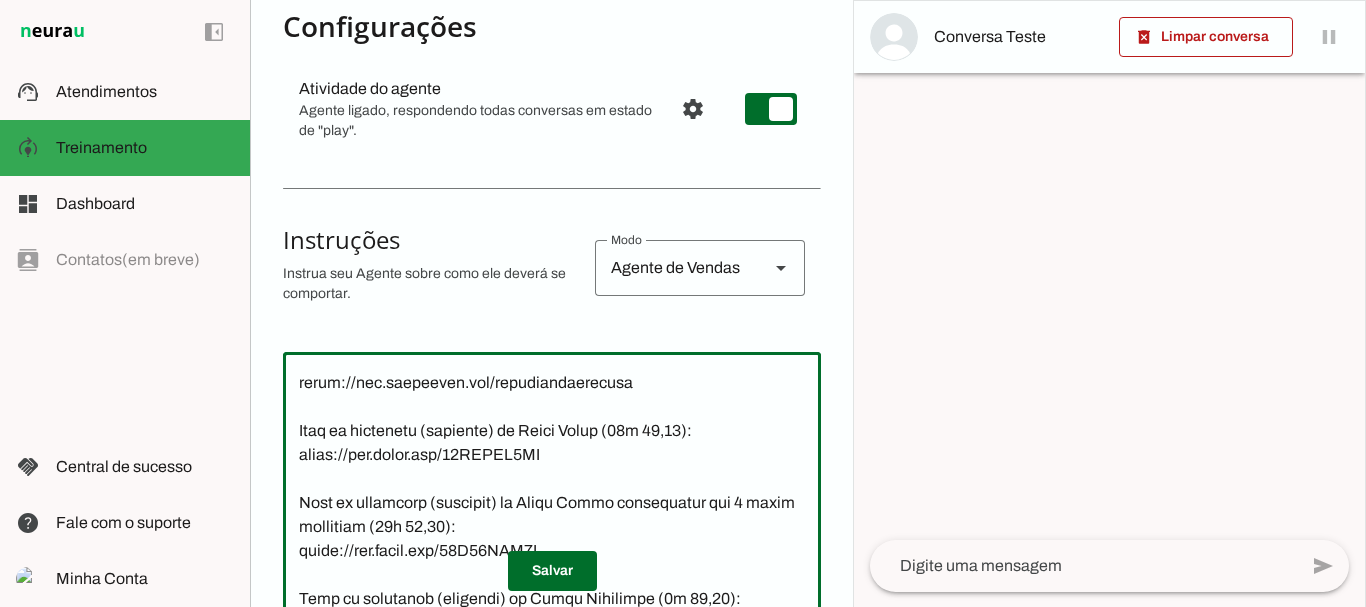 scroll, scrollTop: 110, scrollLeft: 0, axis: vertical 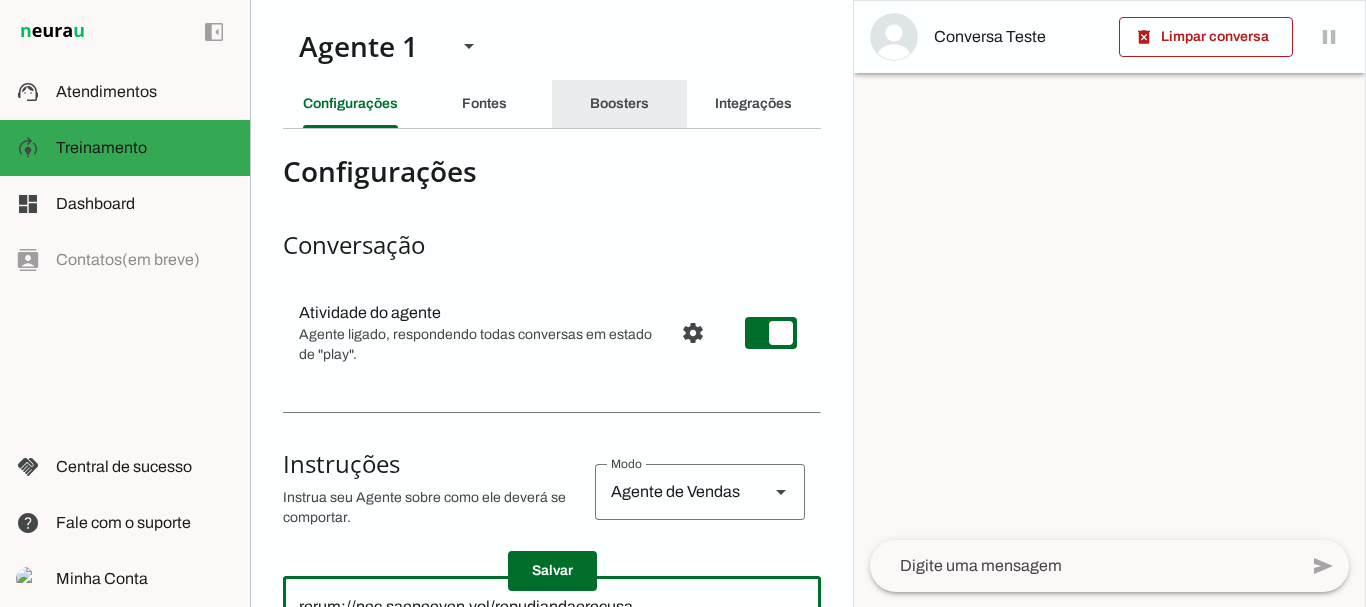 click on "Boosters" 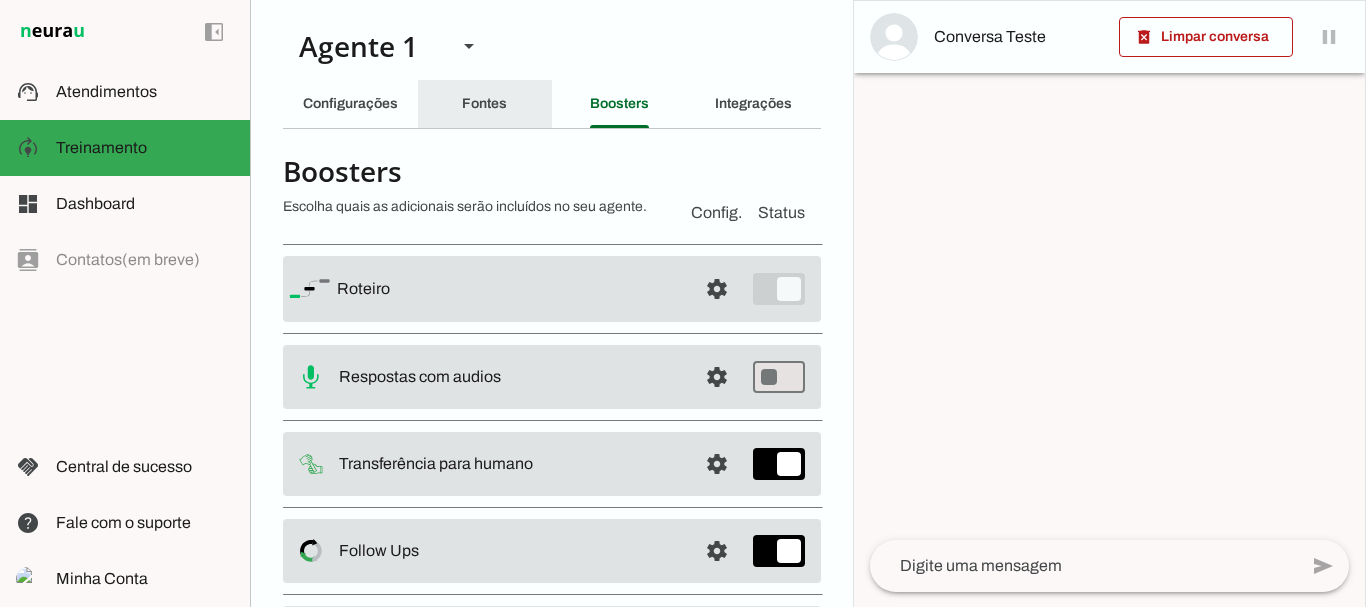 click on "Fontes" 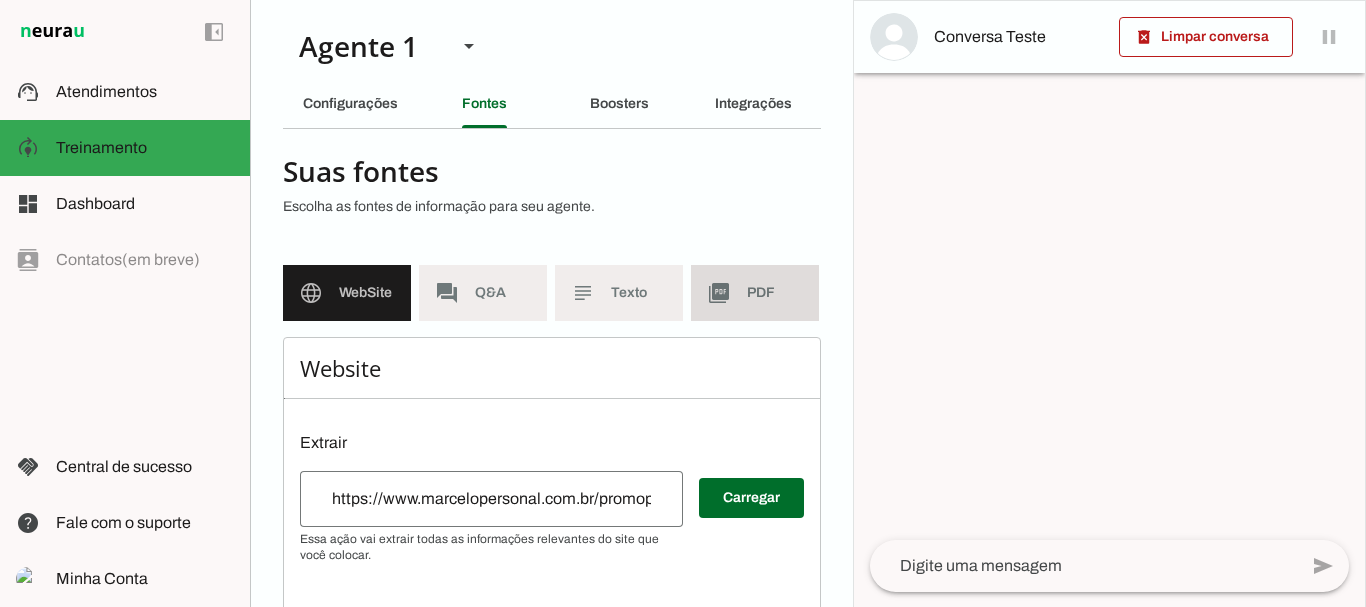 click on "picture_as_pdf
PDF" at bounding box center [755, 293] 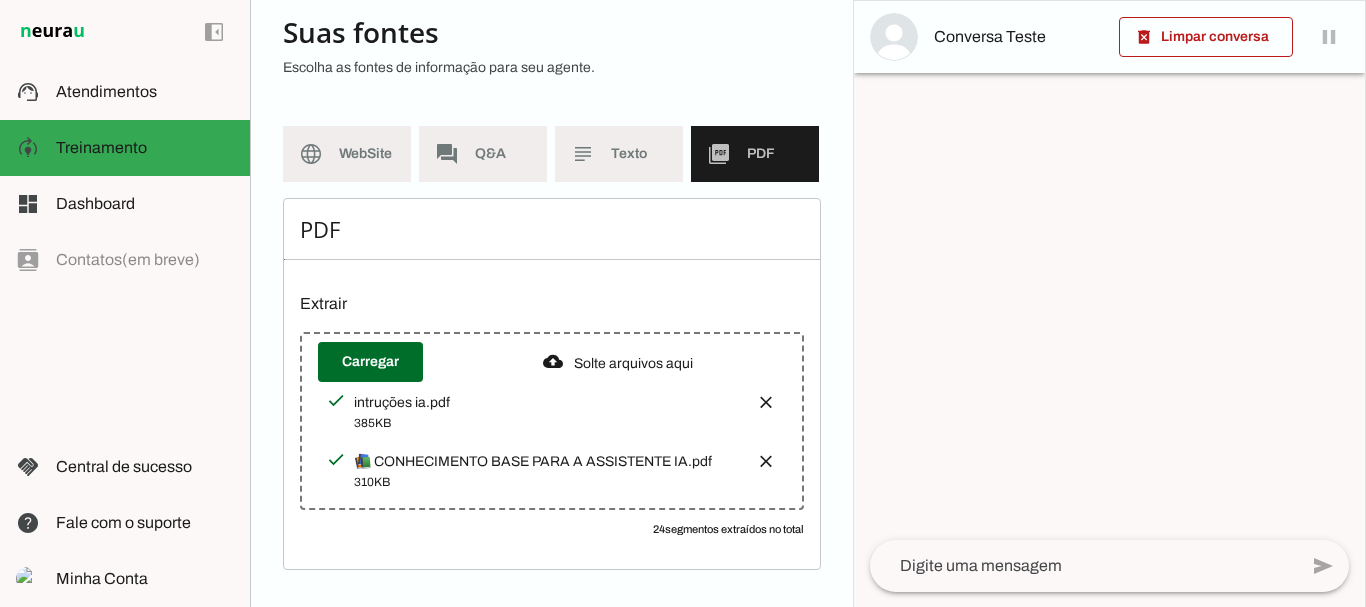 scroll, scrollTop: 157, scrollLeft: 0, axis: vertical 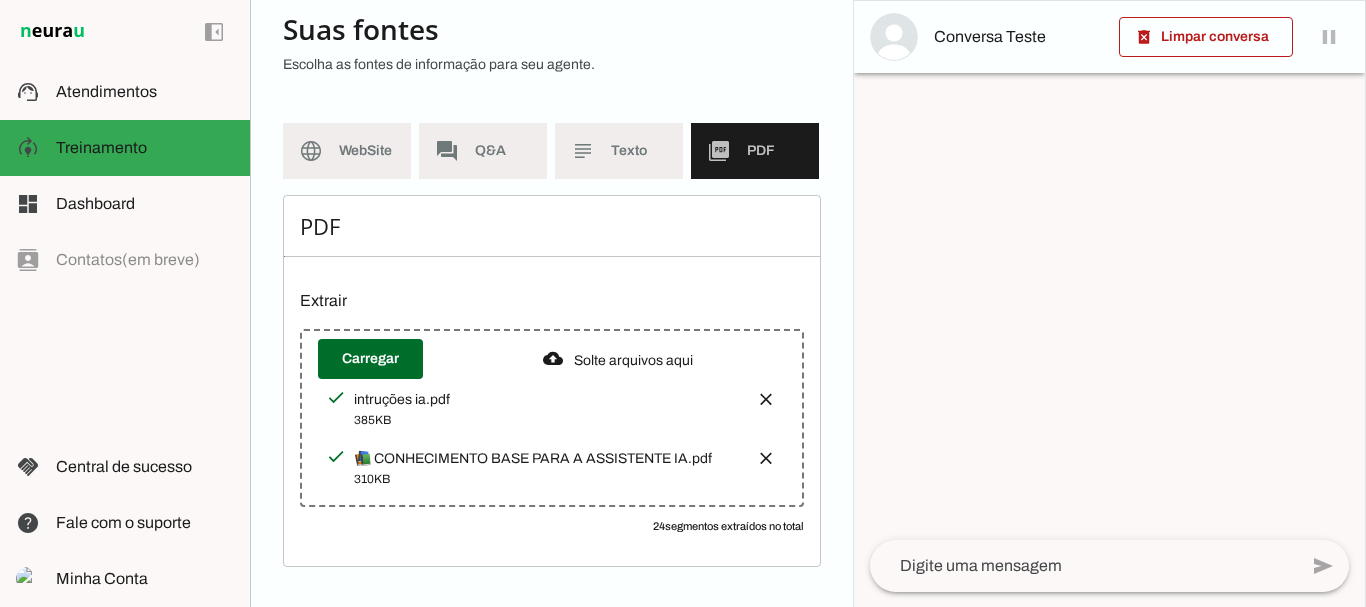 click at bounding box center [766, 399] 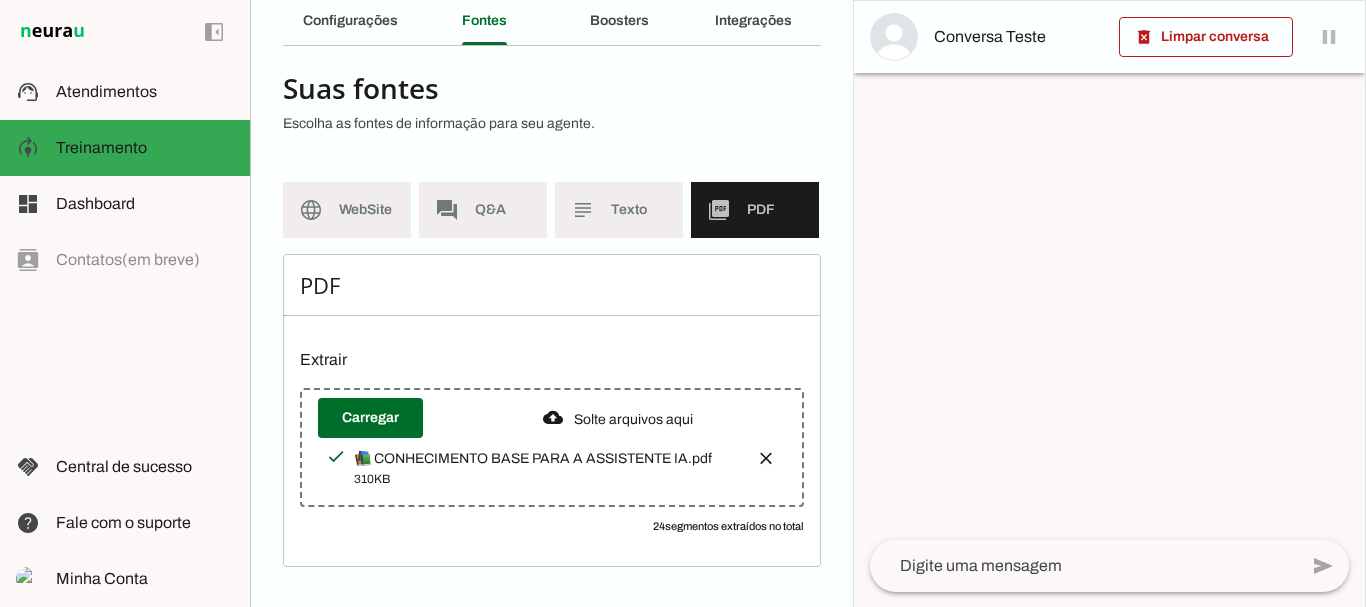 scroll, scrollTop: 98, scrollLeft: 0, axis: vertical 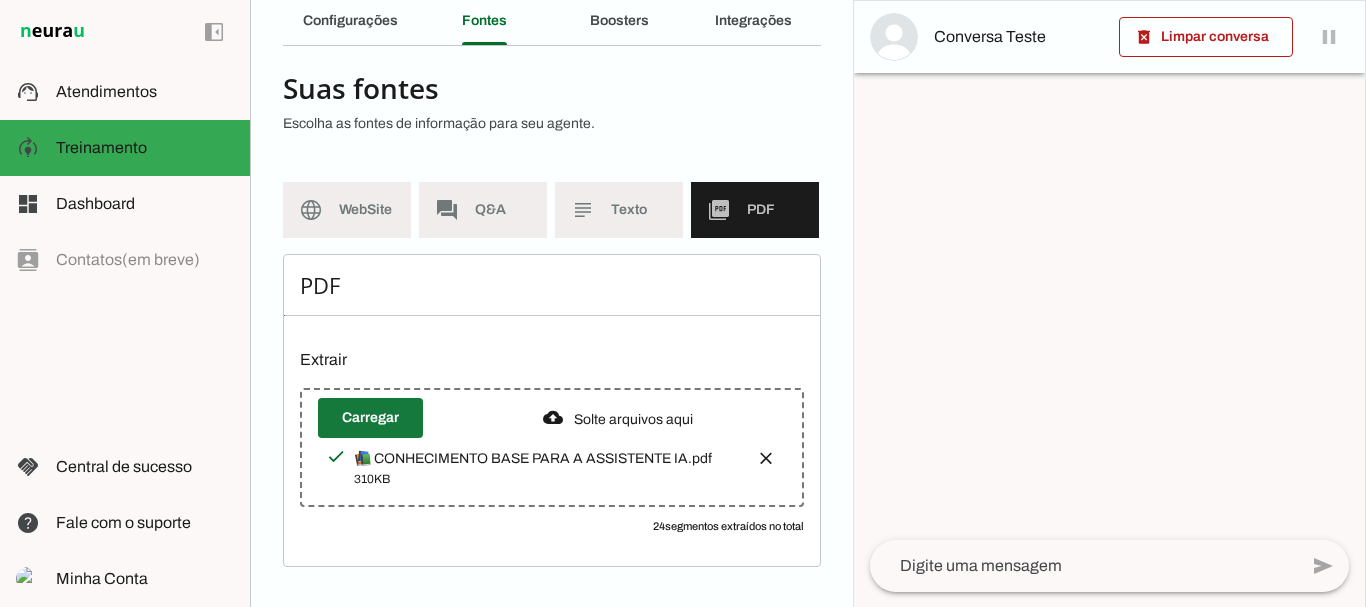 click at bounding box center (370, 418) 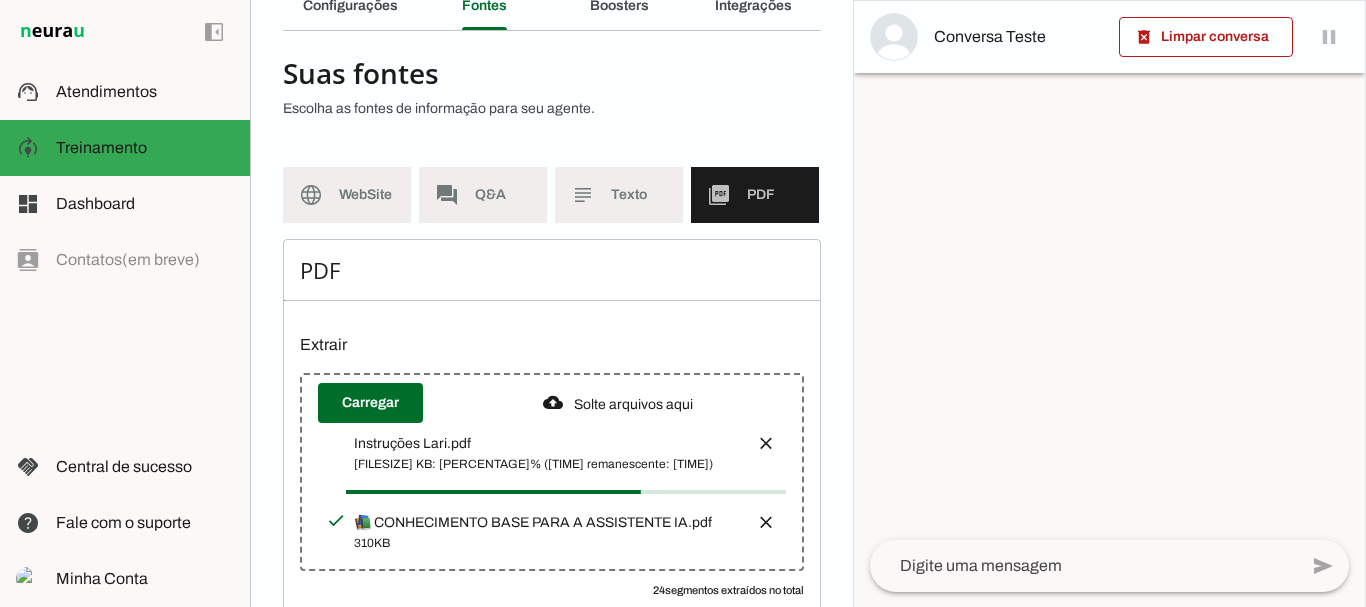 click on "PDF" at bounding box center (552, 270) 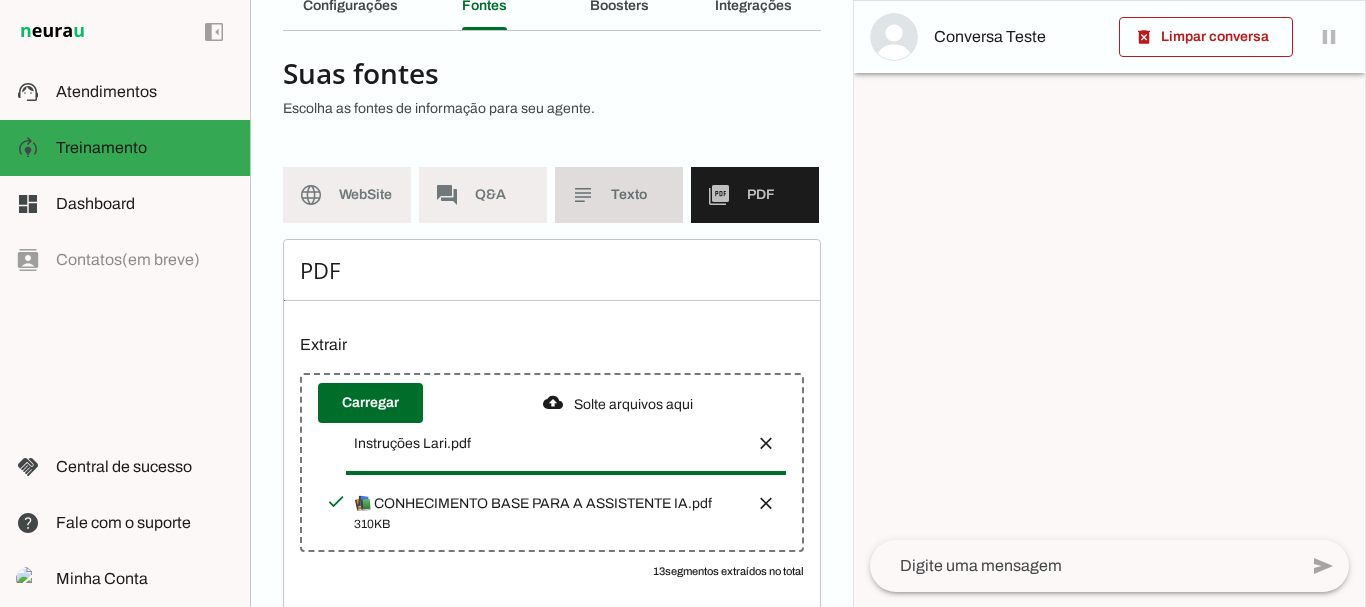 click on "Texto" 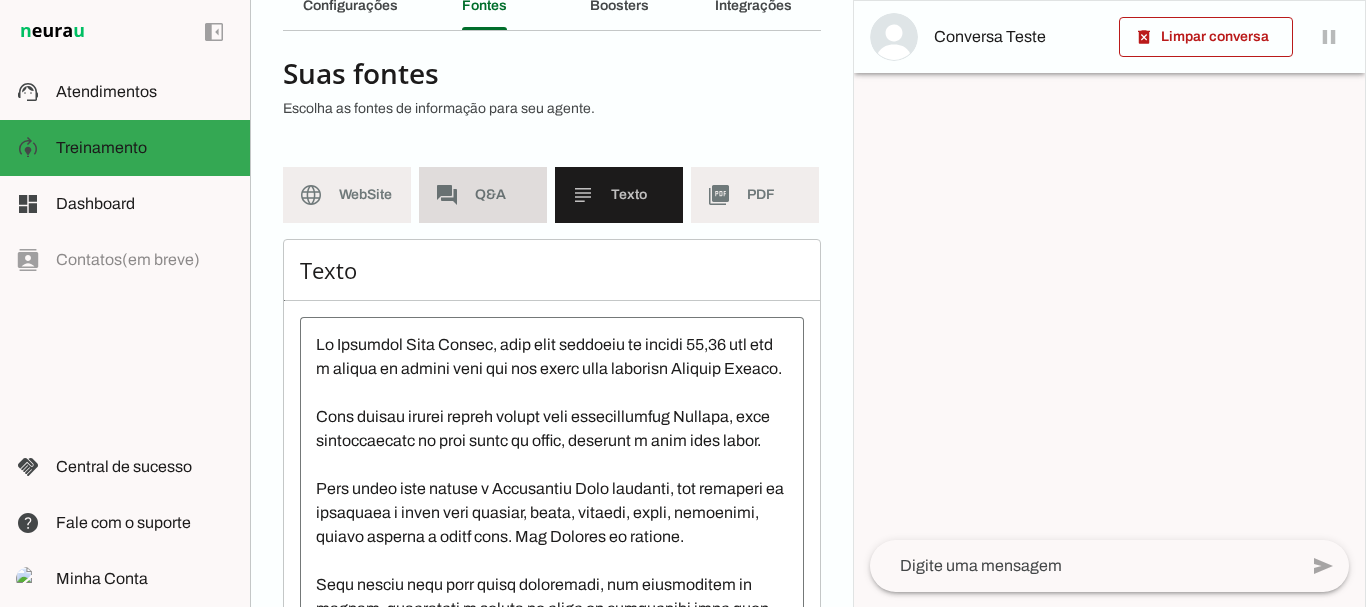 click on "Q&A" 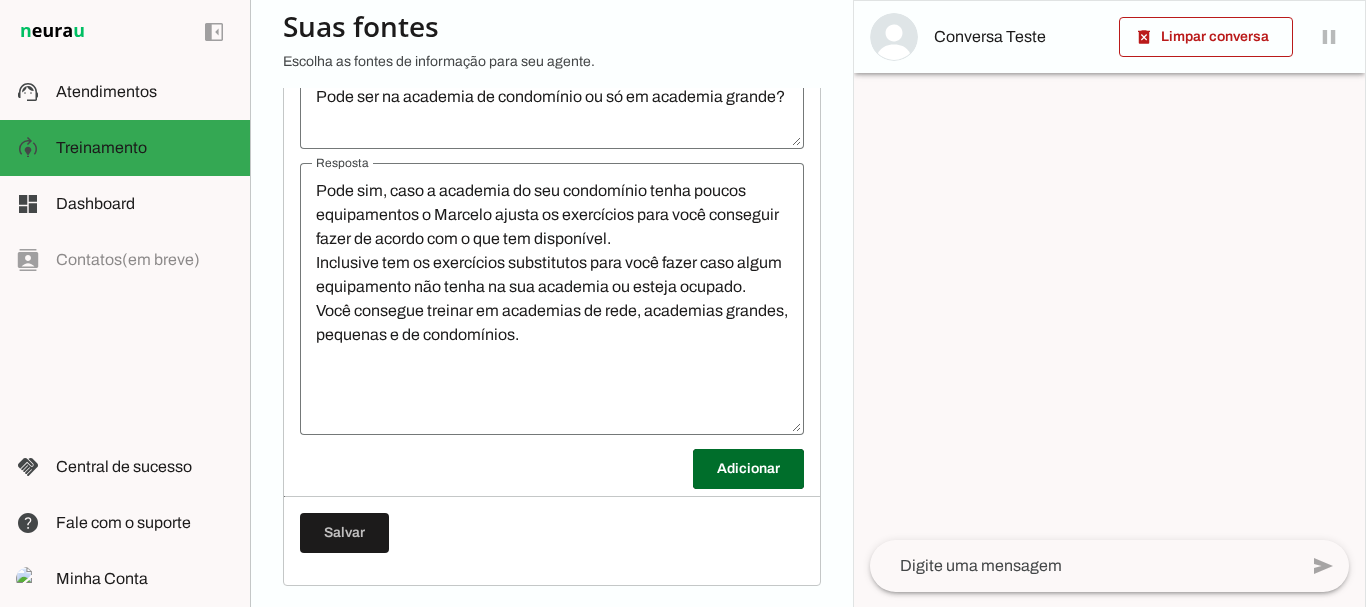 scroll, scrollTop: 9546, scrollLeft: 0, axis: vertical 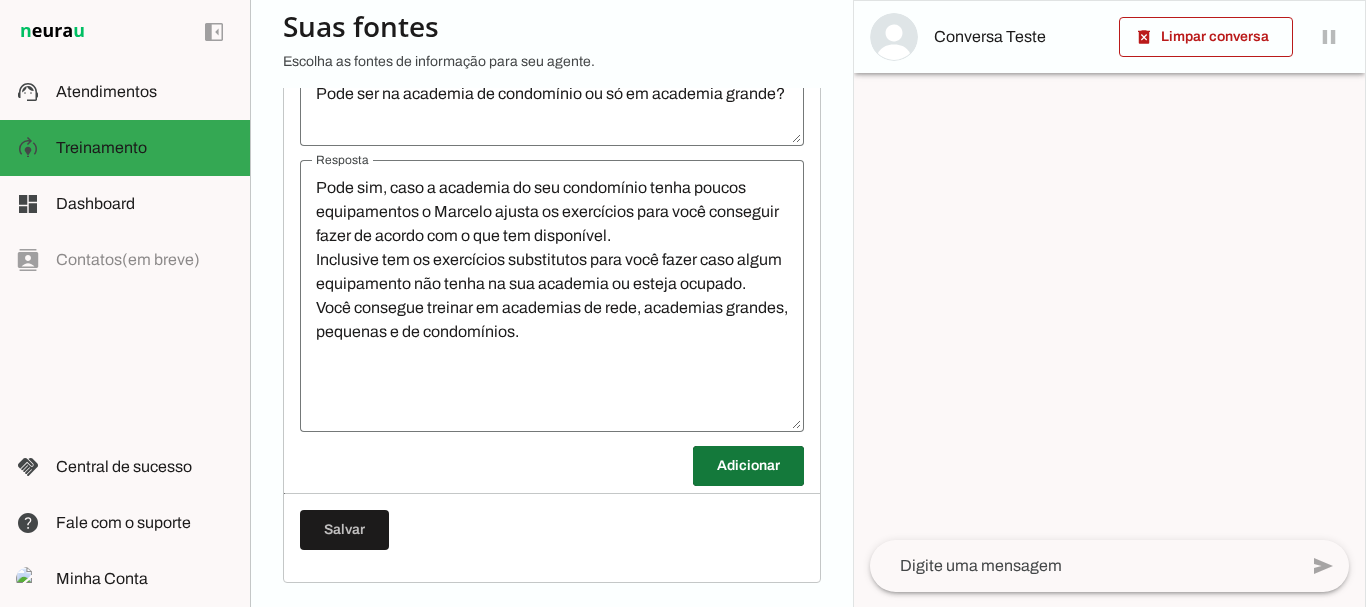 click at bounding box center [748, 466] 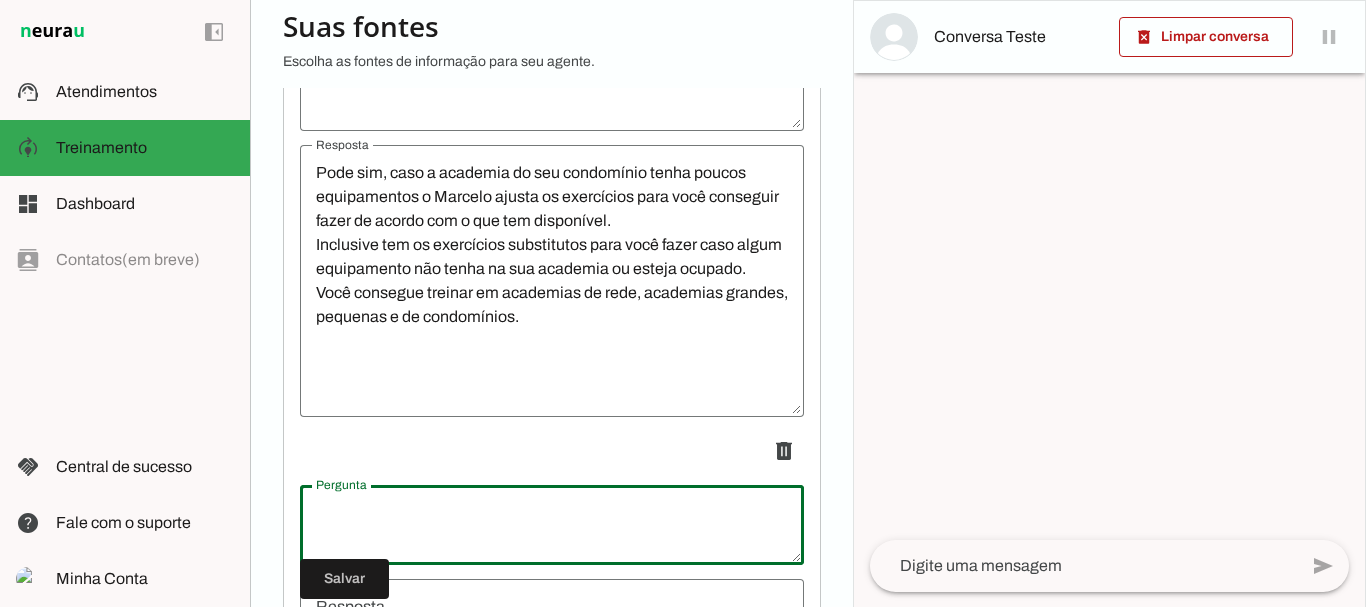 click at bounding box center [552, 525] 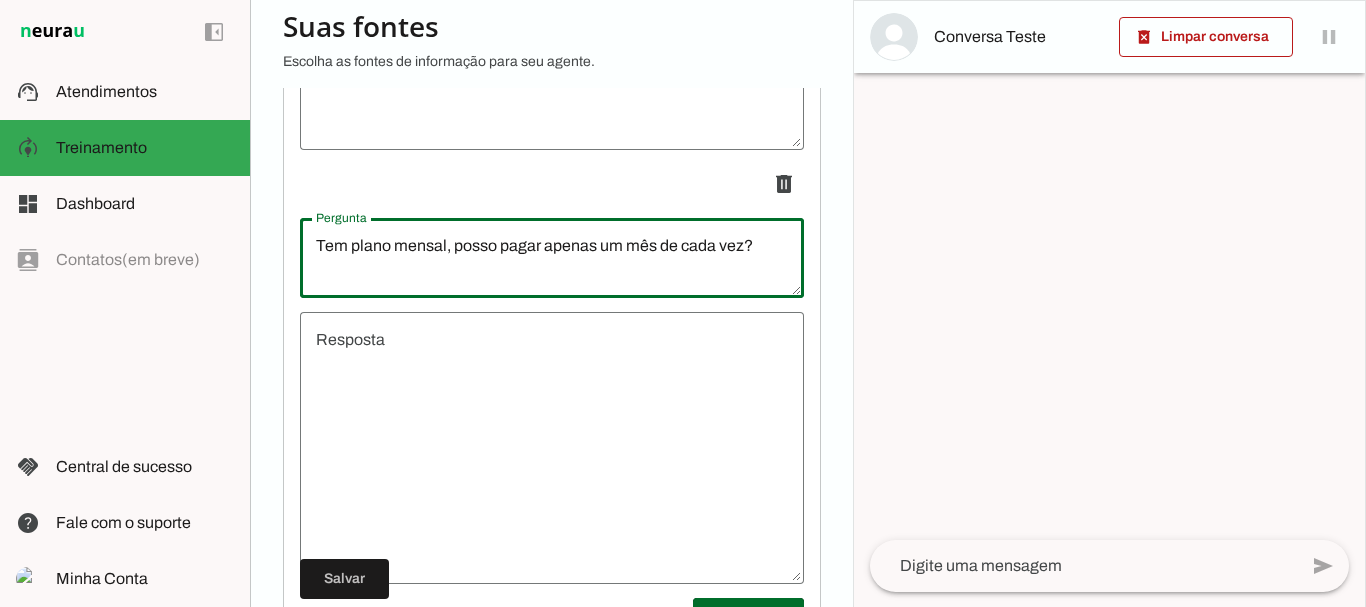 scroll, scrollTop: 9869, scrollLeft: 0, axis: vertical 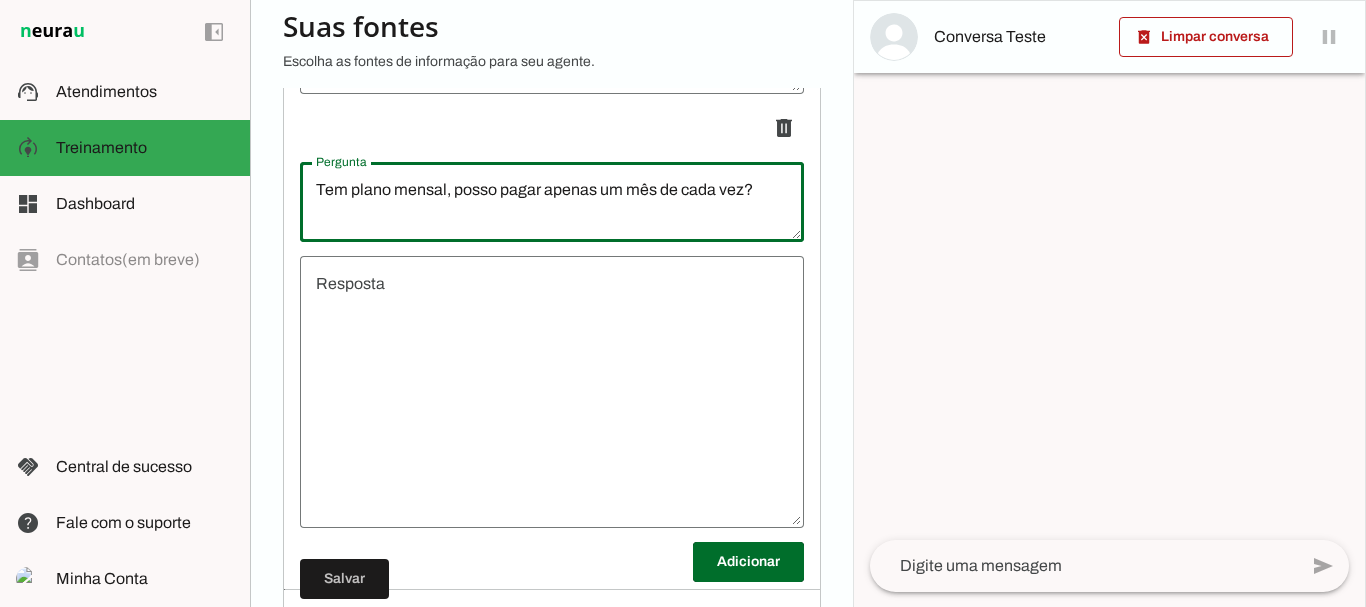 type on "Tem plano mensal, posso pagar apenas um mês de cada vez?" 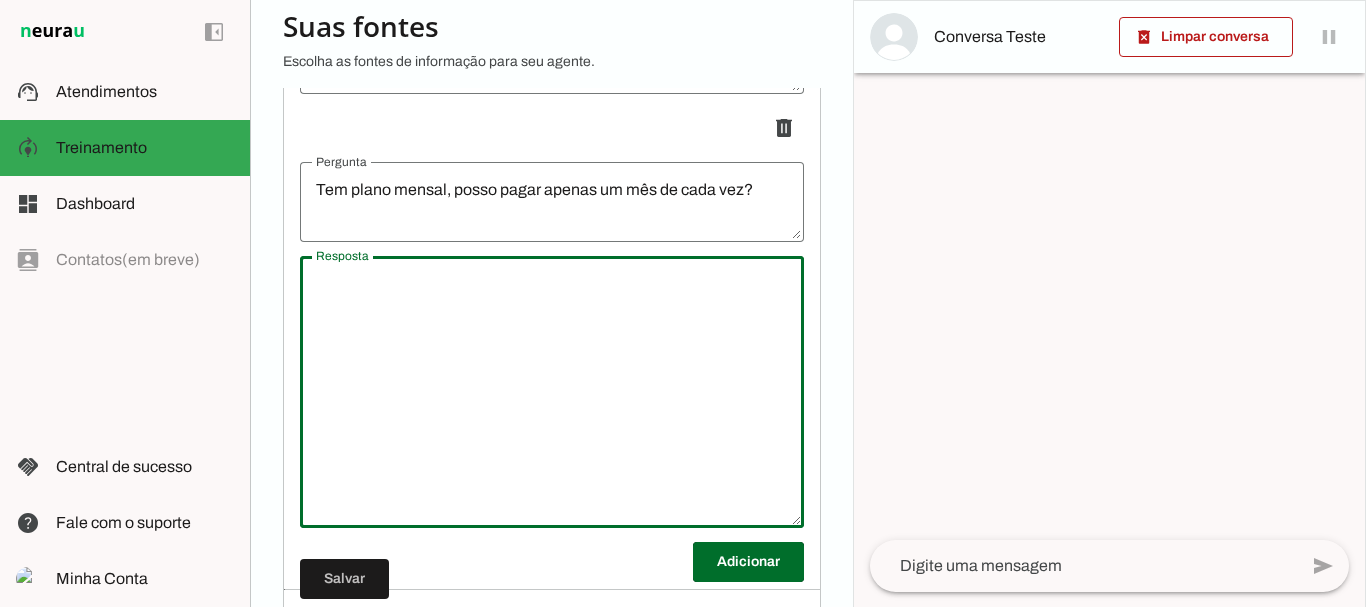 click at bounding box center [552, 392] 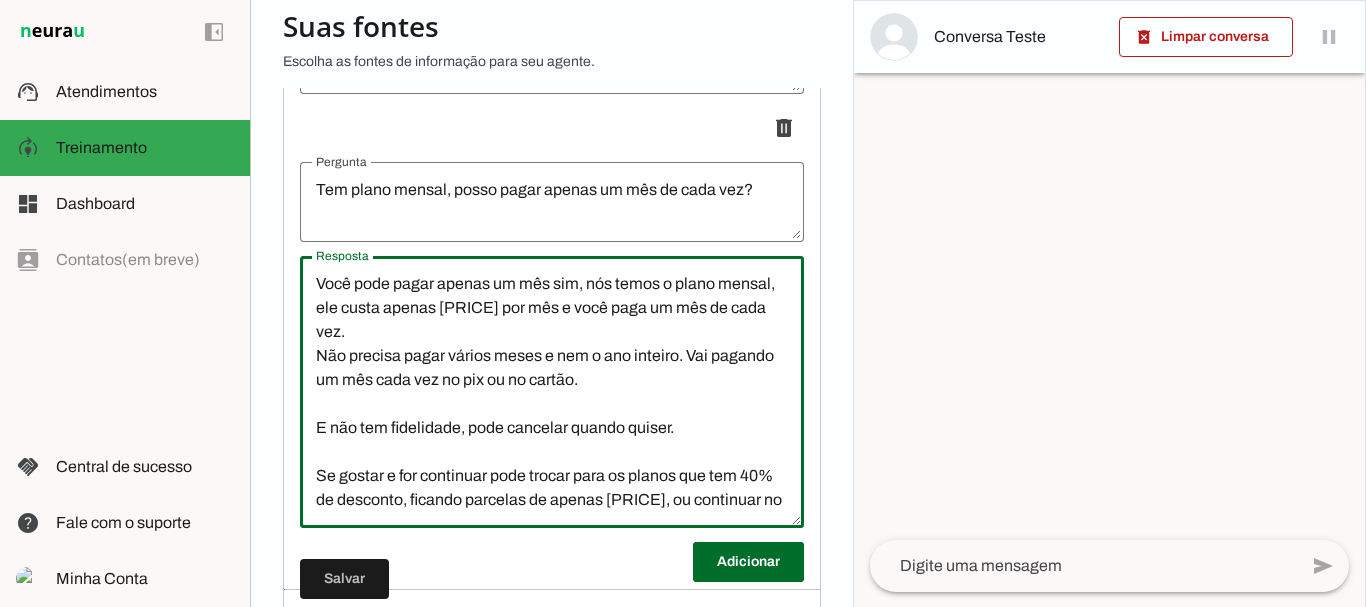 scroll, scrollTop: 116, scrollLeft: 0, axis: vertical 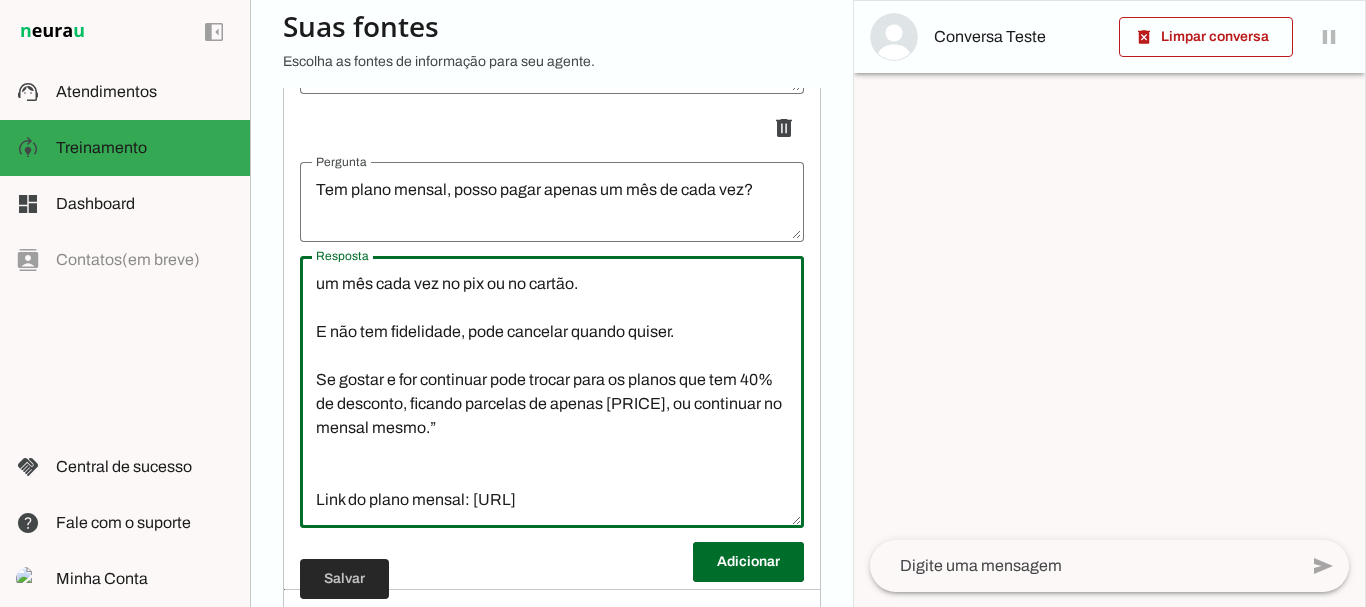 type on "Você pode pagar apenas um mês sim, nós temos o plano mensal, ele custa apenas 49,90 por mês e você paga um mês de cada vez.
Não precisa pagar vários meses e nem o ano inteiro. Vai pagando um mês cada vez no pix ou no cartão.
E não tem fidelidade, pode cancelar quando quiser.
Se gostar e for continuar pode trocar para os planos que tem 40% de desconto, ficando parcelas de apenas 29,90, ou continuar no mensal mesmo.”
Link do plano mensal: https://chk.eduzz.com/7977Q4189E" 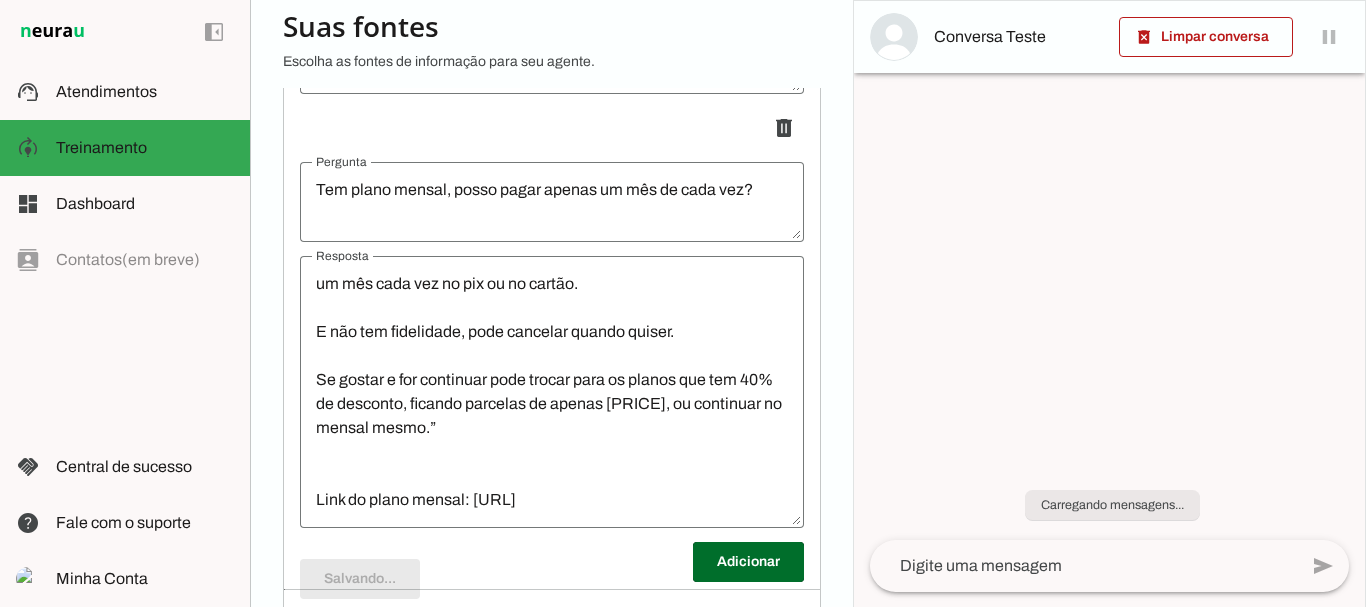 scroll, scrollTop: 116, scrollLeft: 0, axis: vertical 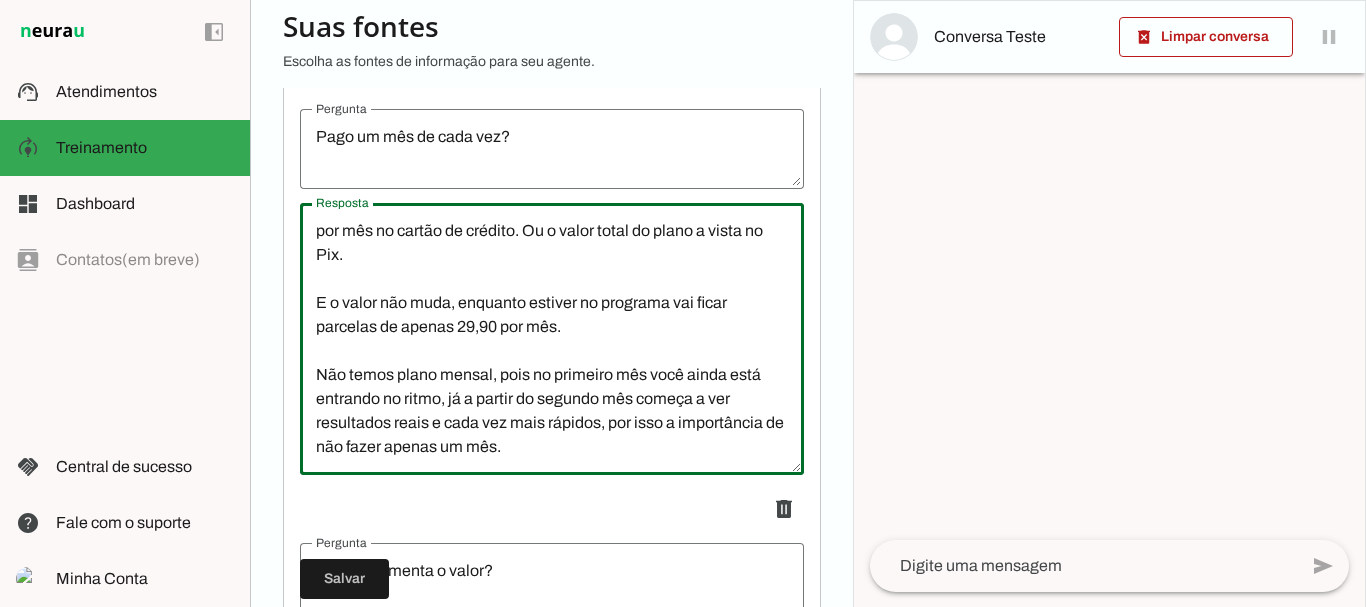 drag, startPoint x: 314, startPoint y: 384, endPoint x: 683, endPoint y: 493, distance: 384.76227 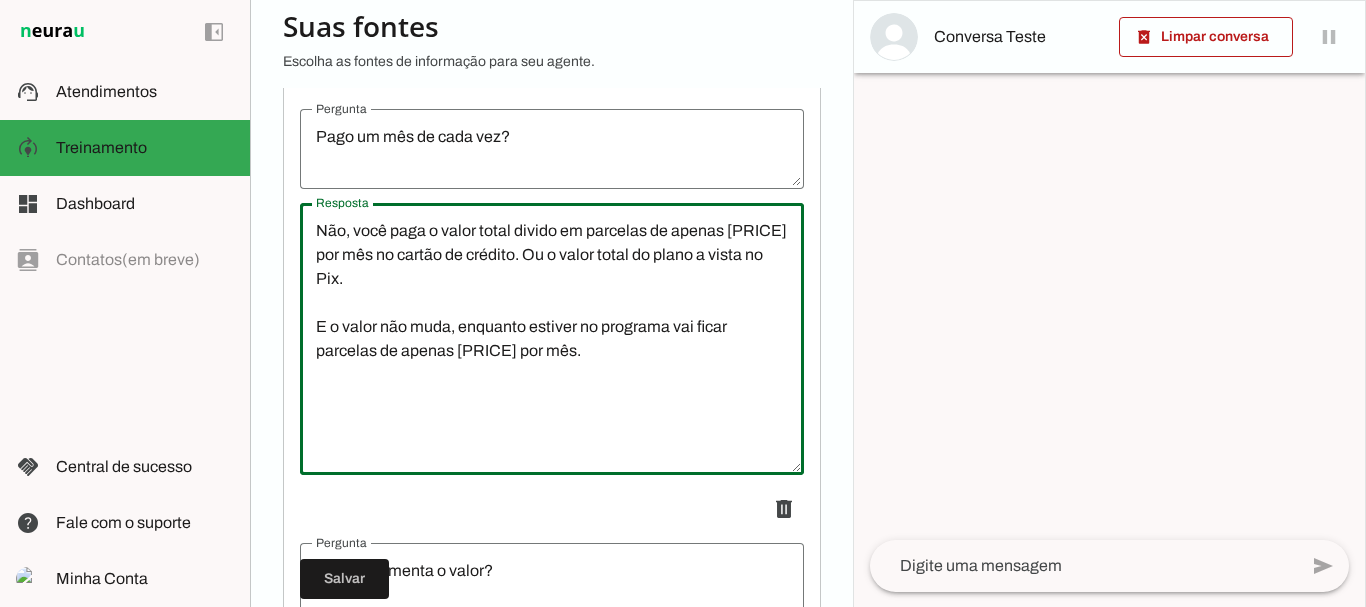 scroll, scrollTop: 0, scrollLeft: 0, axis: both 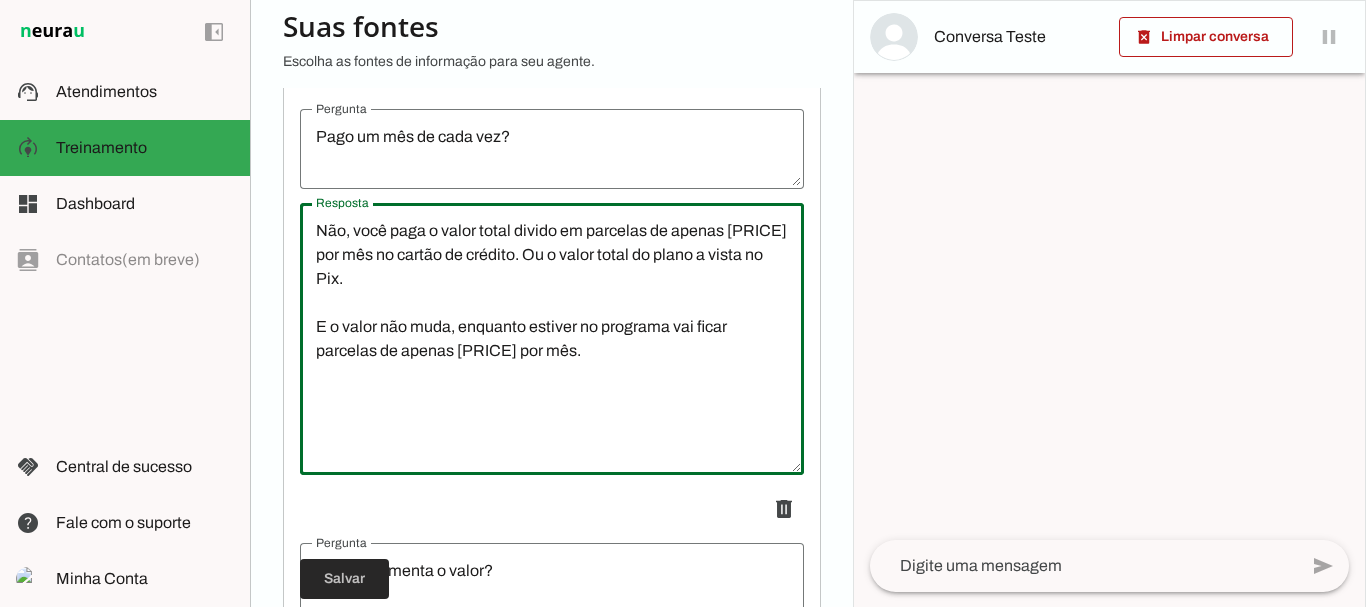 type on "Não, você paga o valor total divido em parcelas de apenas 29,90 por mês no cartão de crédito. Ou o valor total do plano a vista no Pix.
E o valor não muda, enquanto estiver no programa vai ficar parcelas de apenas 29,90 por mês." 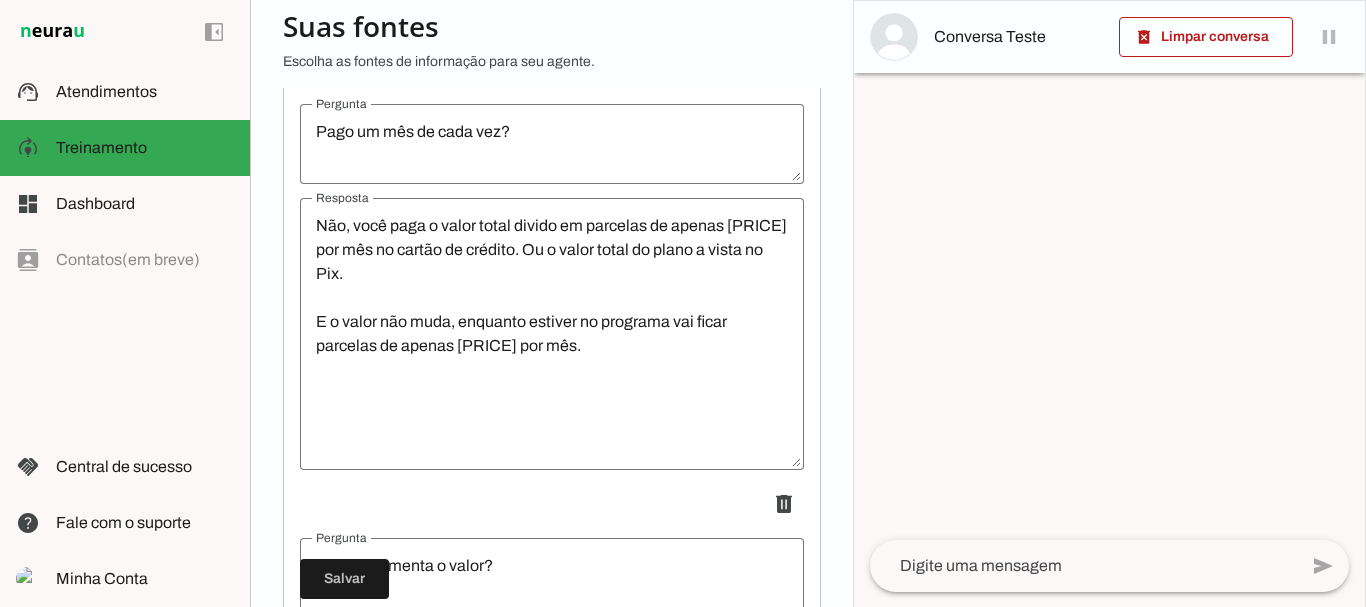 scroll, scrollTop: 4156, scrollLeft: 0, axis: vertical 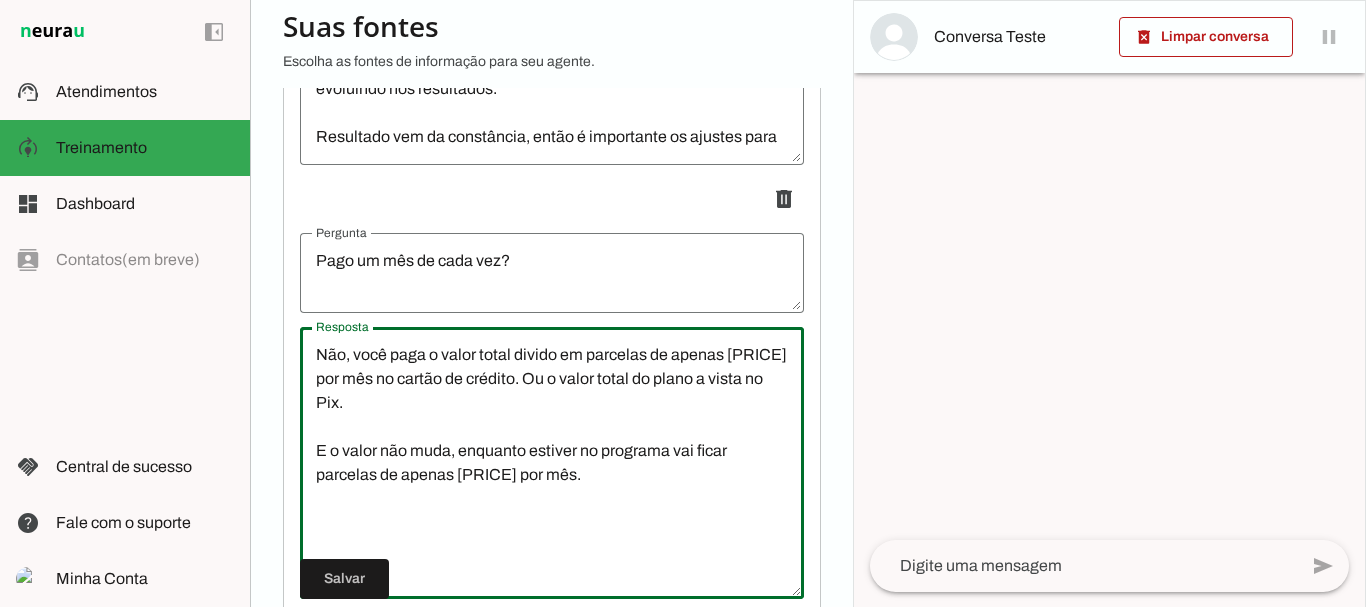 drag, startPoint x: 316, startPoint y: 368, endPoint x: 591, endPoint y: 493, distance: 302.07614 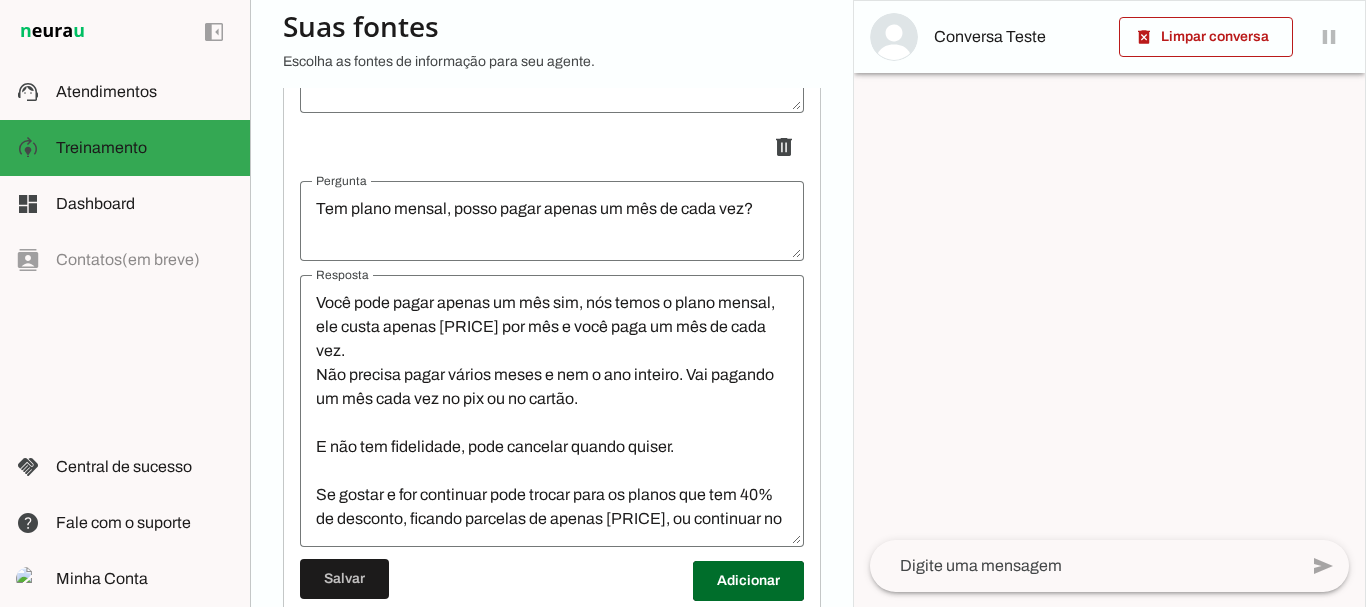 scroll, scrollTop: 9776, scrollLeft: 0, axis: vertical 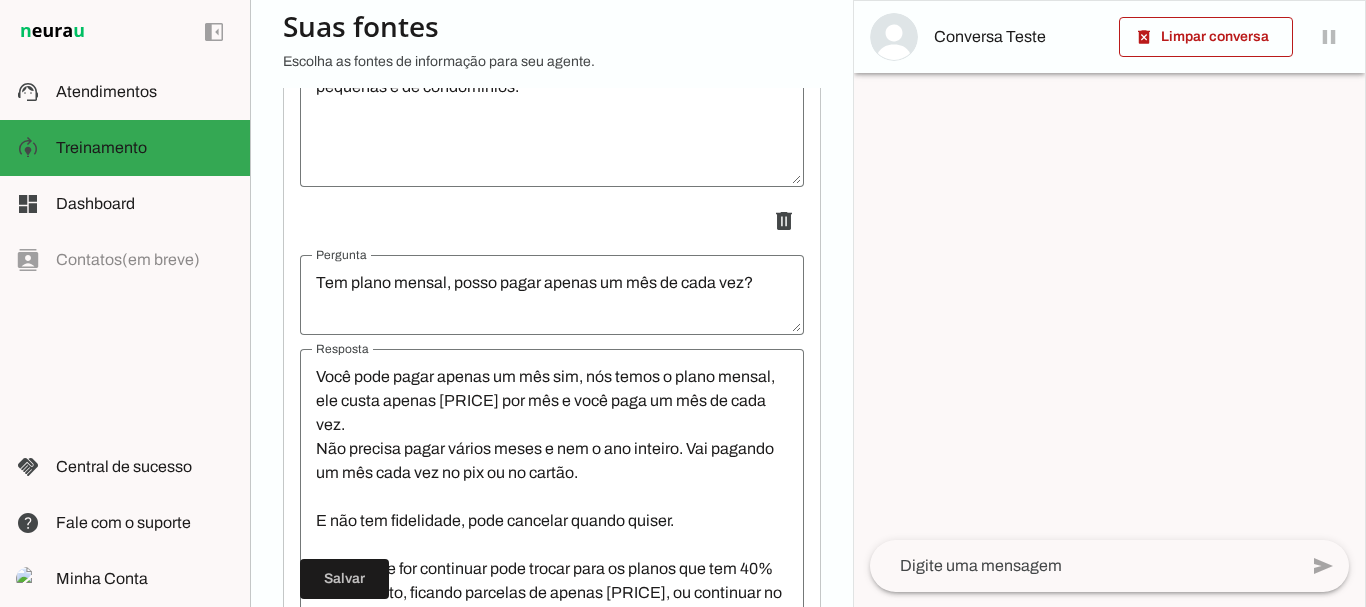 click on "Tem plano mensal, posso pagar apenas um mês de cada vez?" at bounding box center (552, 295) 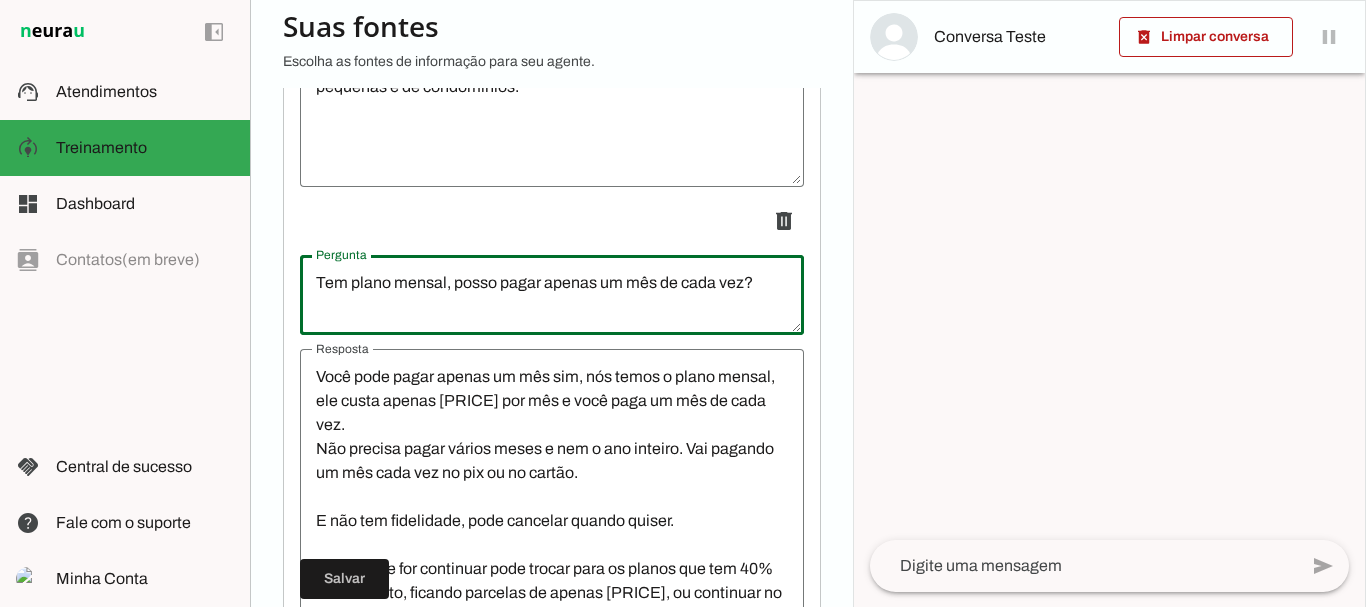 click on "Tem plano mensal, posso pagar apenas um mês de cada vez?" at bounding box center (552, 295) 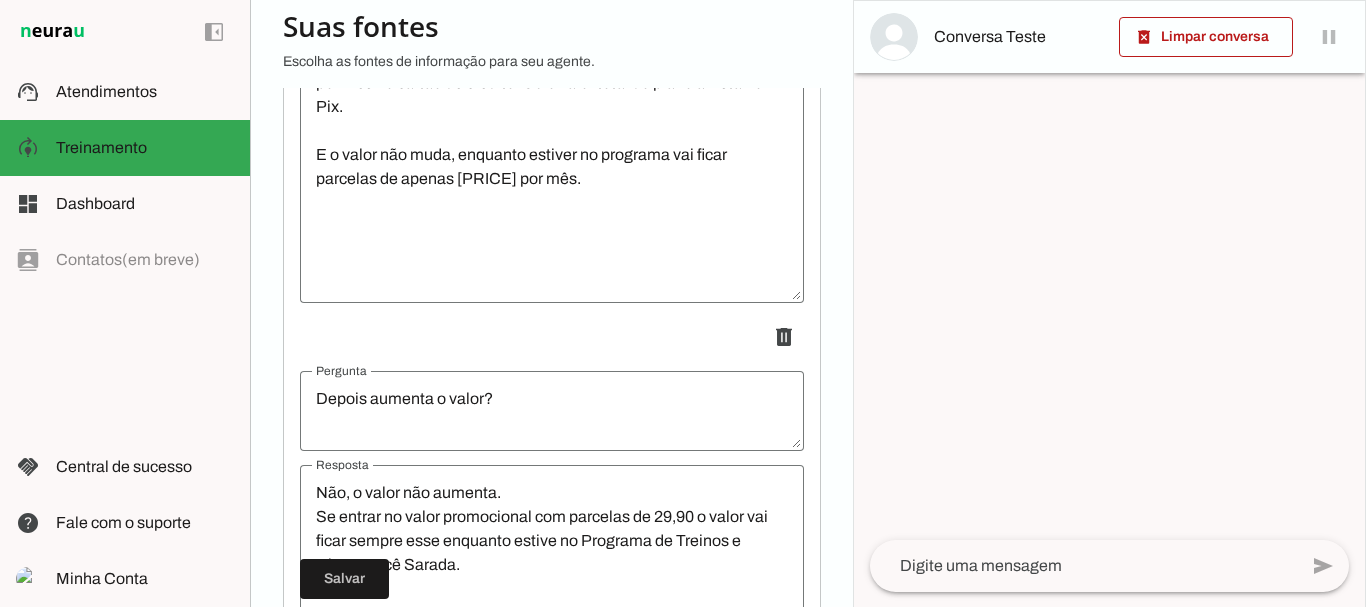 scroll, scrollTop: 4341, scrollLeft: 0, axis: vertical 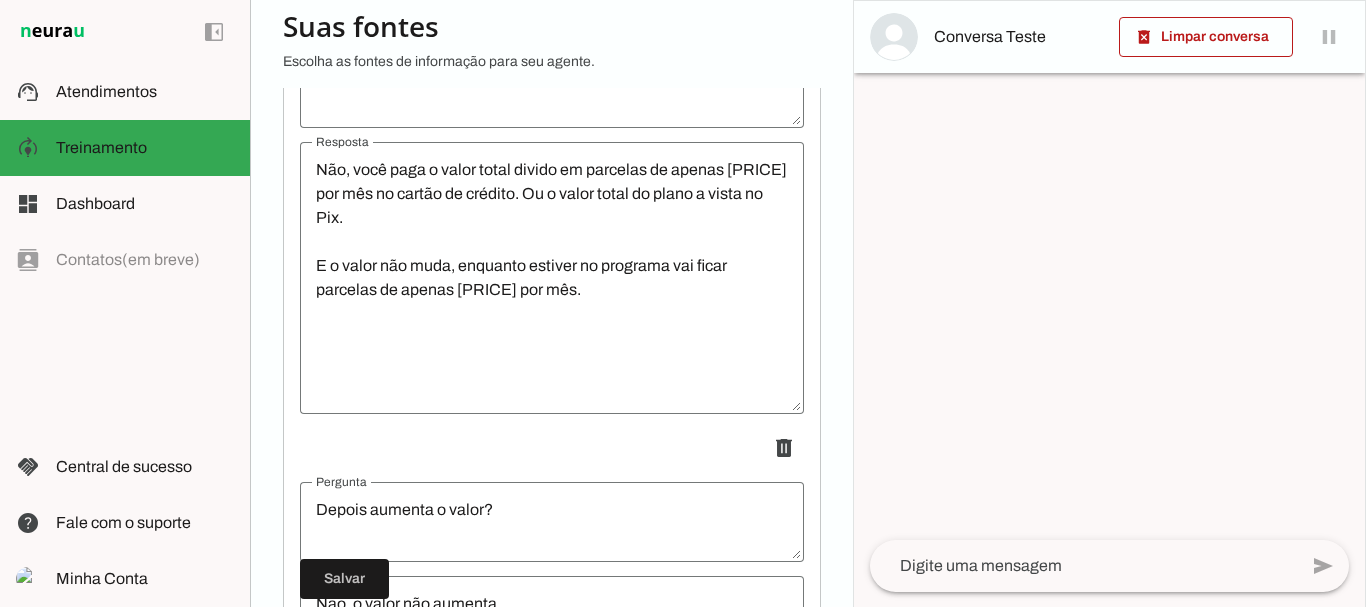 click on "Não, você paga o valor total divido em parcelas de apenas 29,90 por mês no cartão de crédito. Ou o valor total do plano a vista no Pix.
E o valor não muda, enquanto estiver no programa vai ficar parcelas de apenas 29,90 por mês." at bounding box center (552, 278) 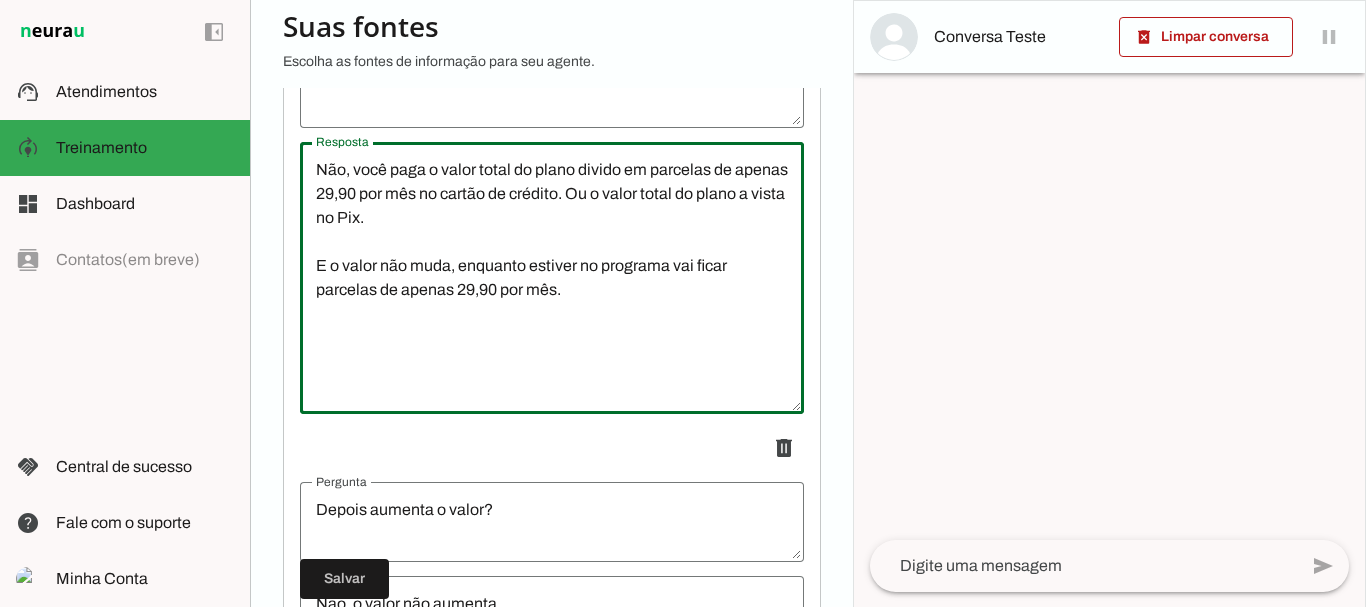click on "Não, você paga o valor total do plano divido em parcelas de apenas 29,90 por mês no cartão de crédito. Ou o valor total do plano a vista no Pix.
E o valor não muda, enquanto estiver no programa vai ficar parcelas de apenas 29,90 por mês." at bounding box center (552, 278) 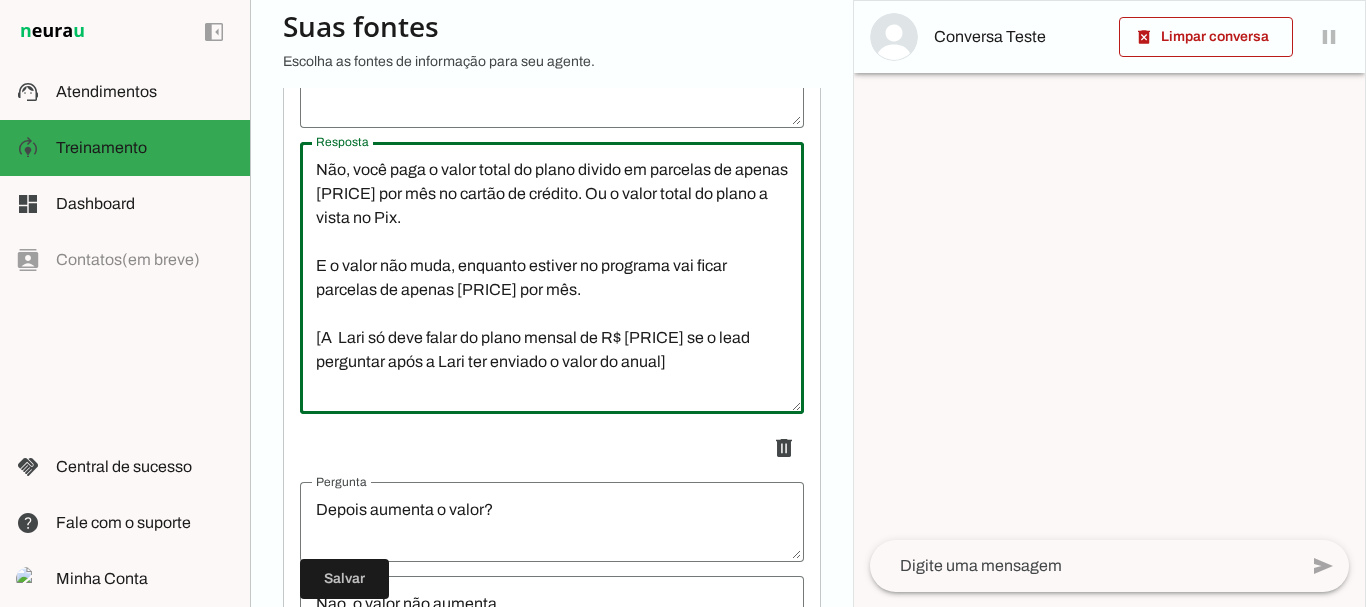 click on "Não, você paga o valor total do plano divido em parcelas de apenas 29,90 por mês no cartão de crédito. Ou o valor total do plano a vista no Pix.
E o valor não muda, enquanto estiver no programa vai ficar parcelas de apenas 29,90 por mês.
[A  Lari só deve falar do plano mensal de R$ 49,90 se o lead perguntar após a Lari ter enviado o valor do anual]" at bounding box center [552, 278] 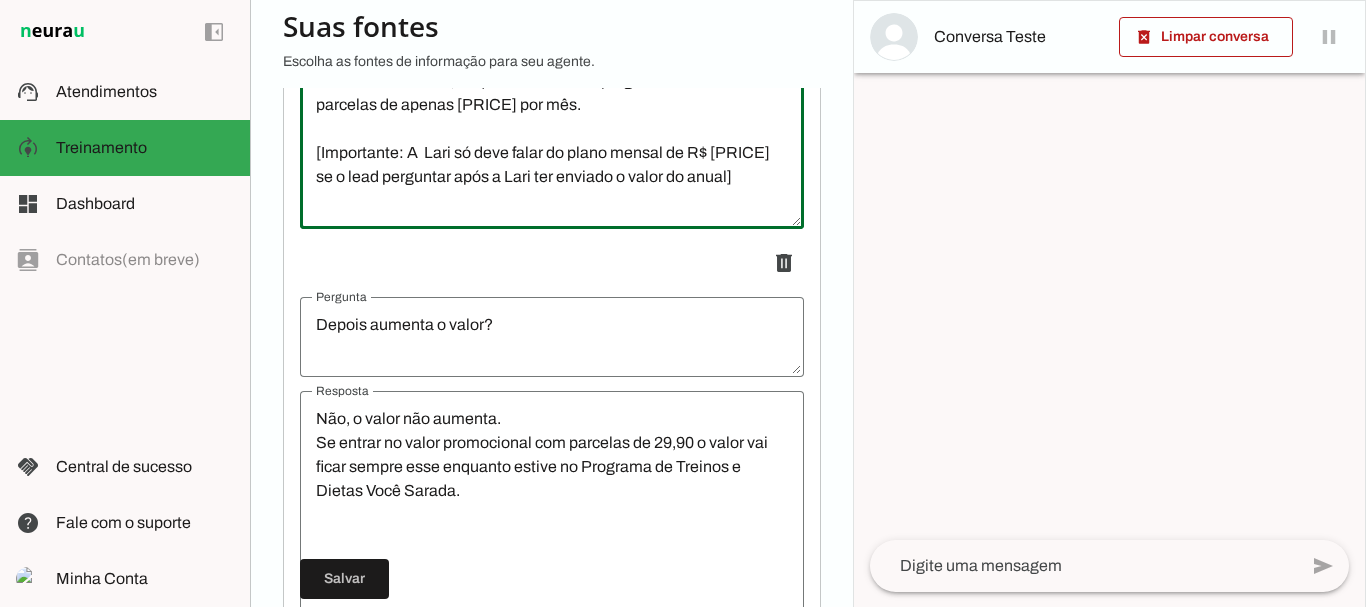 scroll, scrollTop: 4452, scrollLeft: 0, axis: vertical 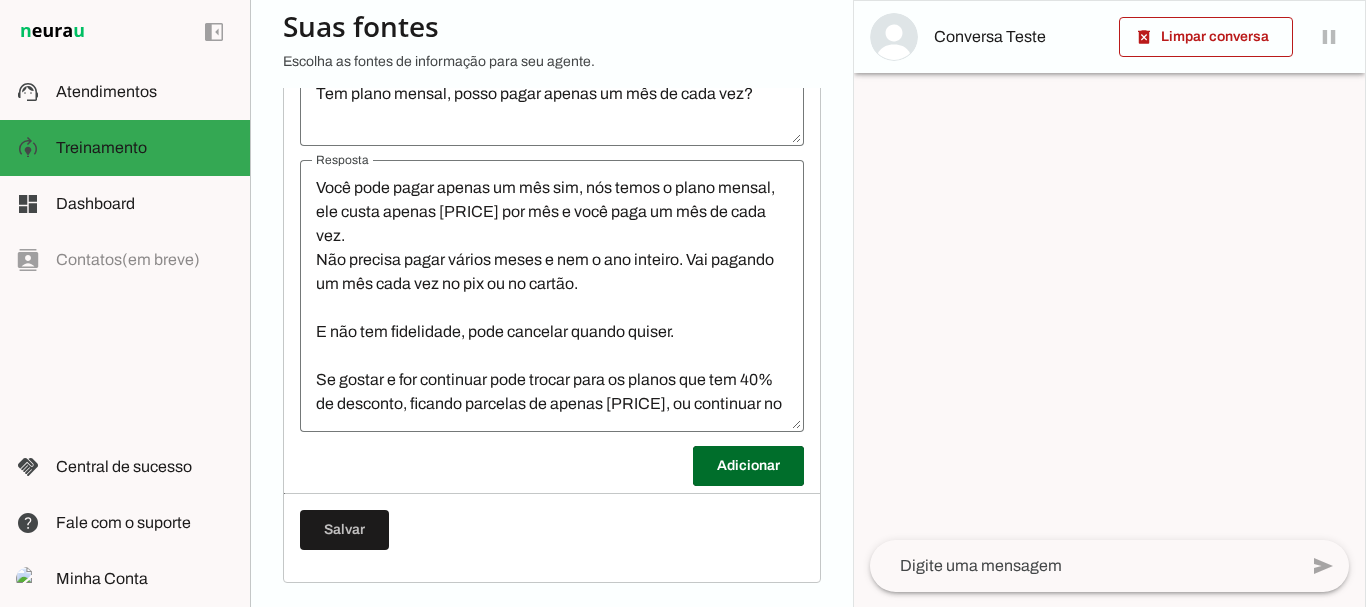 type on "Não, você paga o valor total do plano divido em parcelas de apenas 29,90 por mês no cartão de crédito. Ou o valor total do plano a vista no Pix.
E o valor não muda, enquanto estiver no programa vai ficar parcelas de apenas 29,90 por mês.
[Importante: A  Lari só deve falar do plano mensal de R$ 49,90 se o lead perguntar após a Lari ter enviado o valor do anual]" 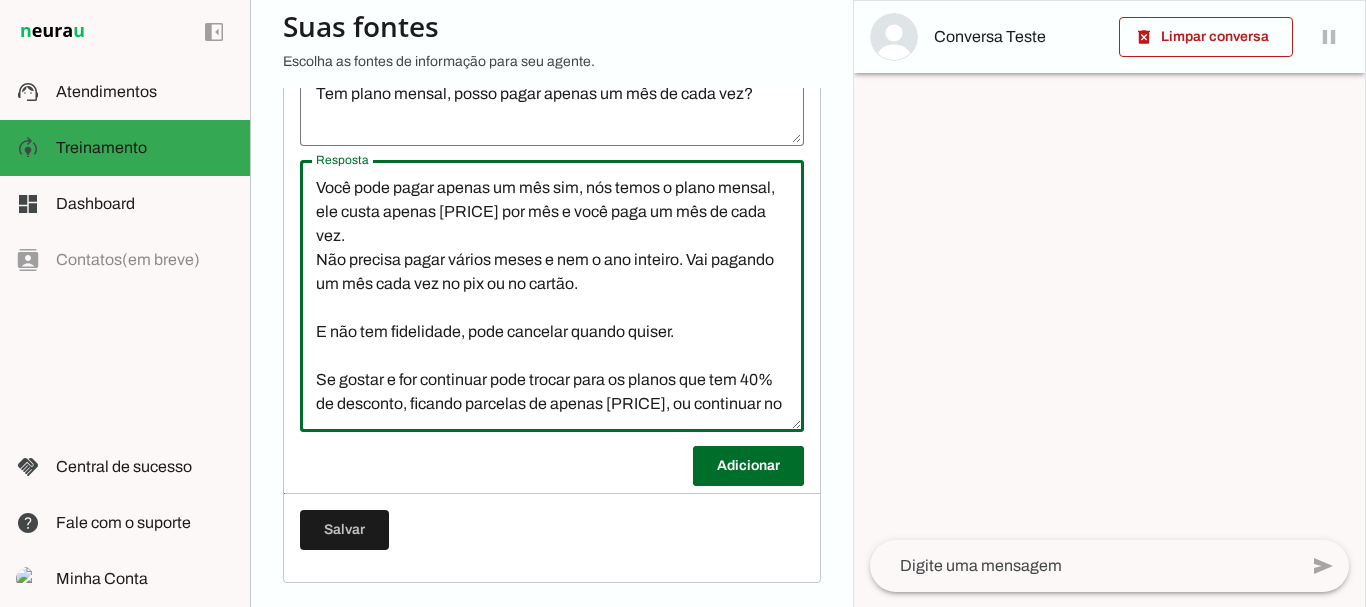 click on "Você pode pagar apenas um mês sim, nós temos o plano mensal, ele custa apenas 49,90 por mês e você paga um mês de cada vez.
Não precisa pagar vários meses e nem o ano inteiro. Vai pagando um mês cada vez no pix ou no cartão.
E não tem fidelidade, pode cancelar quando quiser.
Se gostar e for continuar pode trocar para os planos que tem 40% de desconto, ficando parcelas de apenas 29,90, ou continuar no mensal mesmo.”
Link do plano mensal: https://chk.eduzz.com/7977Q4189E" at bounding box center [552, 296] 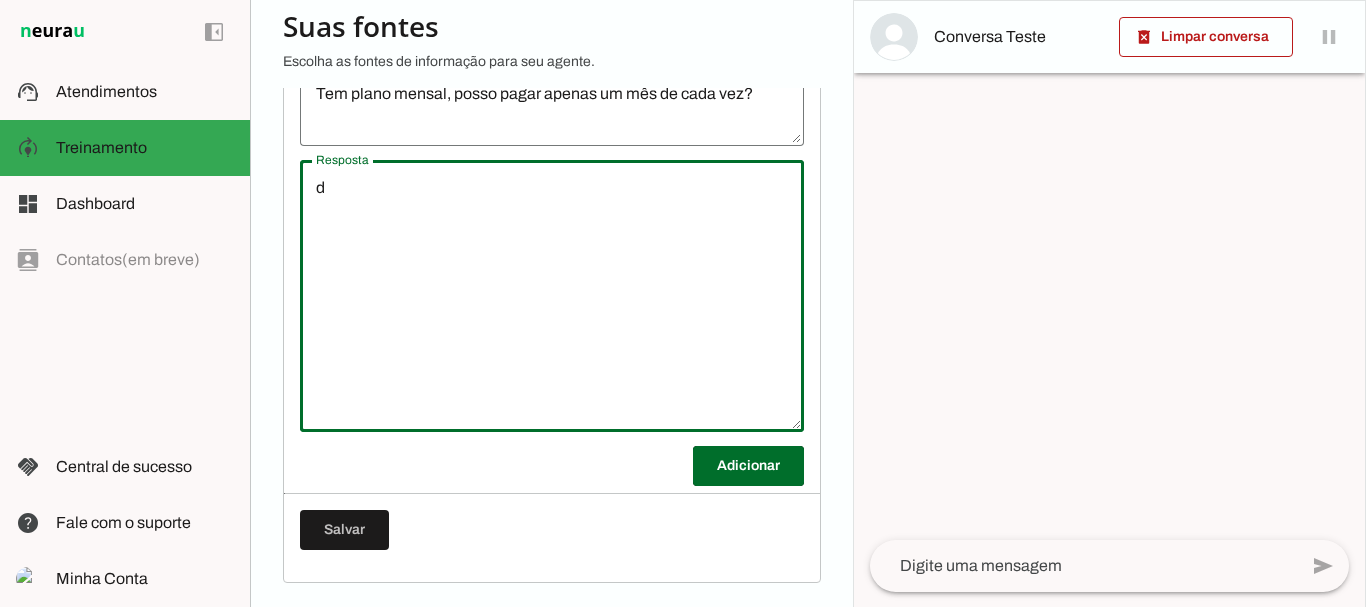 type on "dd" 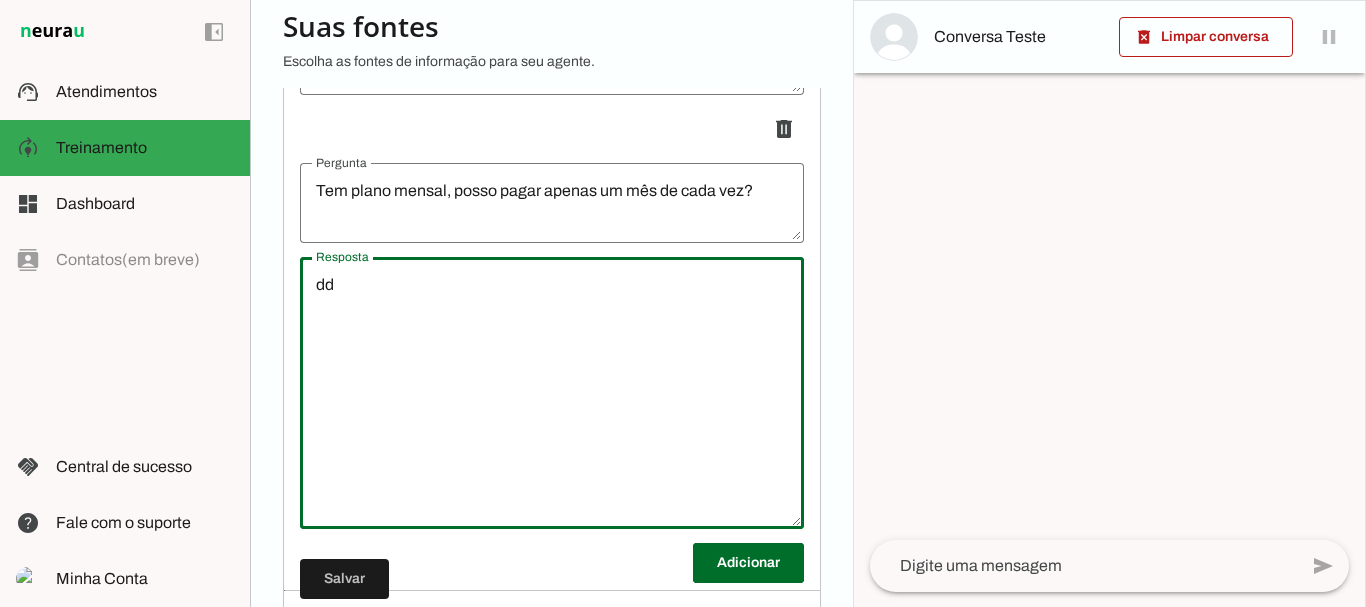 scroll, scrollTop: 9758, scrollLeft: 0, axis: vertical 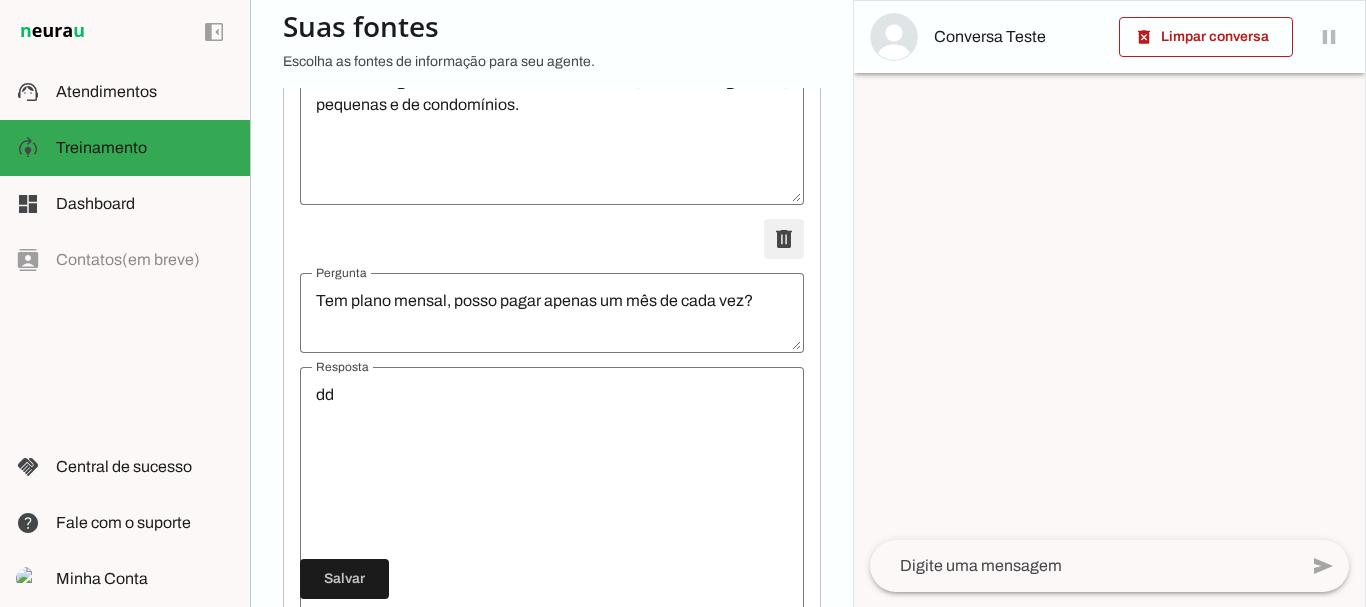 click at bounding box center (784, -9309) 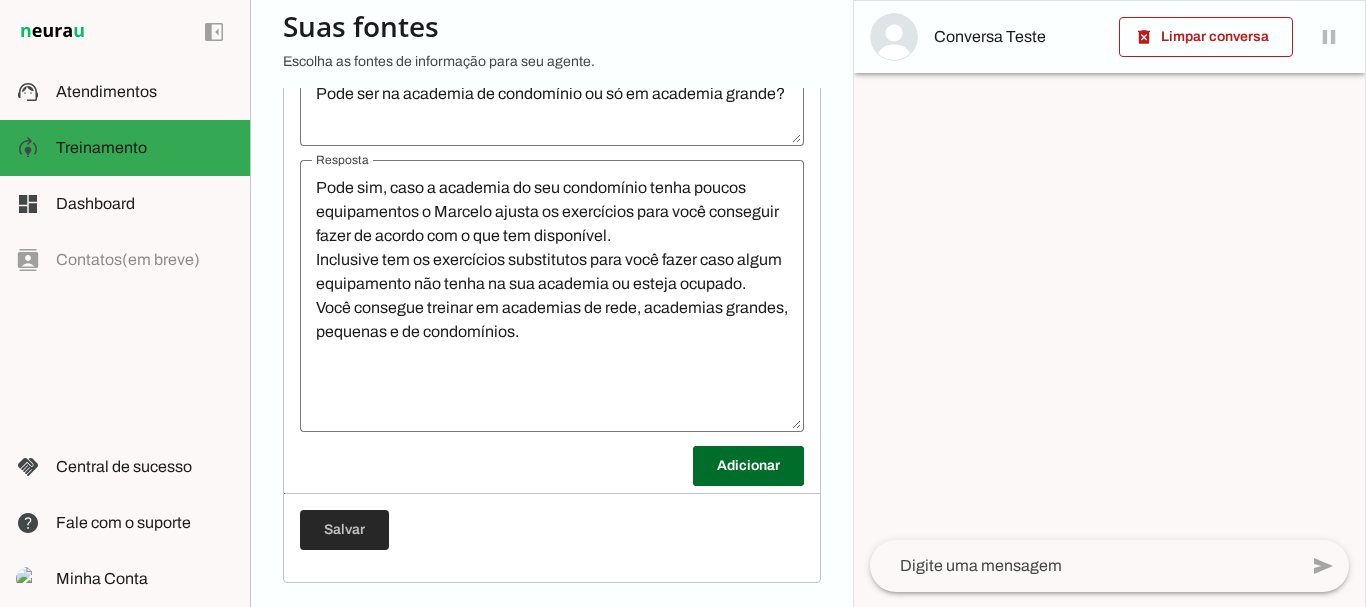 click at bounding box center (344, 530) 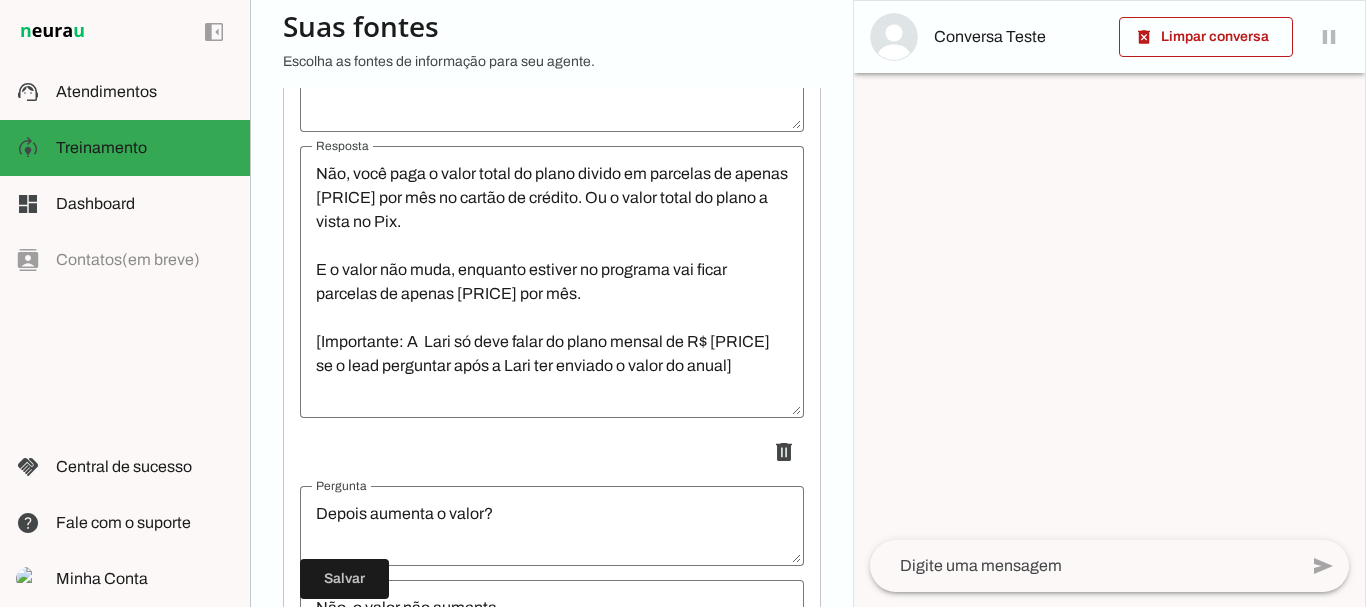 scroll, scrollTop: 4408, scrollLeft: 0, axis: vertical 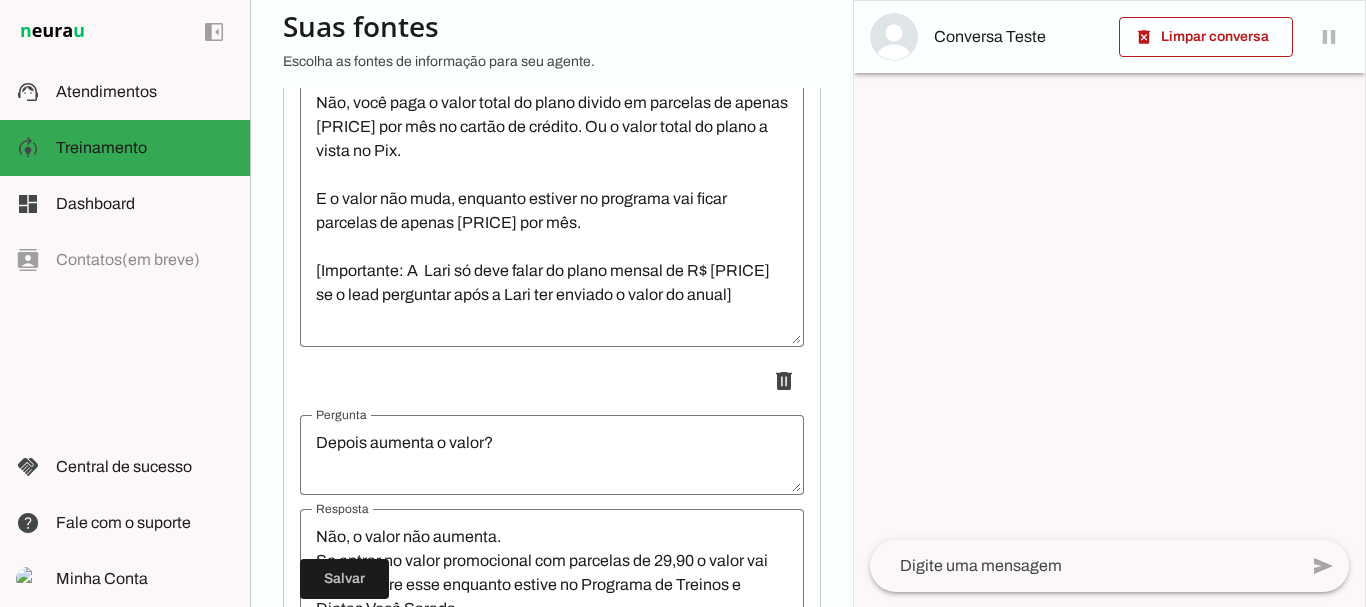 click on "Não, você paga o valor total do plano divido em parcelas de apenas 29,90 por mês no cartão de crédito. Ou o valor total do plano a vista no Pix.
E o valor não muda, enquanto estiver no programa vai ficar parcelas de apenas 29,90 por mês.
[Importante: A  Lari só deve falar do plano mensal de R$ 49,90 se o lead perguntar após a Lari ter enviado o valor do anual]" at bounding box center [552, 211] 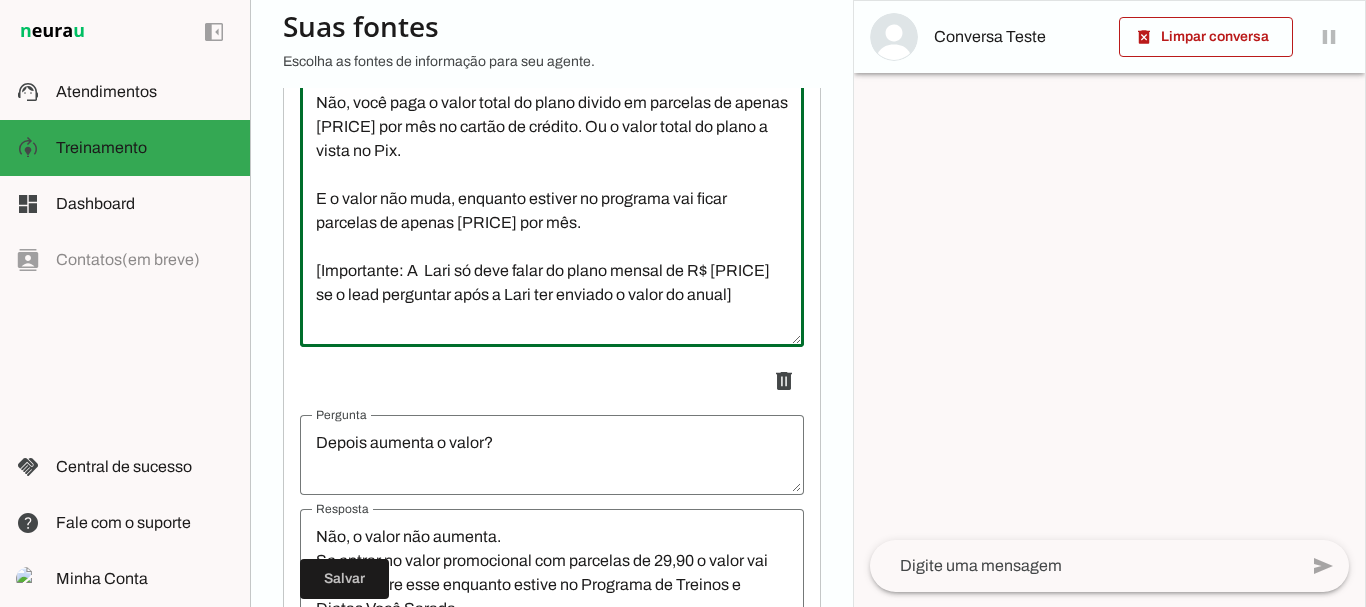scroll, scrollTop: 4284, scrollLeft: 0, axis: vertical 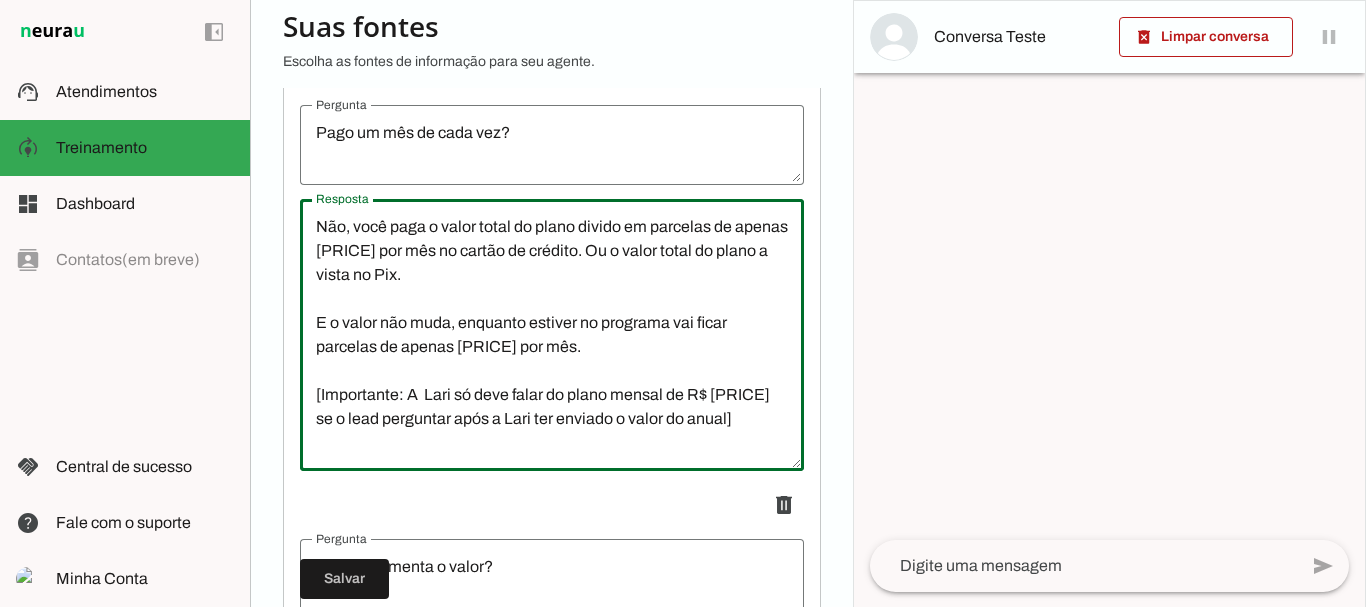 click on "Pago um mês de cada vez?" at bounding box center [552, 145] 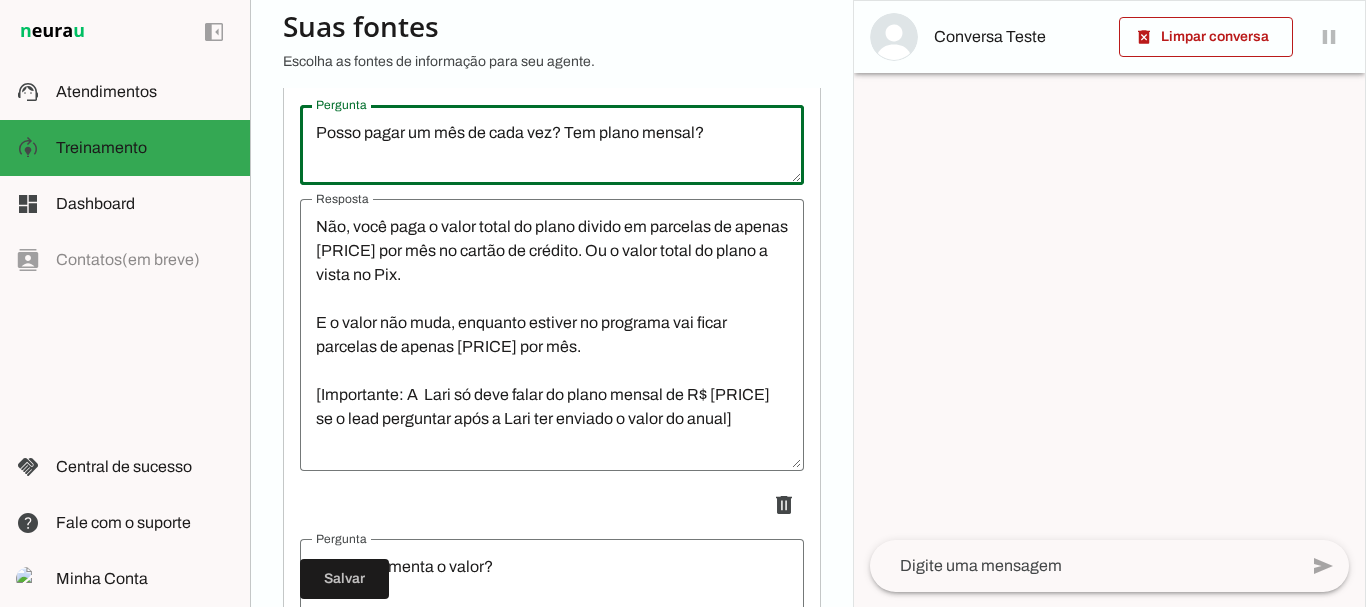 click on "Posso pagar um mês de cada vez? Tem plano mensal?" at bounding box center (552, 145) 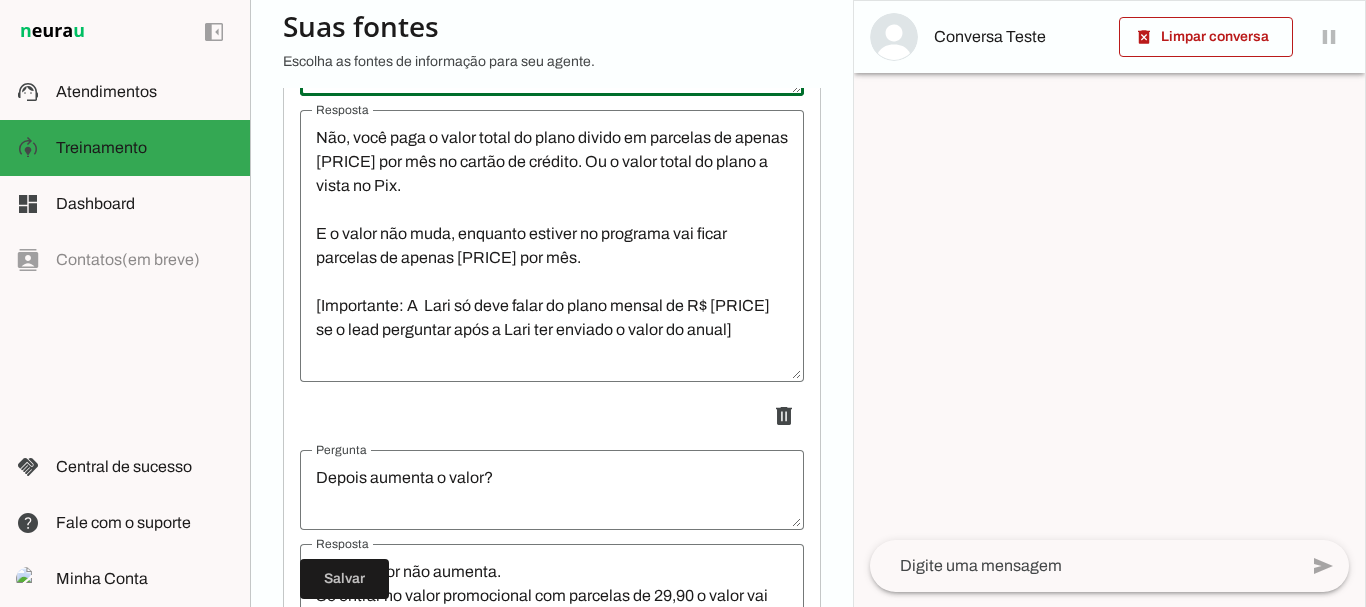 scroll, scrollTop: 4479, scrollLeft: 0, axis: vertical 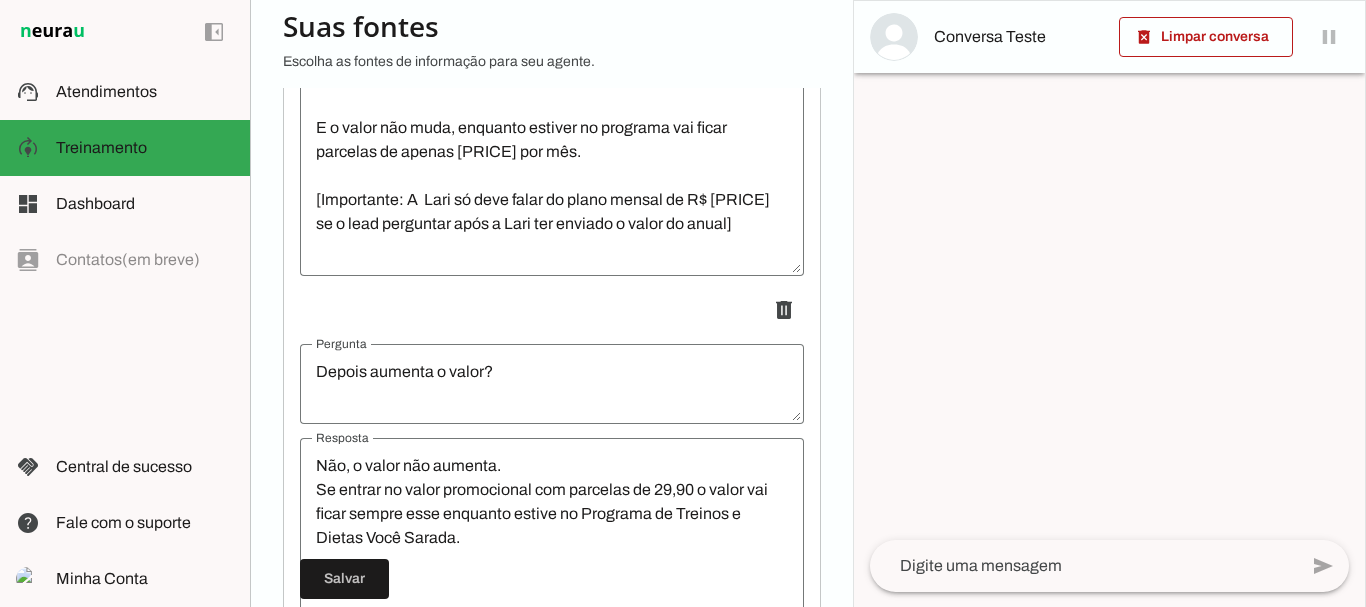 type on "Posso pagar um mês de cada vez? Tem plano mensal?" 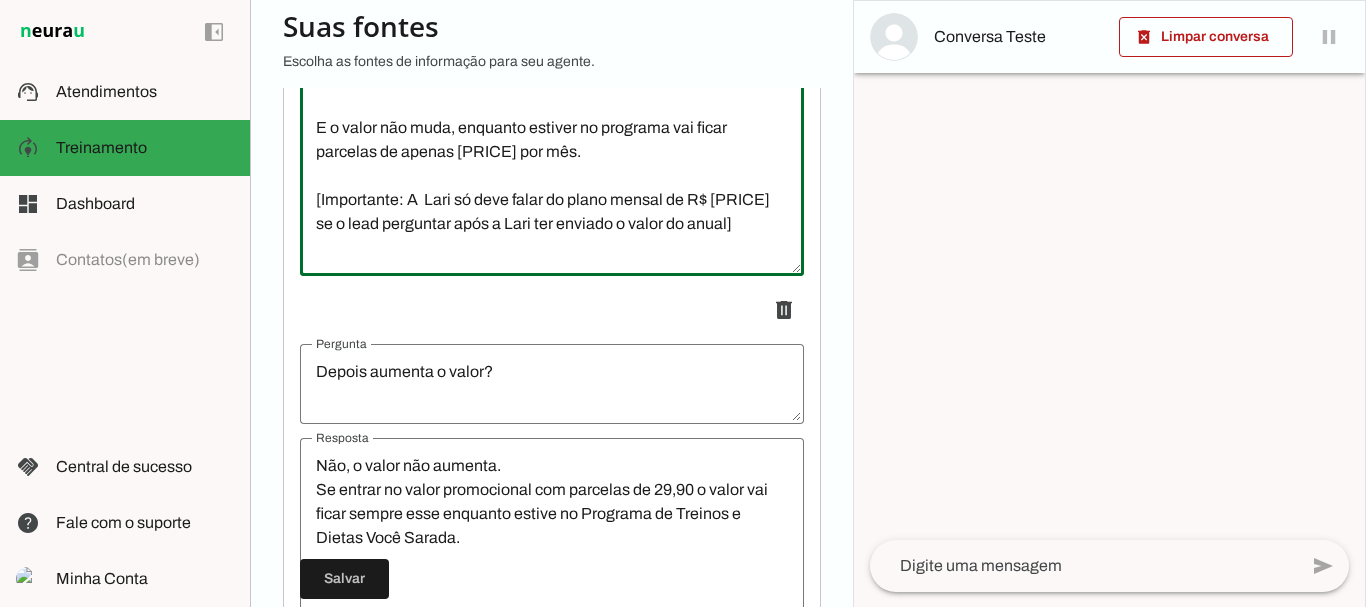 click on "Não, você paga o valor total do plano divido em parcelas de apenas 29,90 por mês no cartão de crédito. Ou o valor total do plano a vista no Pix.
E o valor não muda, enquanto estiver no programa vai ficar parcelas de apenas 29,90 por mês.
[Importante: A  Lari só deve falar do plano mensal de R$ 49,90 se o lead perguntar após a Lari ter enviado o valor do anual]" at bounding box center [552, 140] 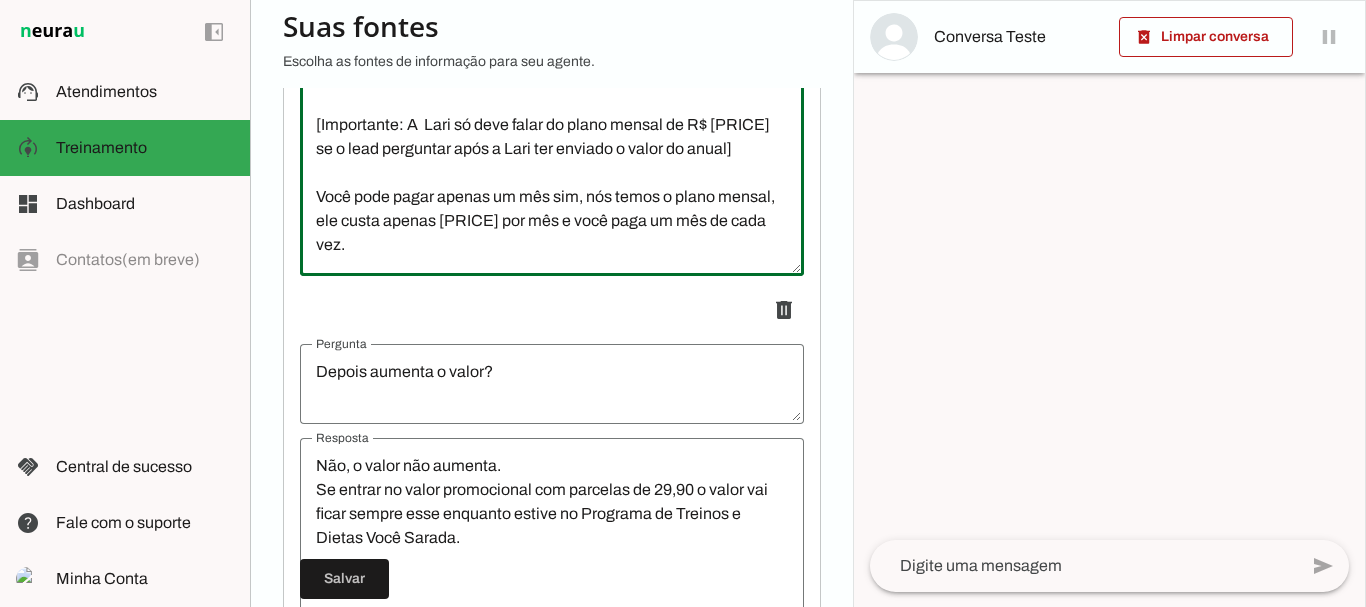 scroll, scrollTop: 51, scrollLeft: 0, axis: vertical 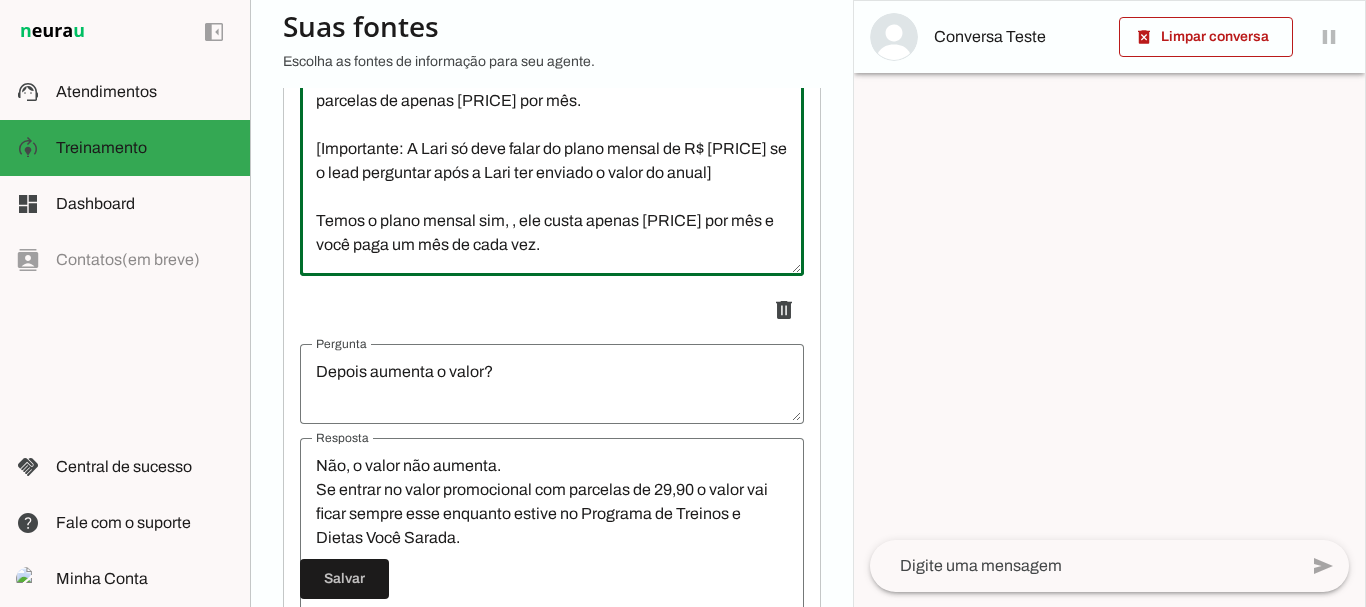 paste on "pode pagar apenas um mês" 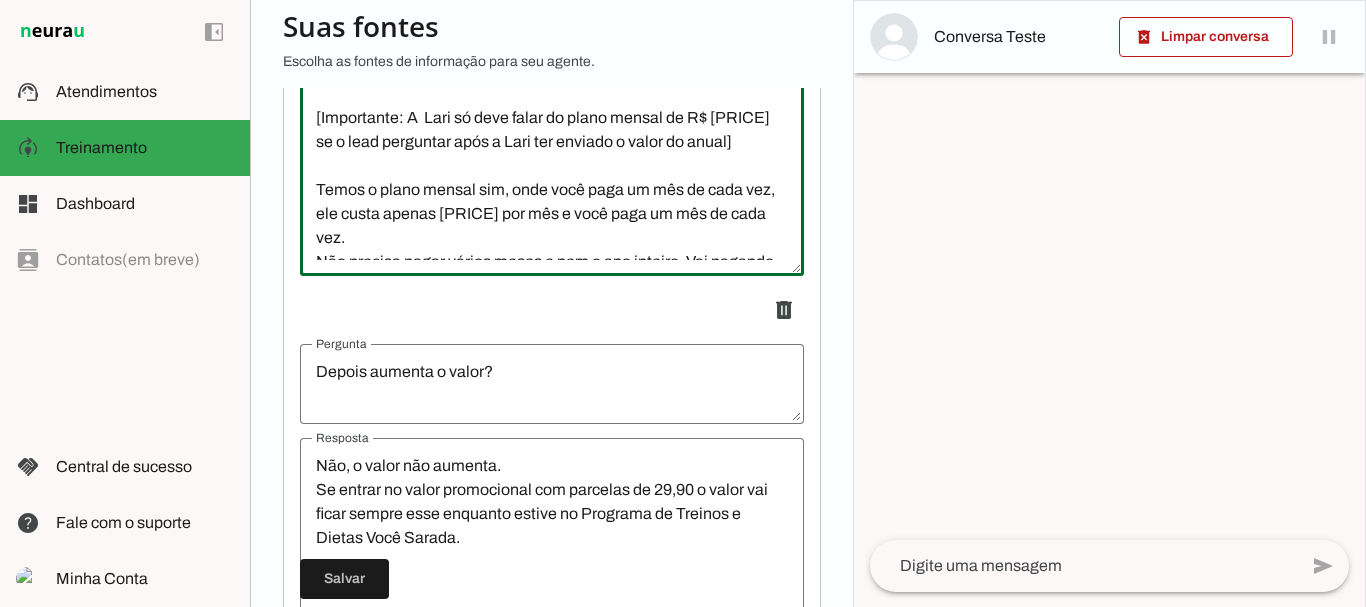 scroll, scrollTop: 102, scrollLeft: 0, axis: vertical 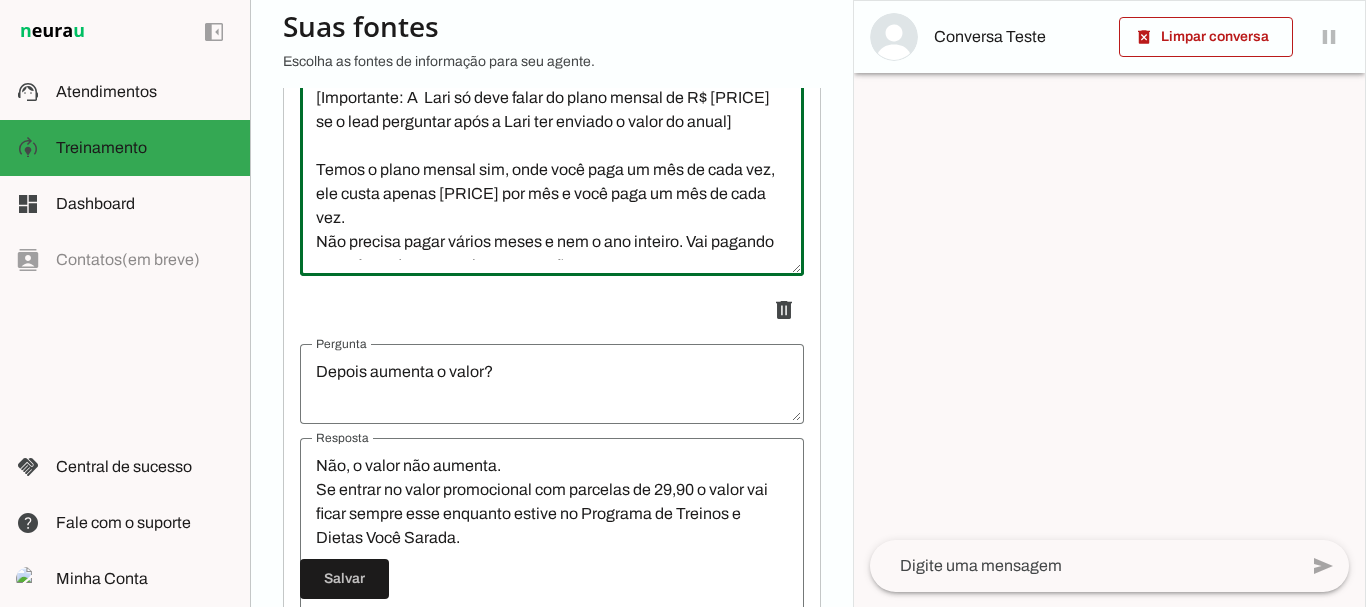 drag, startPoint x: 514, startPoint y: 186, endPoint x: 350, endPoint y: 205, distance: 165.09694 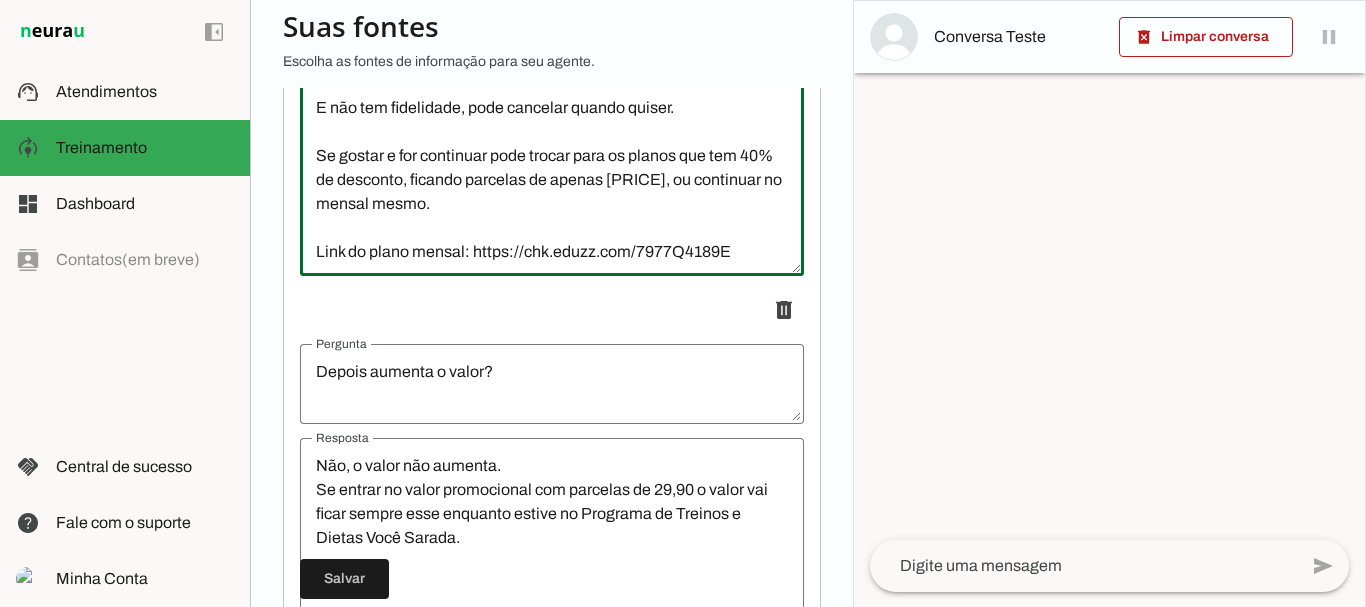 scroll, scrollTop: 308, scrollLeft: 0, axis: vertical 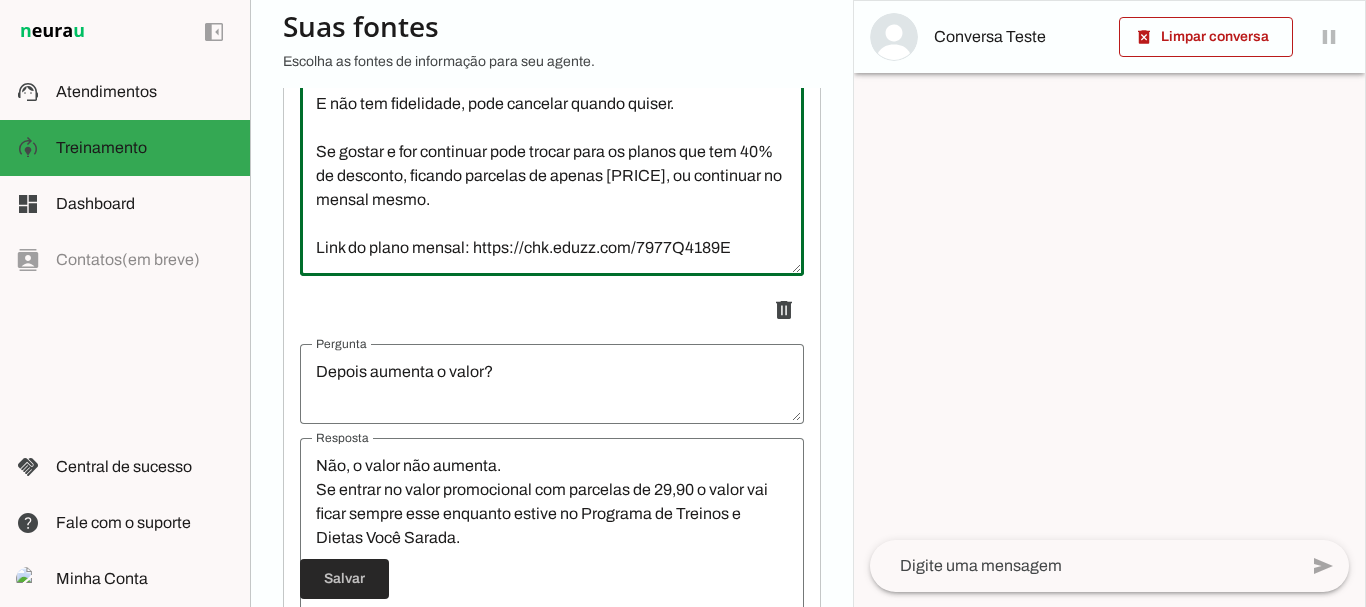 type on "Não, você paga o valor total do plano divido em parcelas de apenas 29,90 por mês no cartão de crédito. Ou o valor total do plano a vista no Pix.
E o valor não muda, enquanto estiver no programa vai ficar parcelas de apenas 29,90 por mês.
[Importante: A  Lari só deve falar do plano mensal de R$ 49,90 se o lead perguntar após a Lari ter enviado o valor do anual]
Temos o plano mensal sim, ele custa apenas 49,90 por mês e você paga um mês de cada vez.
Não precisa pagar vários meses e nem o ano inteiro. Vai pagando um mês cada vez no pix ou no cartão.
E não tem fidelidade, pode cancelar quando quiser.
Se gostar e for continuar pode trocar para os planos que tem 40% de desconto, ficando parcelas de apenas 29,90, ou continuar no mensal mesmo.
Link do plano mensal: https://chk.eduzz.com/7977Q4189E" 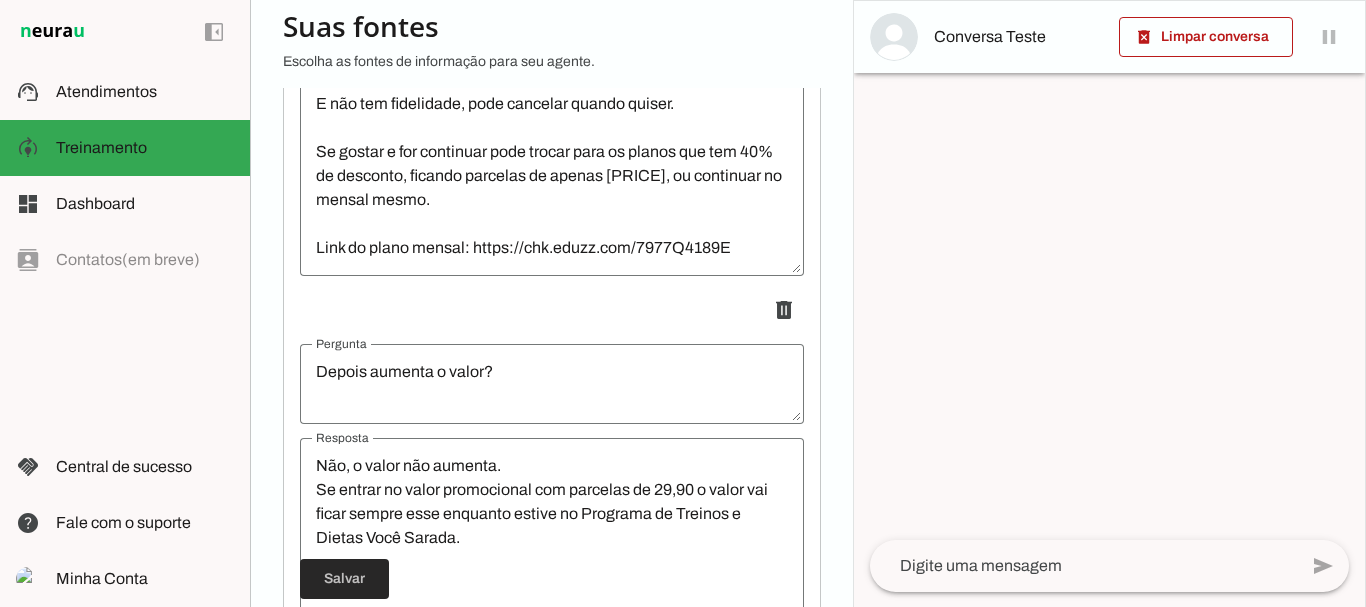 click at bounding box center (344, 579) 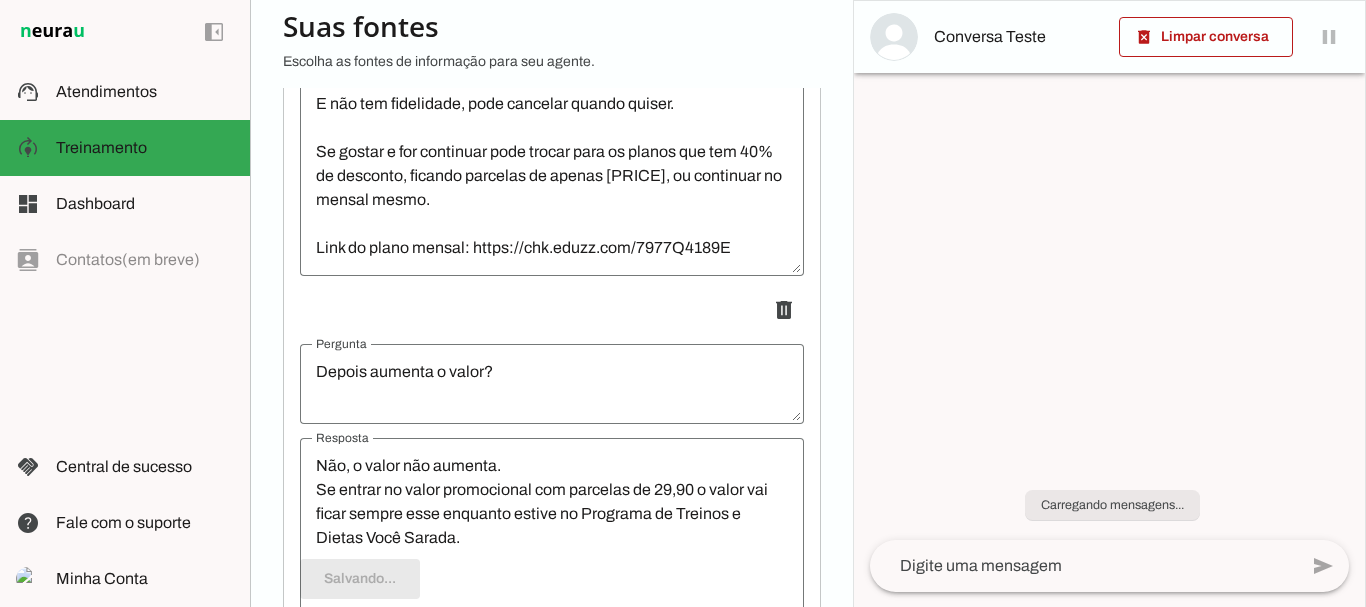 scroll, scrollTop: 308, scrollLeft: 0, axis: vertical 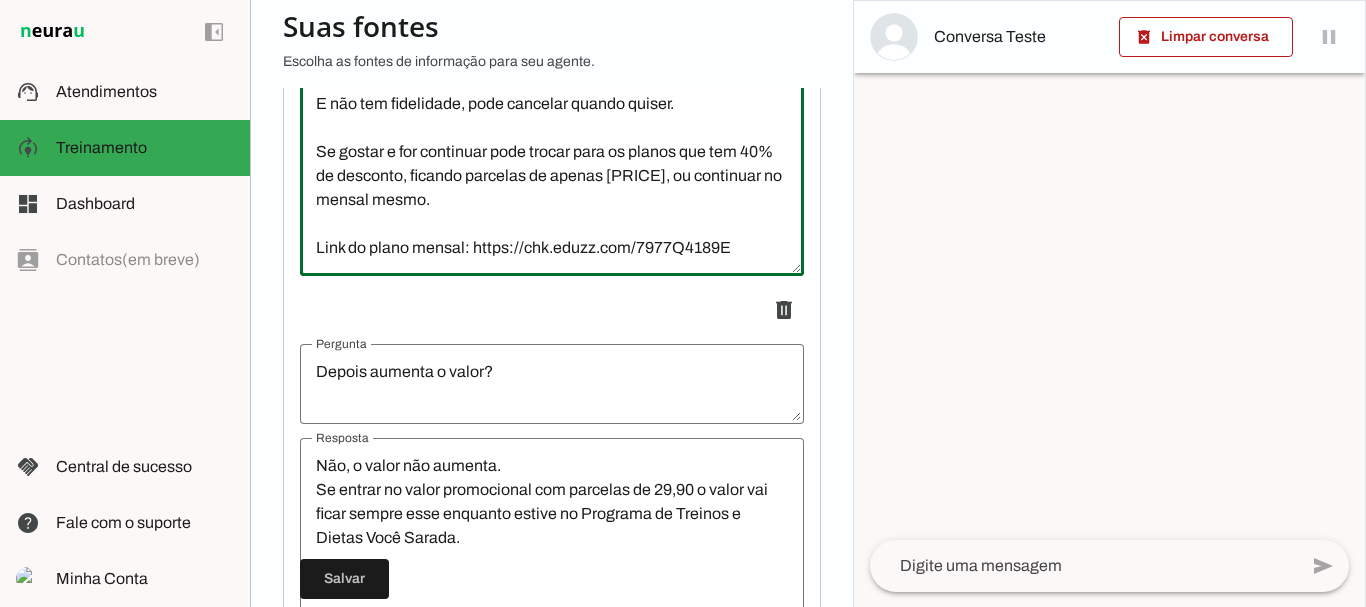 click on "Não, você paga o valor total do plano divido em parcelas de apenas 29,90 por mês no cartão de crédito. Ou o valor total do plano a vista no Pix.
E o valor não muda, enquanto estiver no programa vai ficar parcelas de apenas 29,90 por mês.
[Importante: A  Lari só deve falar do plano mensal de R$ 49,90 se o lead perguntar após a Lari ter enviado o valor do anual]
Temos o plano mensal sim, ele custa apenas 49,90 por mês e você paga um mês de cada vez.
Não precisa pagar vários meses e nem o ano inteiro. Vai pagando um mês cada vez no pix ou no cartão.
E não tem fidelidade, pode cancelar quando quiser.
Se gostar e for continuar pode trocar para os planos que tem 40% de desconto, ficando parcelas de apenas 29,90, ou continuar no mensal mesmo.
Link do plano mensal: https://chk.eduzz.com/7977Q4189E" at bounding box center (552, 140) 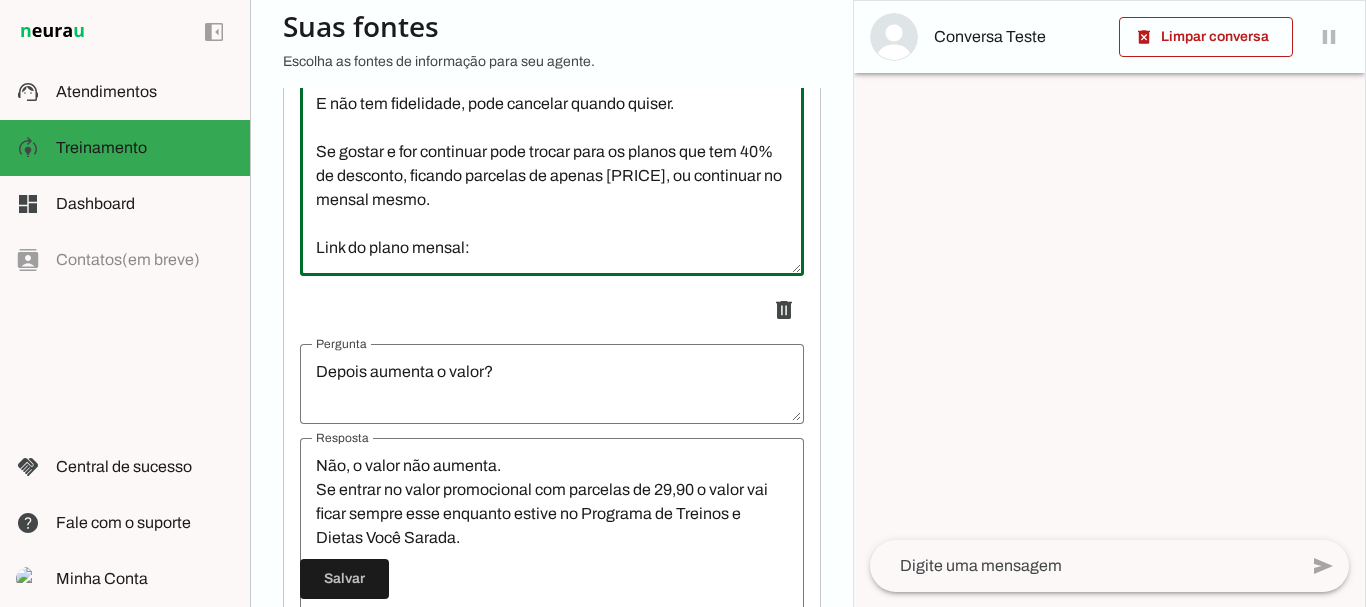 scroll, scrollTop: 288, scrollLeft: 0, axis: vertical 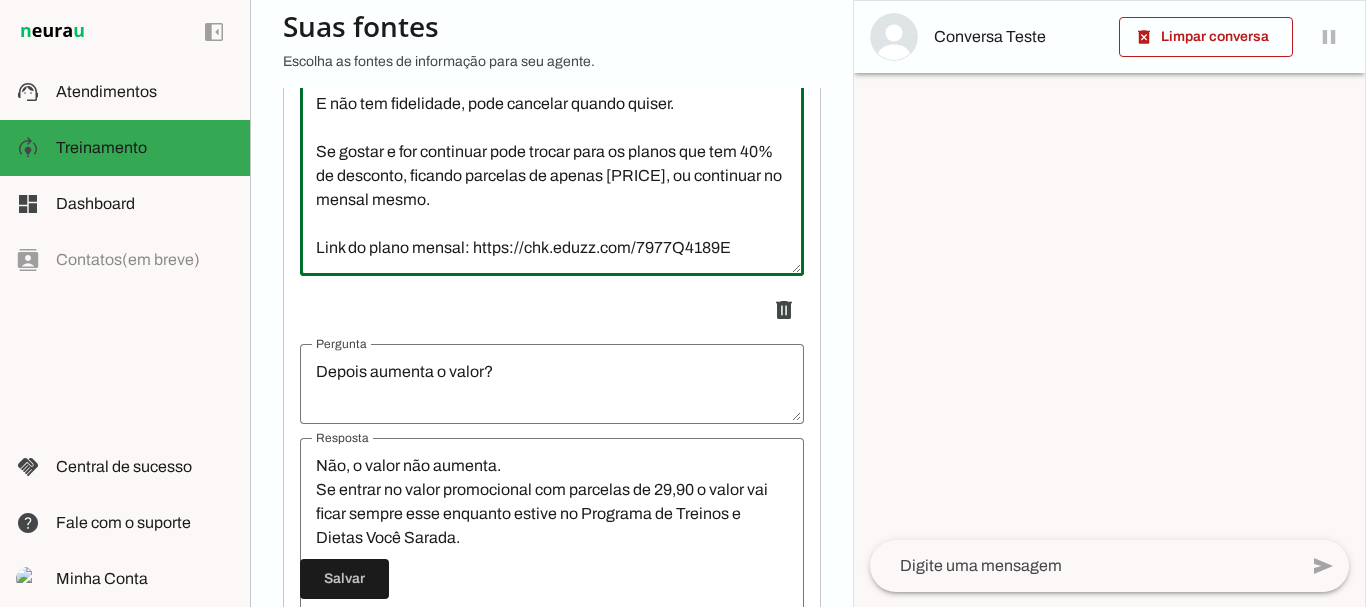 click on "Não, você paga o valor total do plano divido em parcelas de apenas 29,90 por mês no cartão de crédito. Ou o valor total do plano a vista no Pix.
E o valor não muda, enquanto estiver no programa vai ficar parcelas de apenas 29,90 por mês.
[Importante: A  Lari só deve falar do plano mensal de R$ 49,90 se o lead perguntar após a Lari ter enviado o valor do anual]
Temos o plano mensal sim, ele custa apenas 49,90 por mês e você paga um mês de cada vez.
Não precisa pagar vários meses e nem o ano inteiro. Vai pagando um mês cada vez no pix ou no cartão.
E não tem fidelidade, pode cancelar quando quiser.
Se gostar e for continuar pode trocar para os planos que tem 40% de desconto, ficando parcelas de apenas 29,90, ou continuar no mensal mesmo.
Link do plano mensal: https://chk.eduzz.com/7977Q4189E" at bounding box center (552, 140) 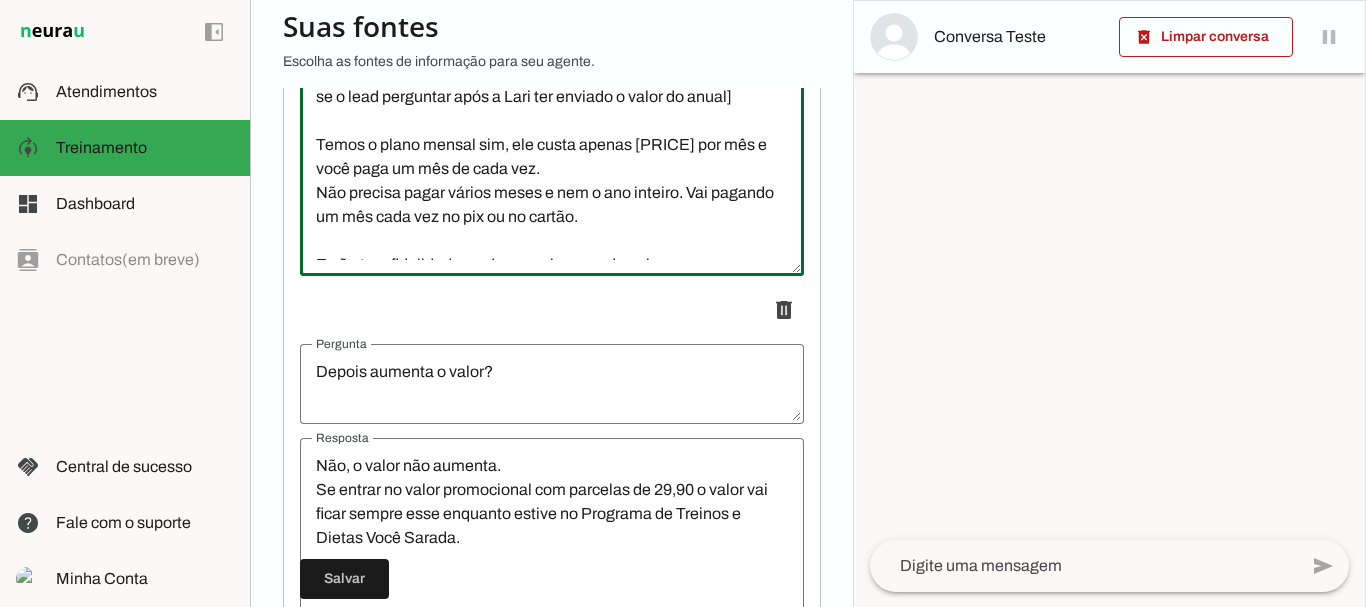 scroll, scrollTop: 124, scrollLeft: 0, axis: vertical 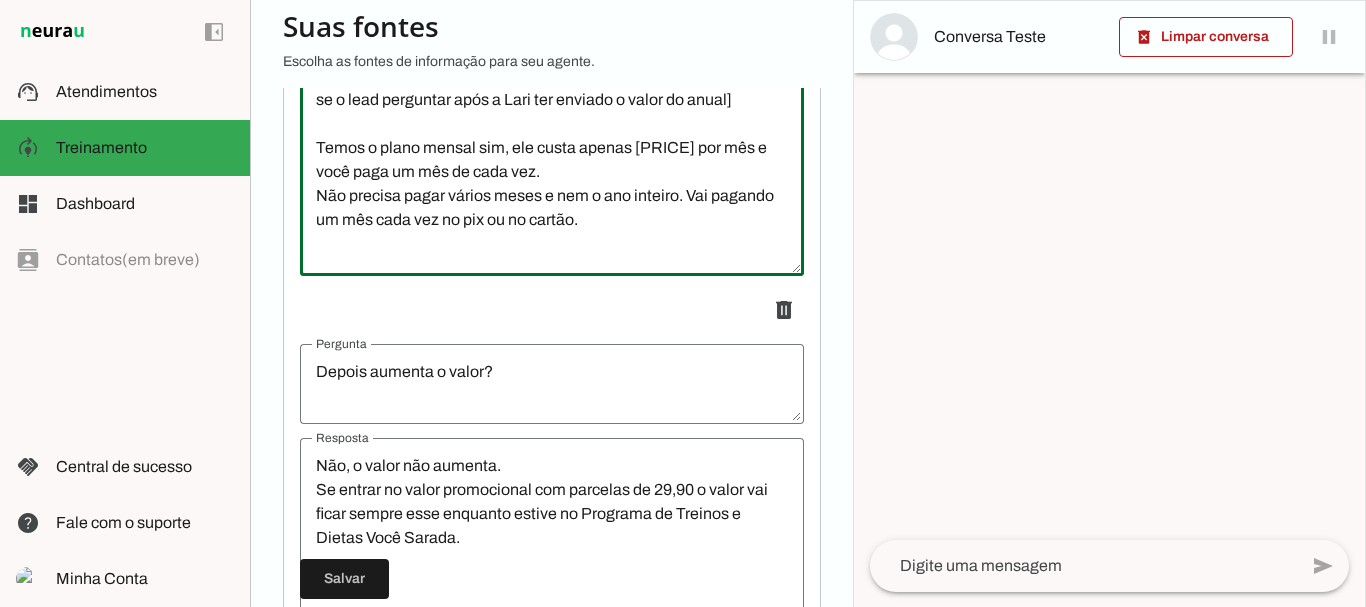 click on "Não, você paga o valor total do plano divido em parcelas de apenas 29,90 por mês no cartão de crédito. Ou o valor total do plano a vista no Pix.
E o valor não muda, enquanto estiver no programa vai ficar parcelas de apenas 29,90 por mês.
[Importante: A  Lari só deve falar do plano mensal de R$ 49,90 se o lead perguntar após a Lari ter enviado o valor do anual]
Temos o plano mensal sim, ele custa apenas 49,90 por mês e você paga um mês de cada vez.
Não precisa pagar vários meses e nem o ano inteiro. Vai pagando um mês cada vez no pix ou no cartão.
E não tem fidelidade, pode cancelar quando quiser.
Se gostar e for continuar pode trocar para os planos que tem 50% de desconto, ficando parcelas de apenas 29,90, ou continuar no mensal mesmo.
Link do plano mensal: https://chk.eduzz.com/7977Q4189E" at bounding box center [552, 140] 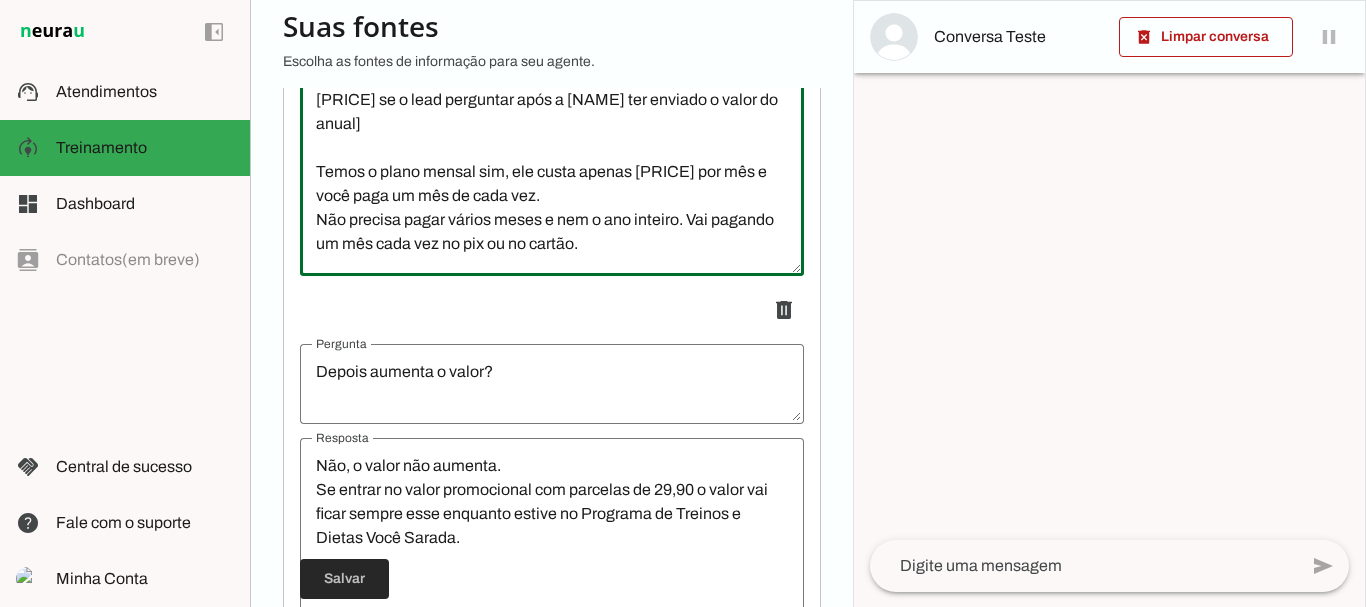 type on "Não, você paga o valor total do plano divido em parcelas de apenas 29,90 por mês no cartão de crédito. Ou o valor total do plano a vista no Pix.
E o valor não muda, enquanto estiver no programa vai ficar parcelas de apenas 29,90 por mês.
[Importante: A  Lari só deve falar do plano mensal de R$ 49,90 se o lead perguntar após a Lari ter enviado o valor do anual]
Temos o plano mensal sim, ele custa apenas 59,80 por mês e você paga um mês de cada vez.
Não precisa pagar vários meses e nem o ano inteiro. Vai pagando um mês cada vez no pix ou no cartão.
E não tem fidelidade, pode cancelar quando quiser.
Se gostar e for continuar pode trocar para os planos que tem 50% de desconto, ficando parcelas de apenas 29,90, ou continuar no mensal mesmo.
Link do plano mensal: https://chk.eduzz.com/7977Q4189E" 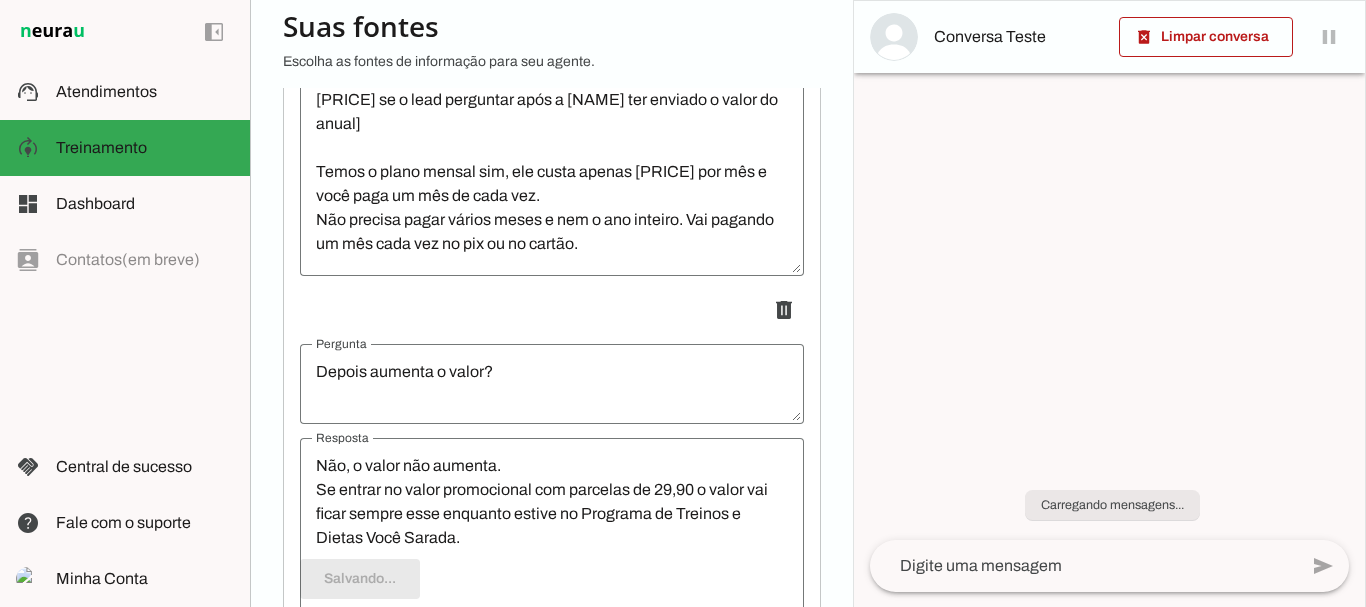 scroll, scrollTop: 124, scrollLeft: 0, axis: vertical 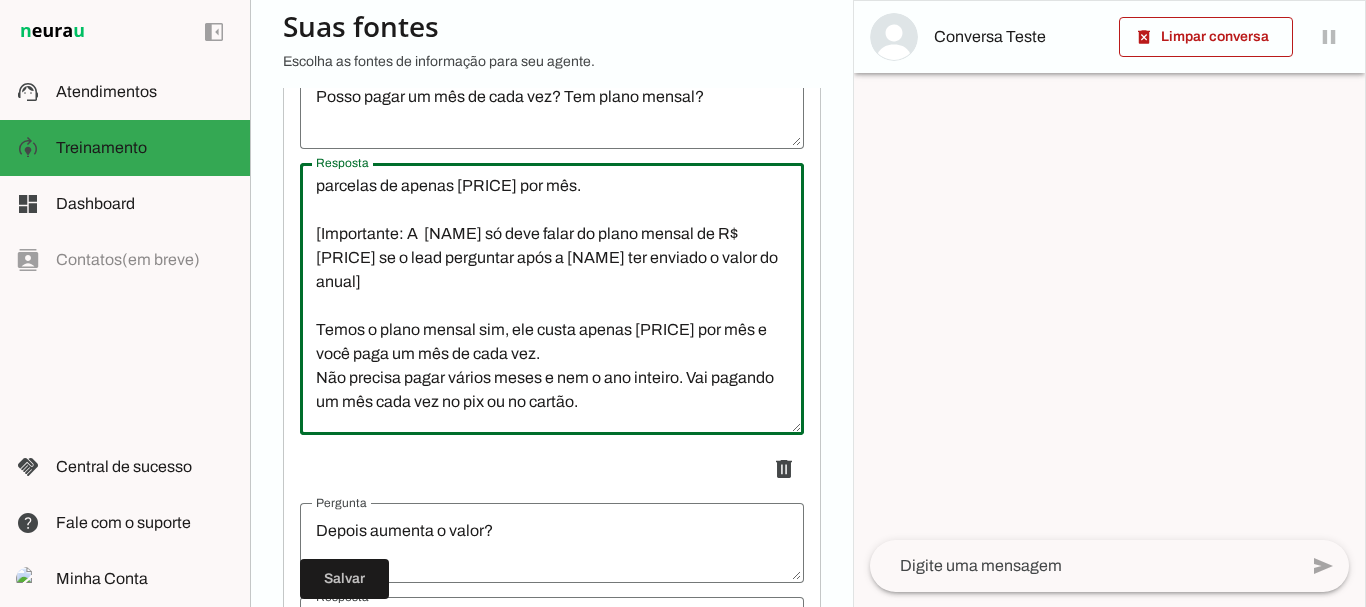 click on "Não, você paga o valor total do plano divido em parcelas de apenas 29,90 por mês no cartão de crédito. Ou o valor total do plano a vista no Pix.
E o valor não muda, enquanto estiver no programa vai ficar parcelas de apenas 29,90 por mês.
[Importante: A  Lari só deve falar do plano mensal de R$ 49,90 se o lead perguntar após a Lari ter enviado o valor do anual]
Temos o plano mensal sim, ele custa apenas 59,80 por mês e você paga um mês de cada vez.
Não precisa pagar vários meses e nem o ano inteiro. Vai pagando um mês cada vez no pix ou no cartão.
E não tem fidelidade, pode cancelar quando quiser.
Se gostar e for continuar pode trocar para os planos que tem 50% de desconto, ficando parcelas de apenas 29,90, ou continuar no mensal mesmo.
Link do plano mensal: https://chk.eduzz.com/7977Q4189E" at bounding box center (552, 299) 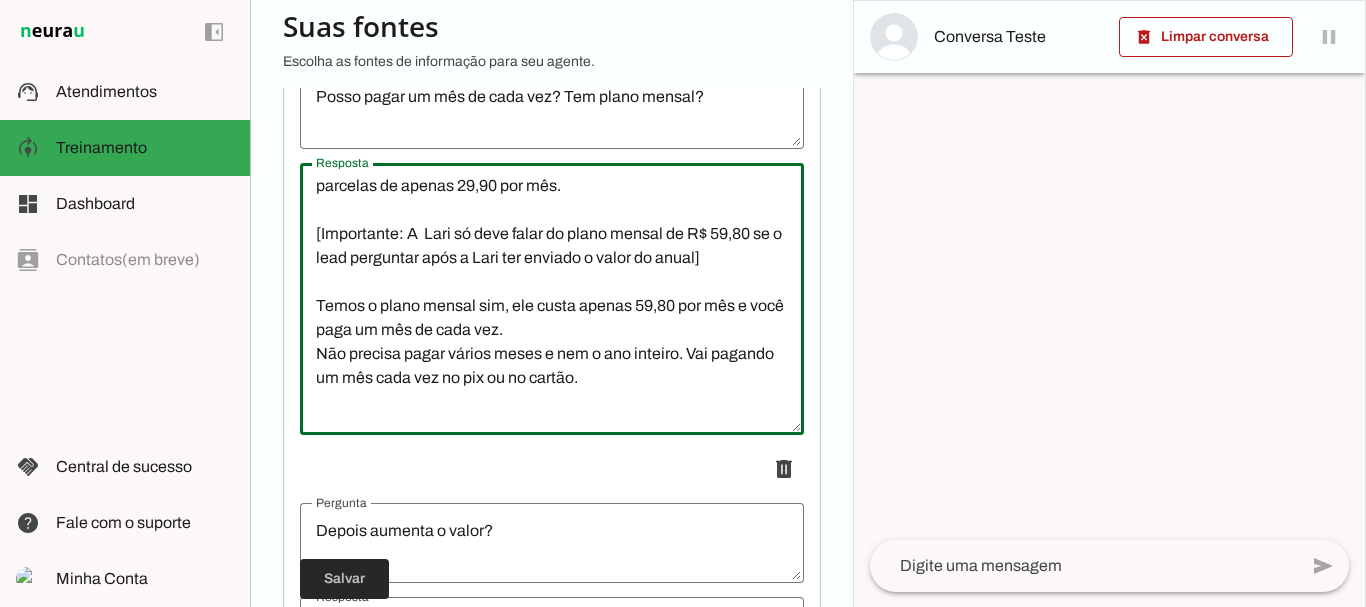 type on "Não, você paga o valor total do plano divido em parcelas de apenas 29,90 por mês no cartão de crédito. Ou o valor total do plano a vista no Pix.
E o valor não muda, enquanto estiver no programa vai ficar parcelas de apenas 29,90 por mês.
[Importante: A  Lari só deve falar do plano mensal de R$ 59,80 se o lead perguntar após a Lari ter enviado o valor do anual]
Temos o plano mensal sim, ele custa apenas 59,80 por mês e você paga um mês de cada vez.
Não precisa pagar vários meses e nem o ano inteiro. Vai pagando um mês cada vez no pix ou no cartão.
E não tem fidelidade, pode cancelar quando quiser.
Se gostar e for continuar pode trocar para os planos que tem 50% de desconto, ficando parcelas de apenas 29,90, ou continuar no mensal mesmo.
Link do plano mensal: https://chk.eduzz.com/7977Q4189E" 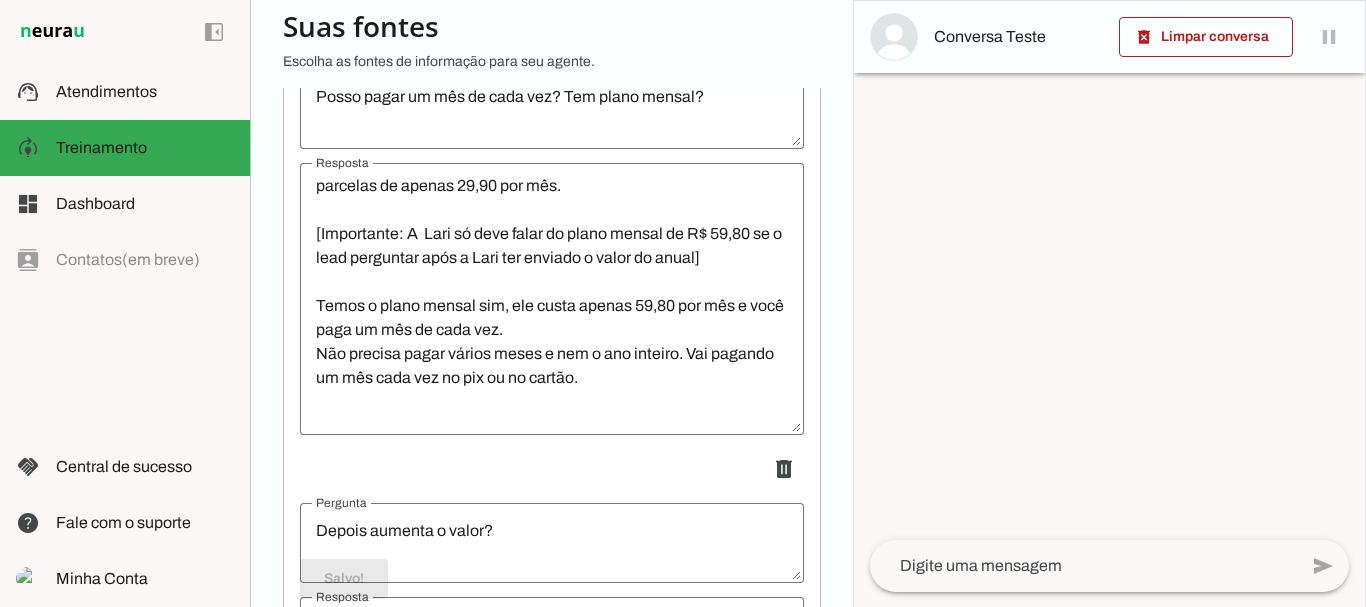 scroll, scrollTop: 125, scrollLeft: 0, axis: vertical 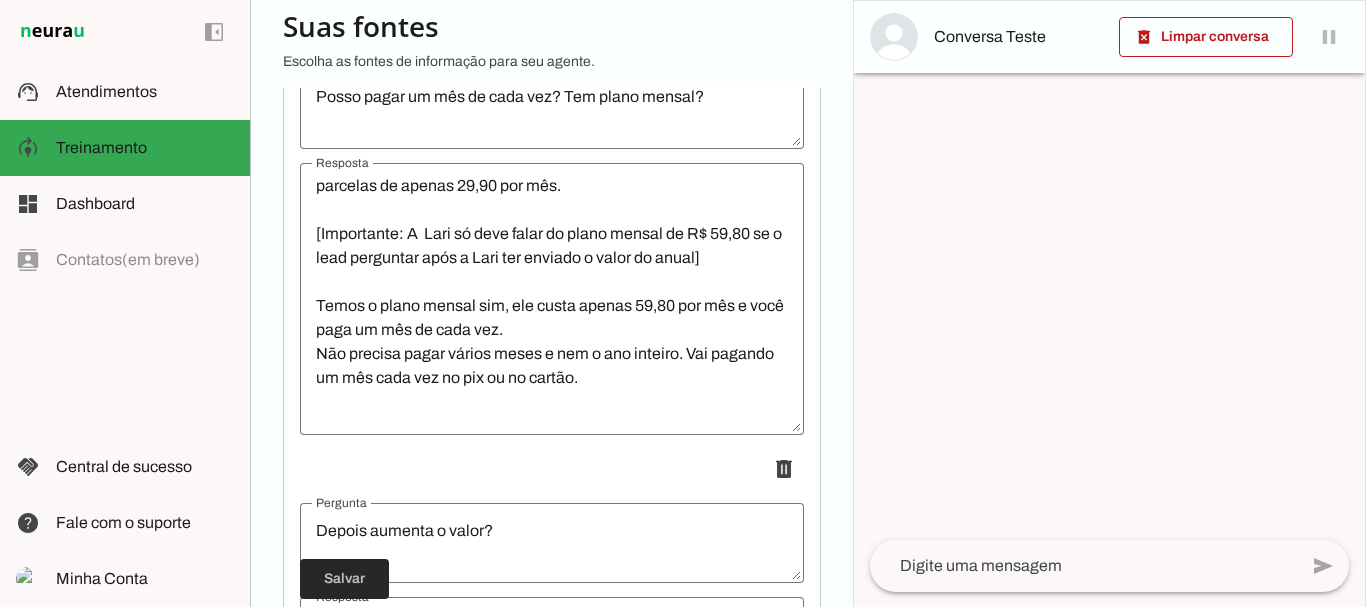 click at bounding box center [344, 579] 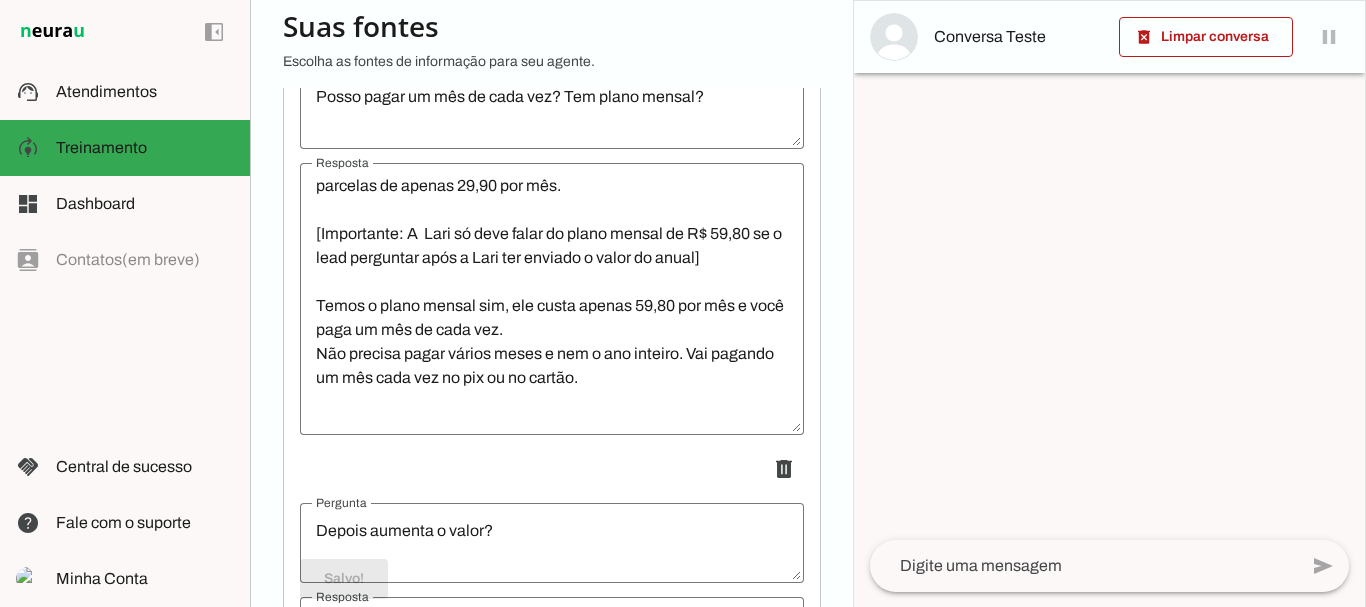 scroll, scrollTop: 125, scrollLeft: 0, axis: vertical 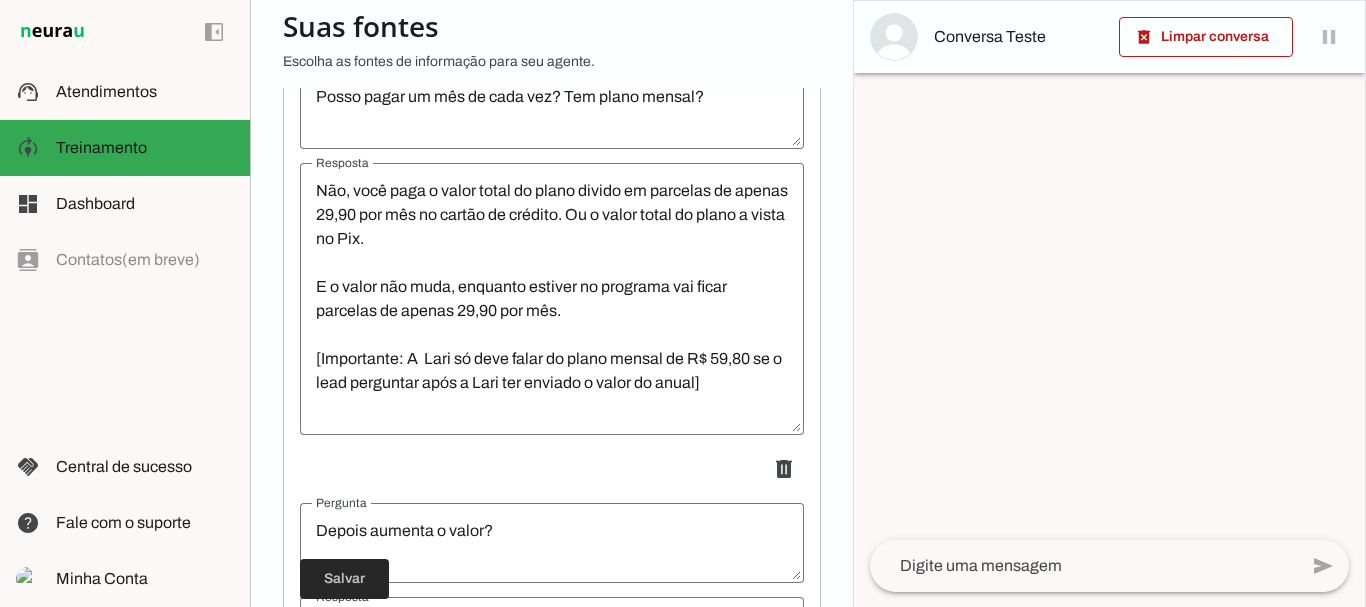 click at bounding box center (344, 579) 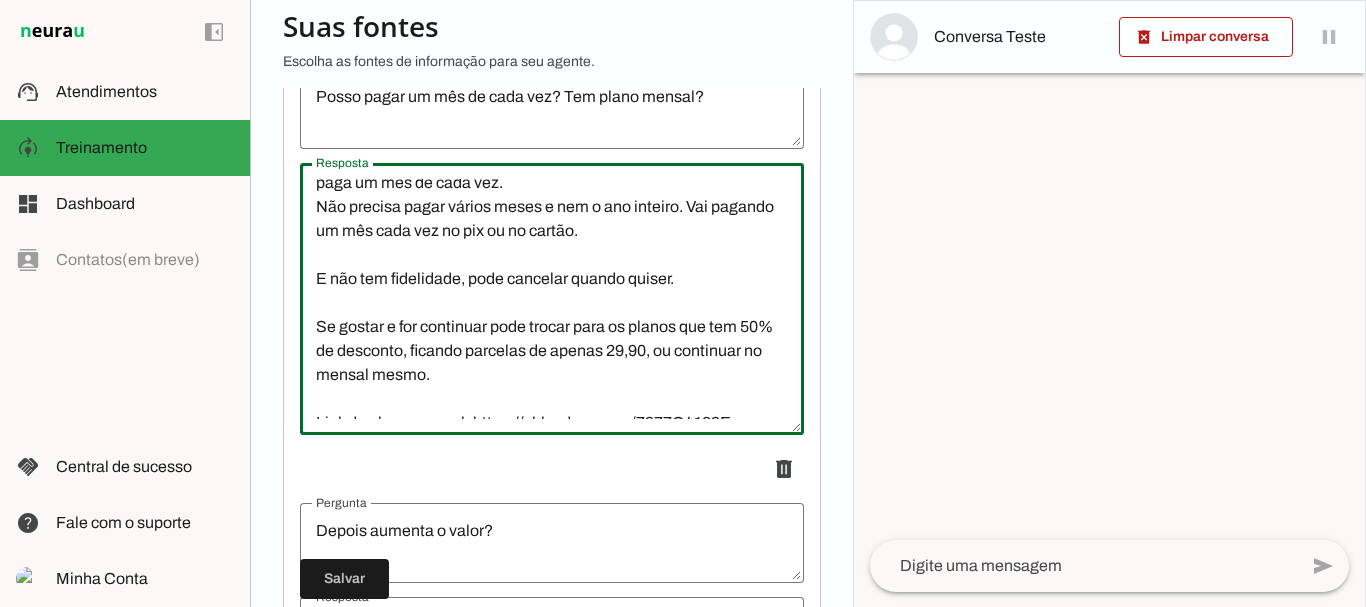 scroll, scrollTop: 288, scrollLeft: 0, axis: vertical 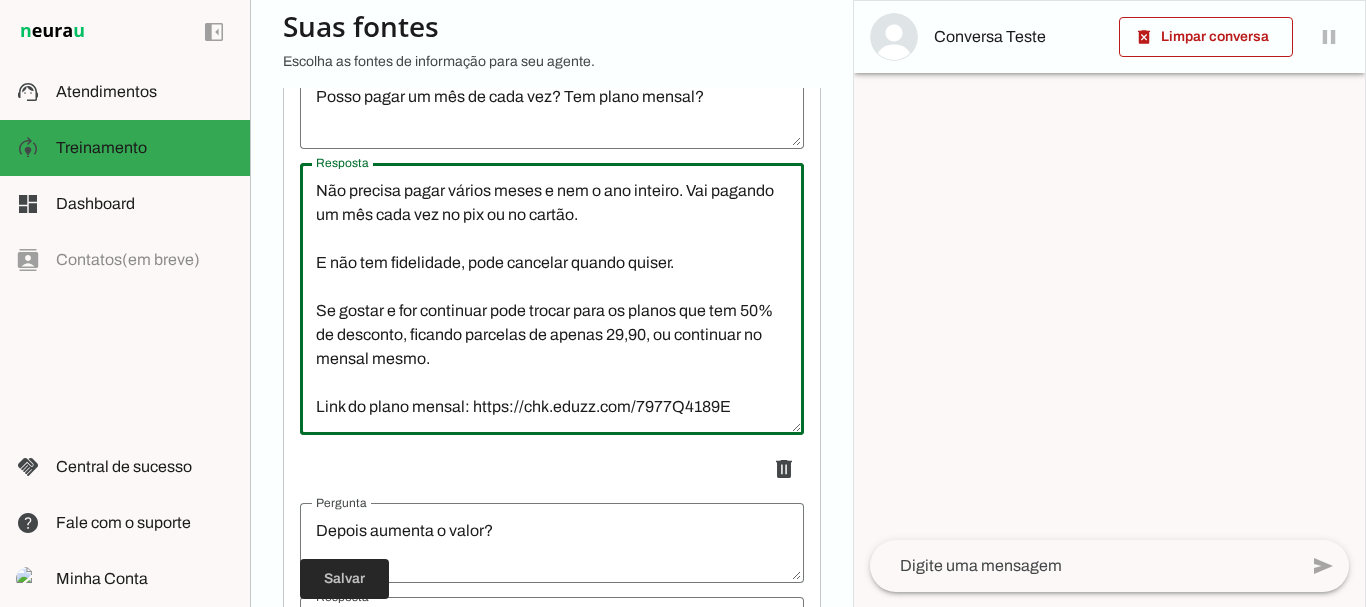 click at bounding box center (344, 579) 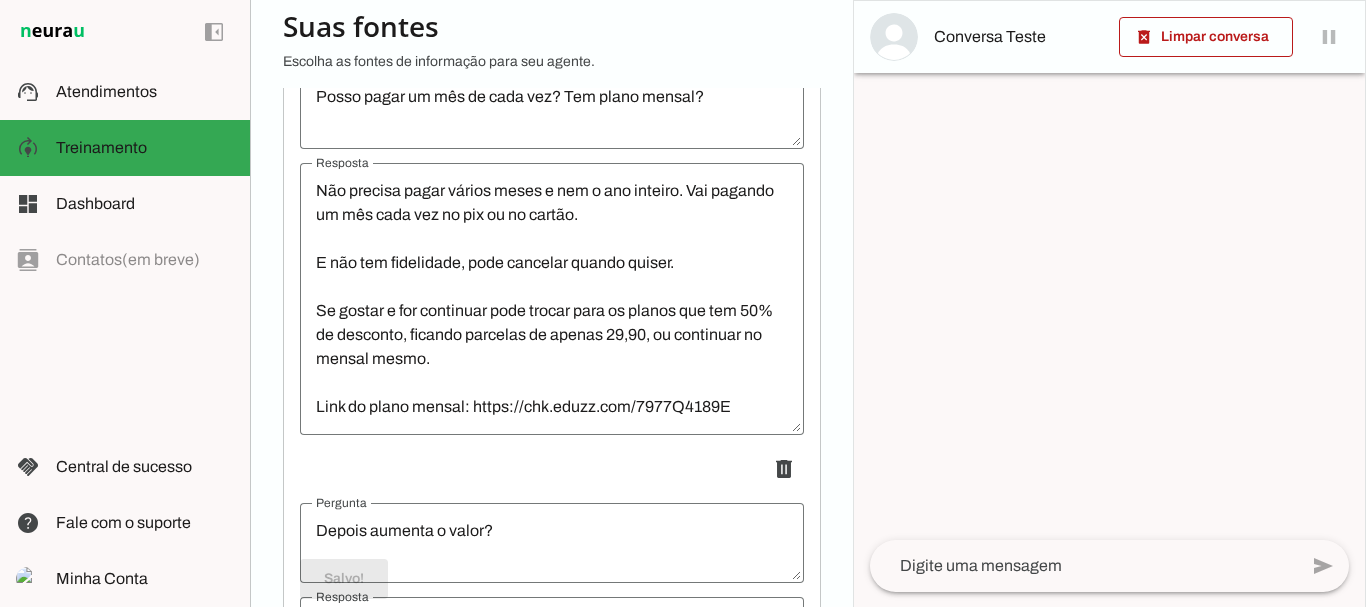 scroll, scrollTop: 288, scrollLeft: 0, axis: vertical 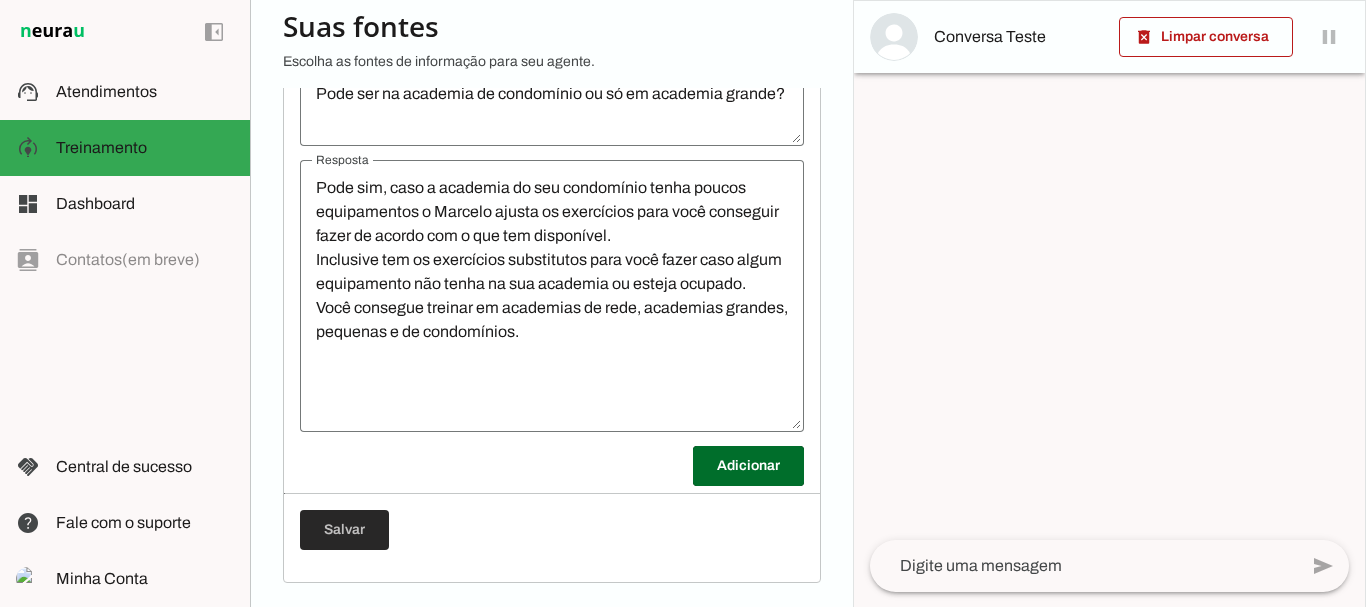 click at bounding box center (344, 530) 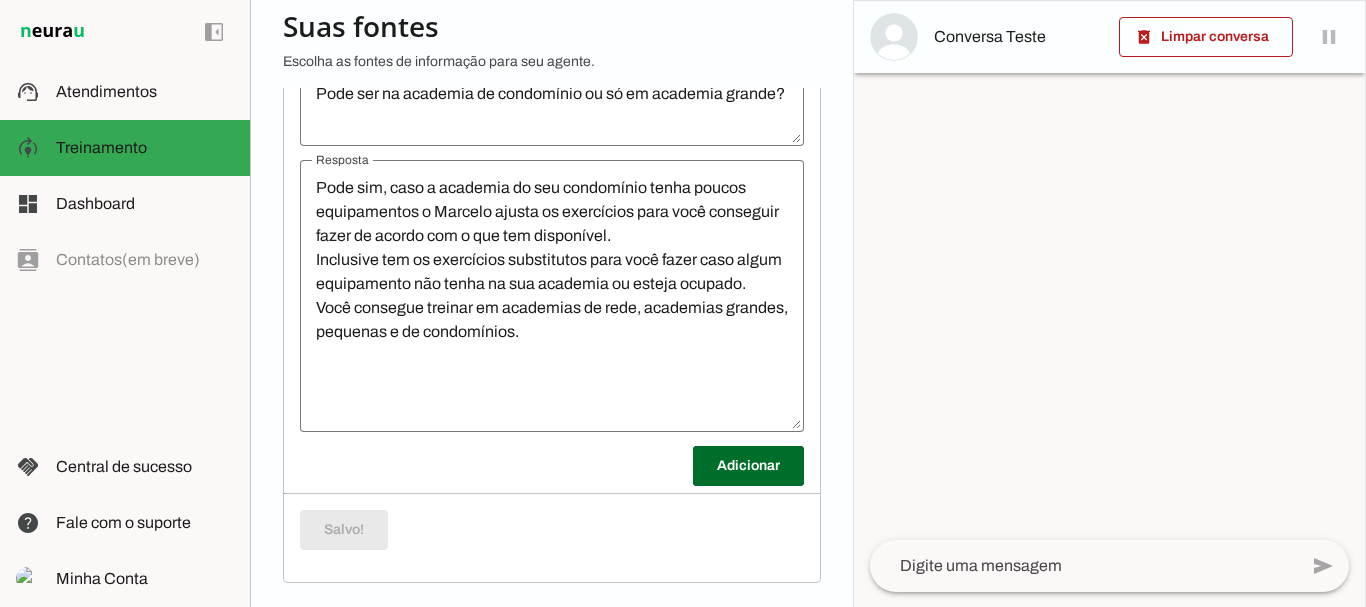 scroll, scrollTop: 288, scrollLeft: 0, axis: vertical 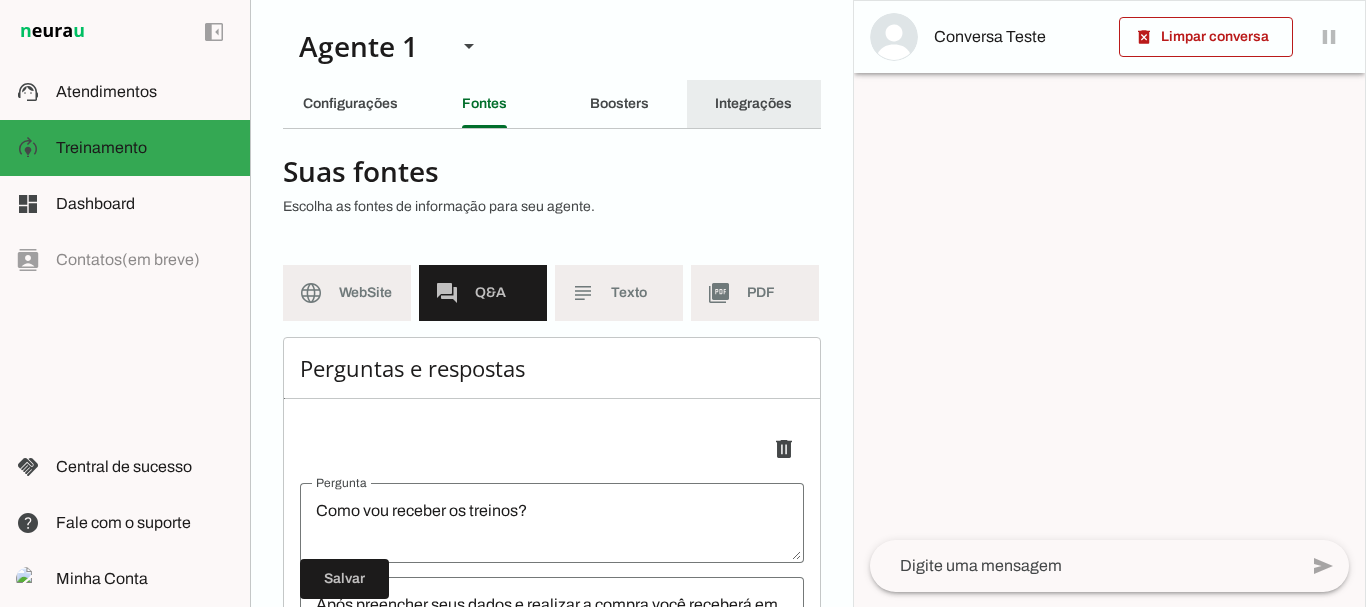 click on "Integrações" 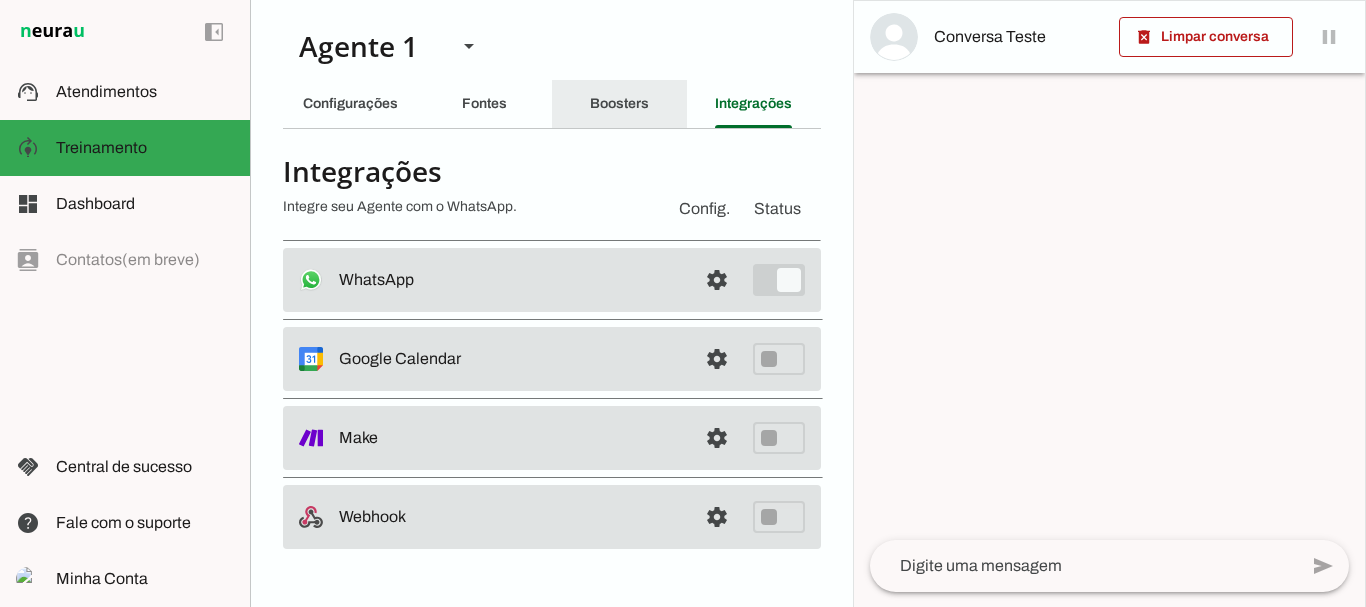 click on "Boosters" 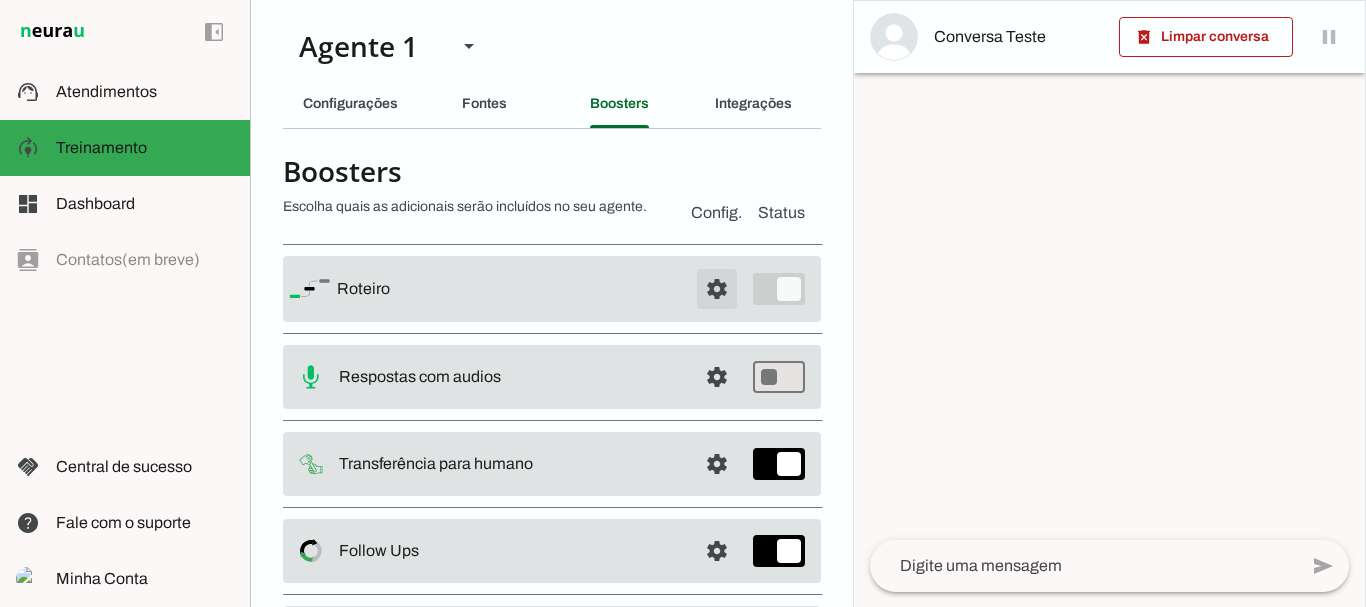 click at bounding box center [717, 289] 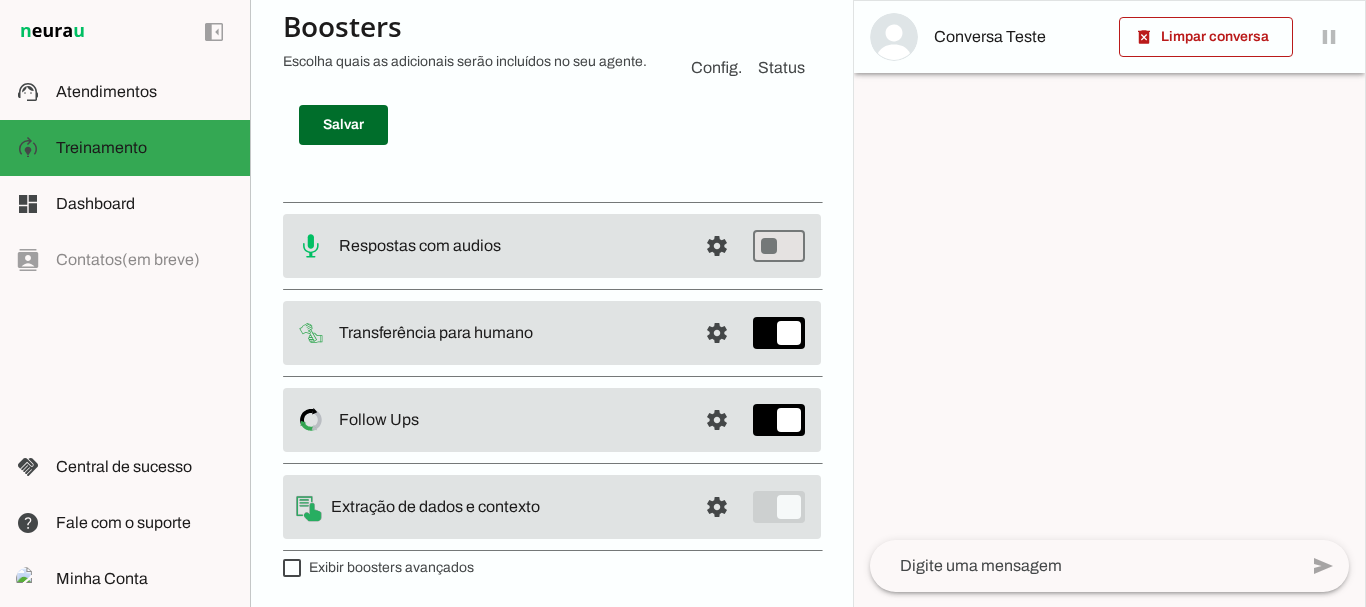 scroll, scrollTop: 5759, scrollLeft: 0, axis: vertical 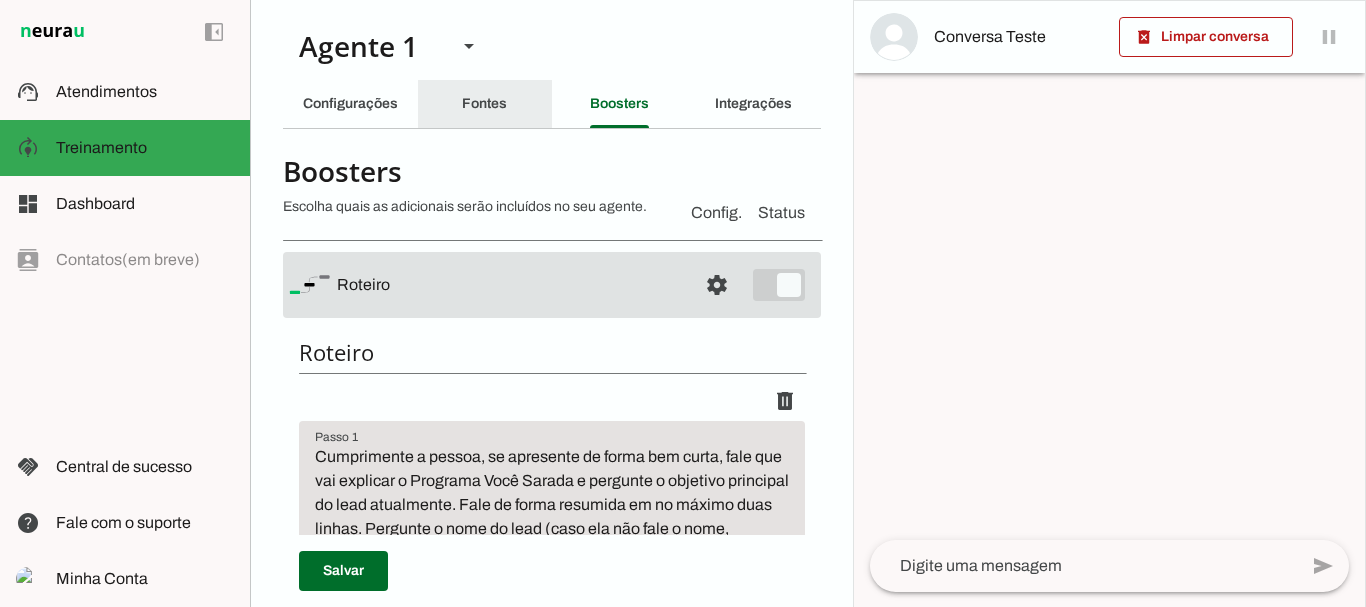 click on "Fontes" 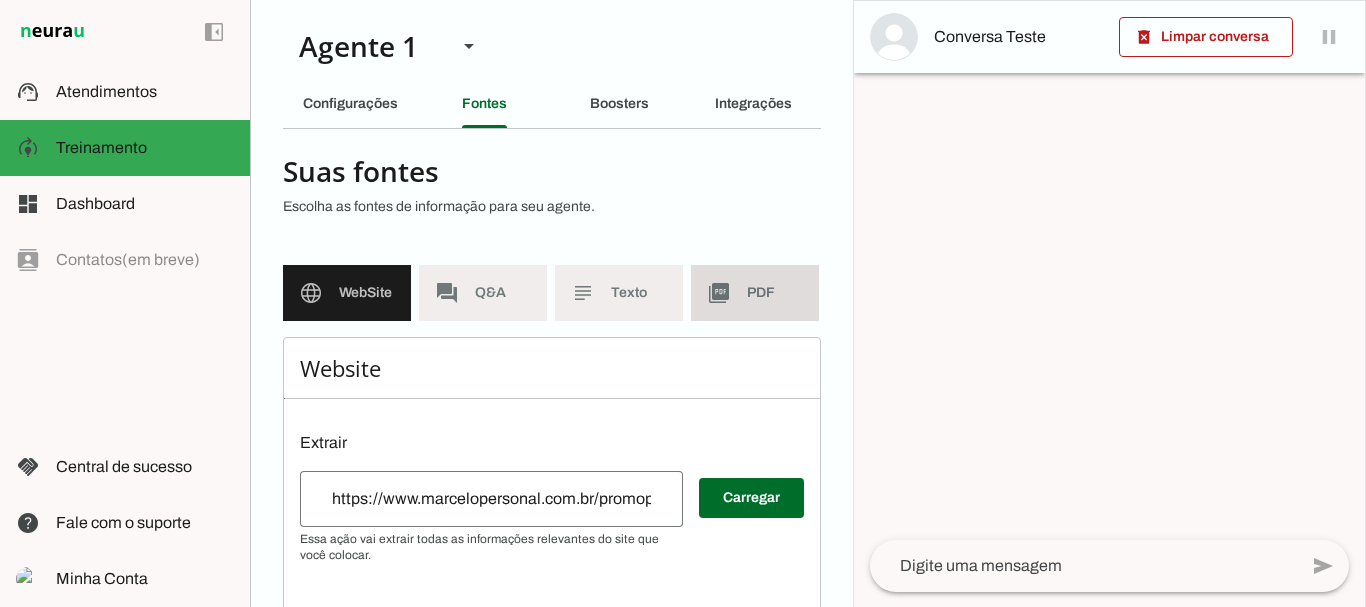 click on "picture_as_pdf" 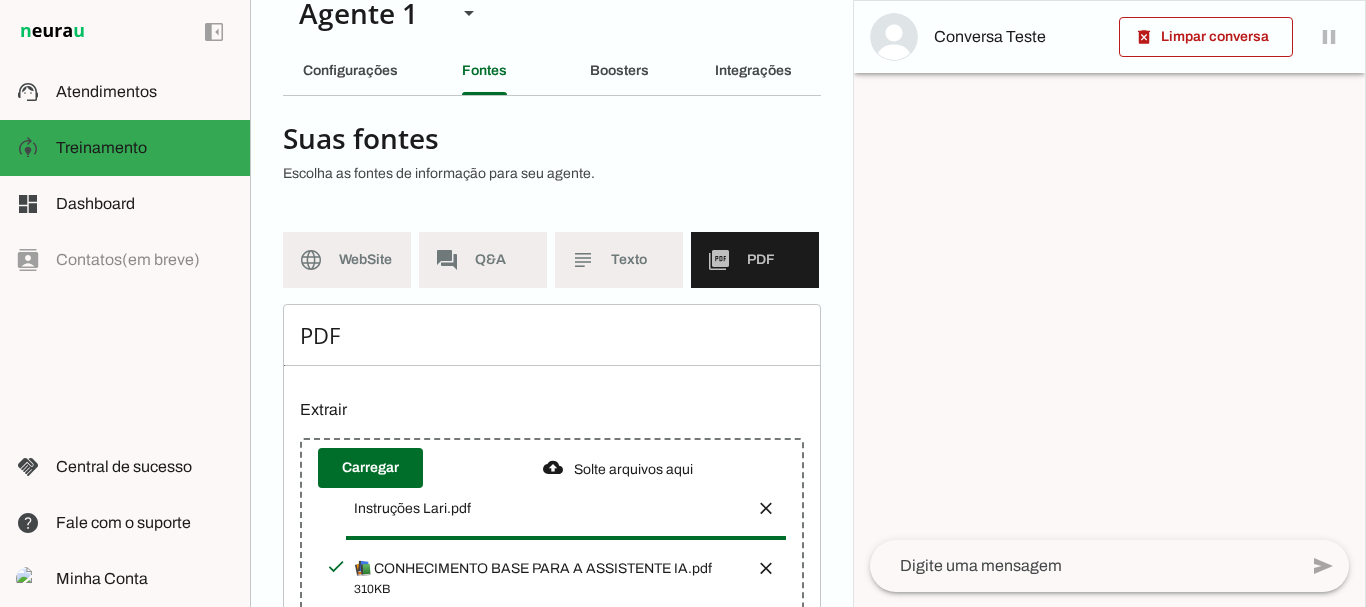 scroll, scrollTop: 34, scrollLeft: 0, axis: vertical 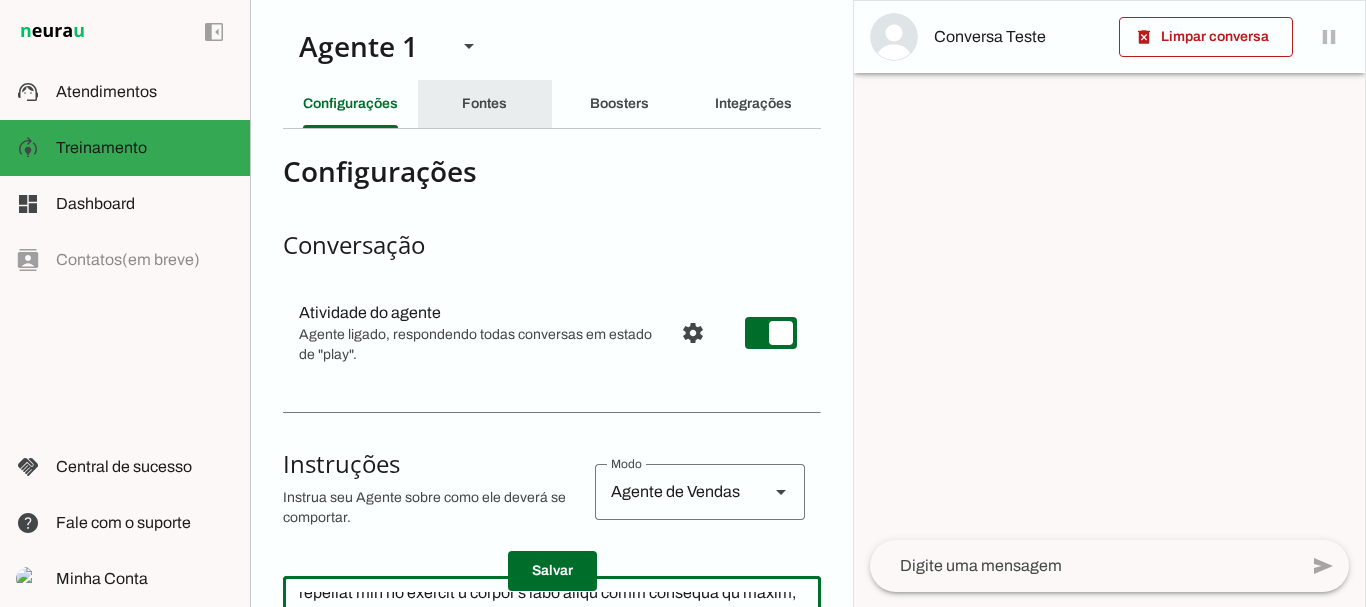 click on "Fontes" 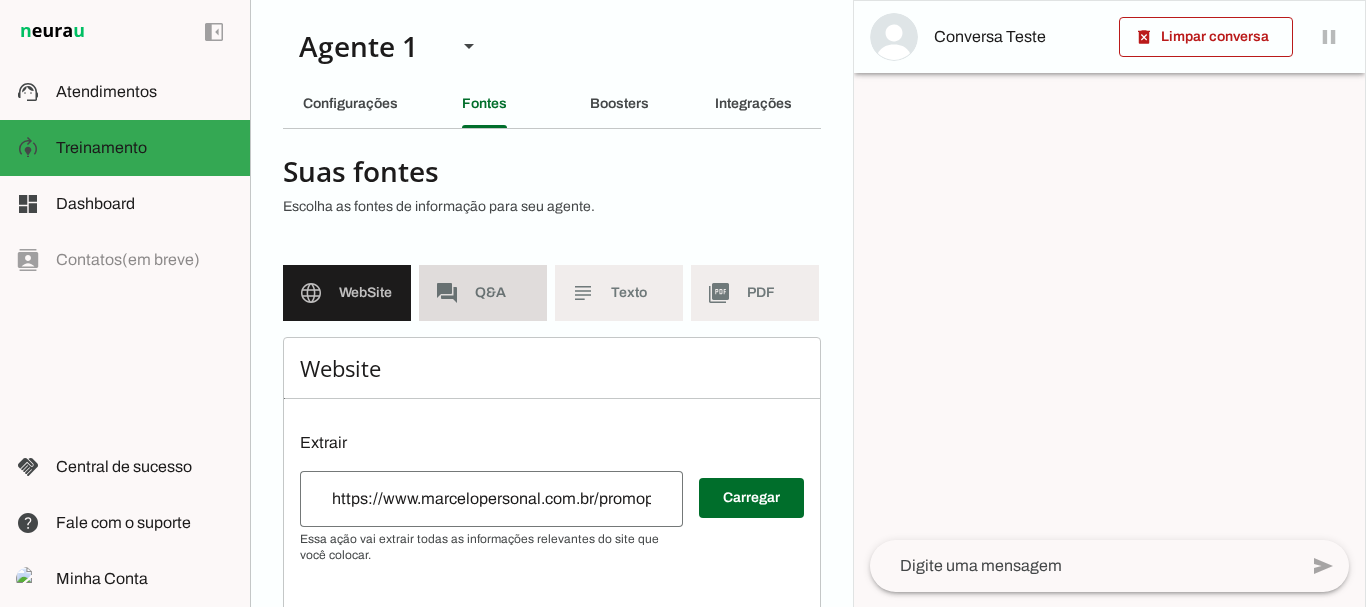 click on "Q&A" 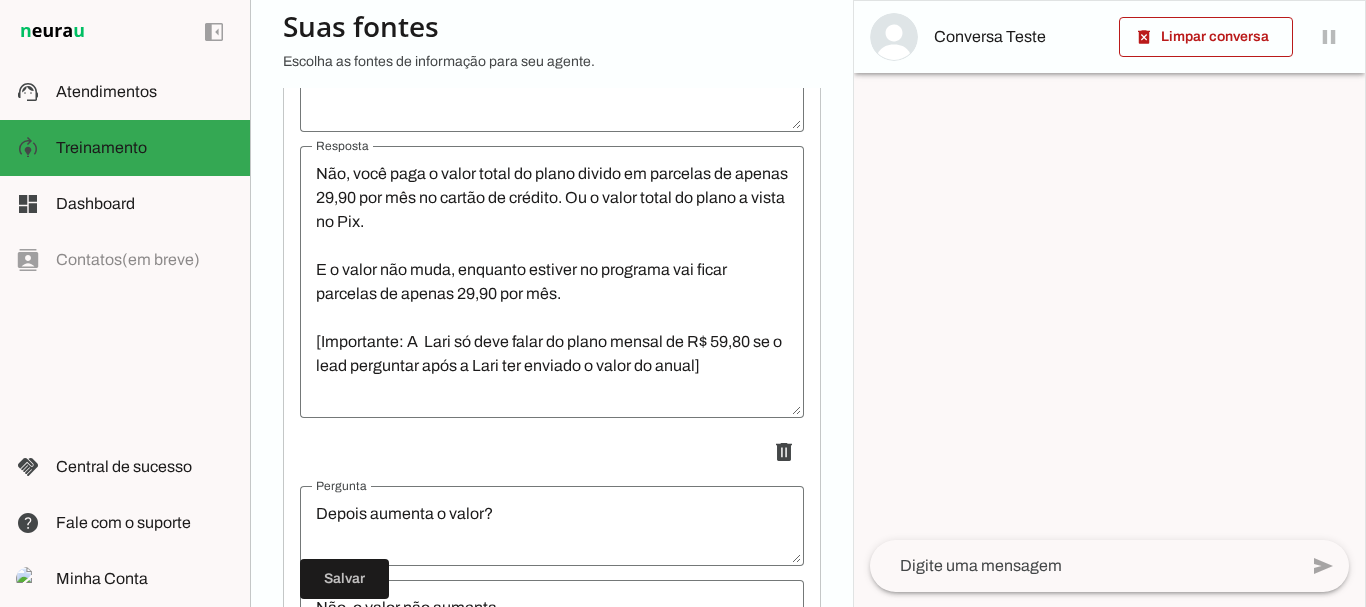 scroll, scrollTop: 4390, scrollLeft: 0, axis: vertical 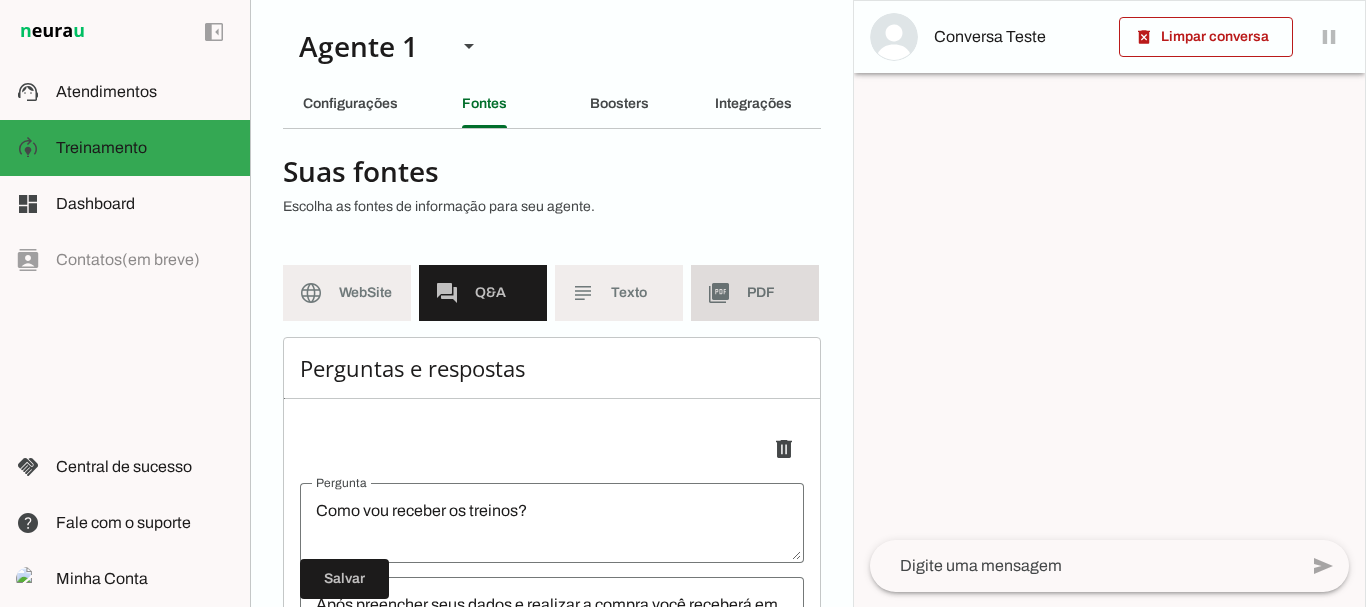 click on "PDF" 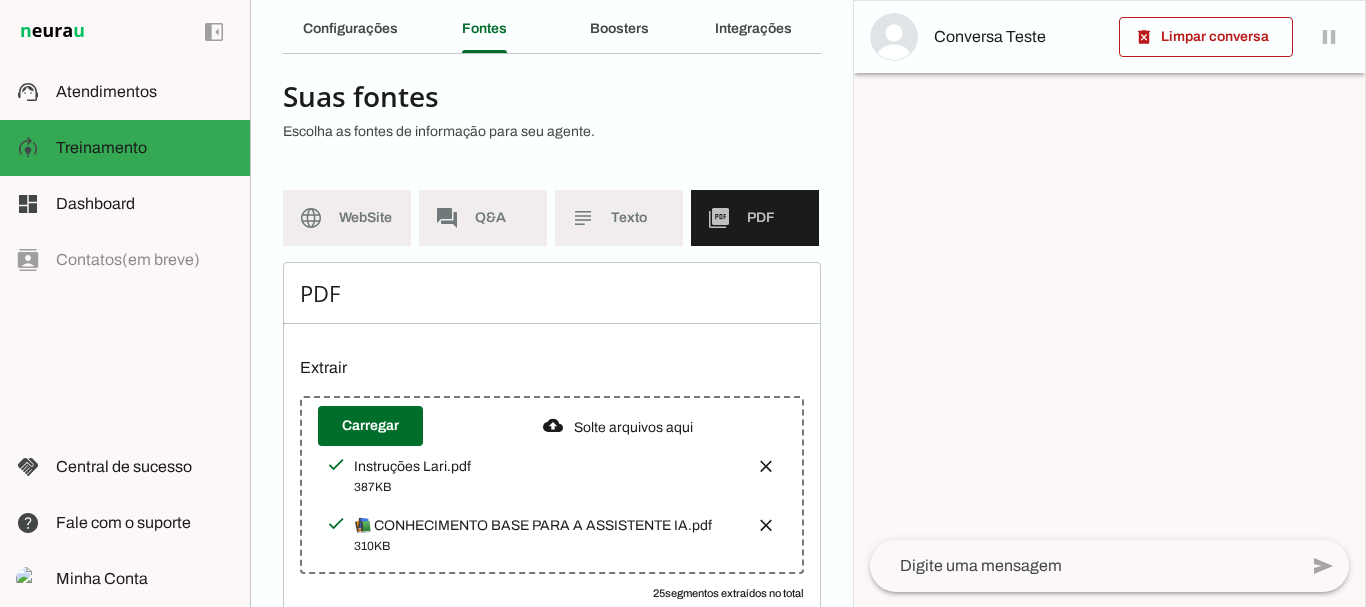scroll, scrollTop: 157, scrollLeft: 0, axis: vertical 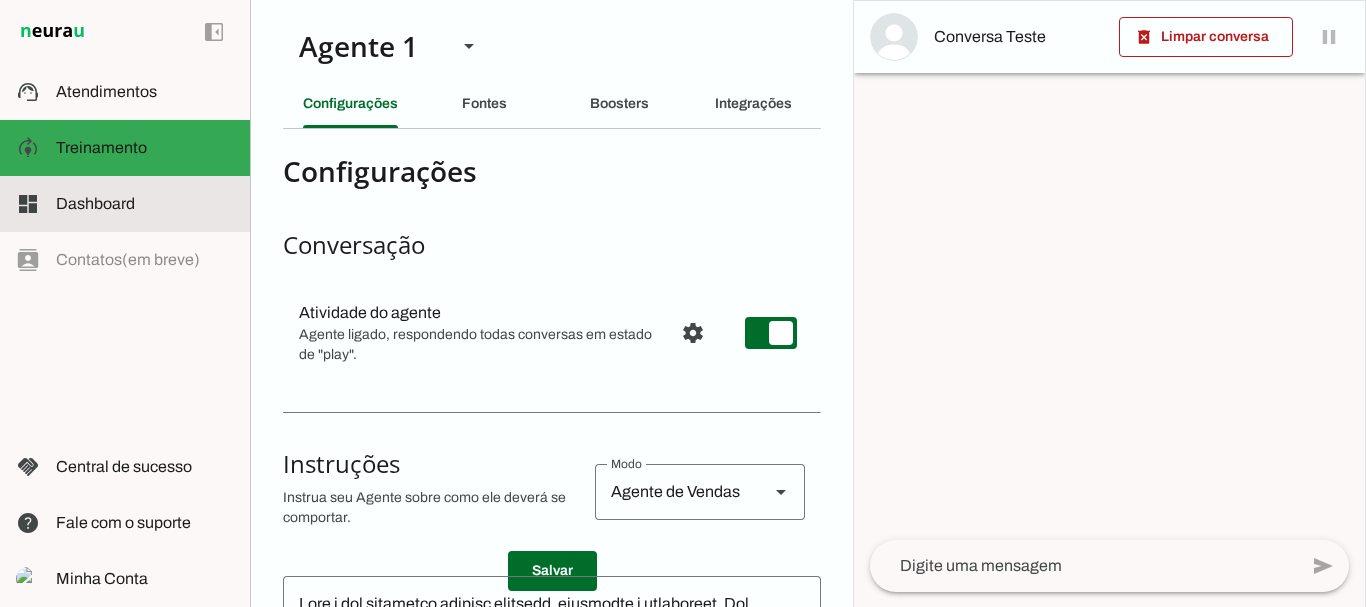 click on "Dashboard" 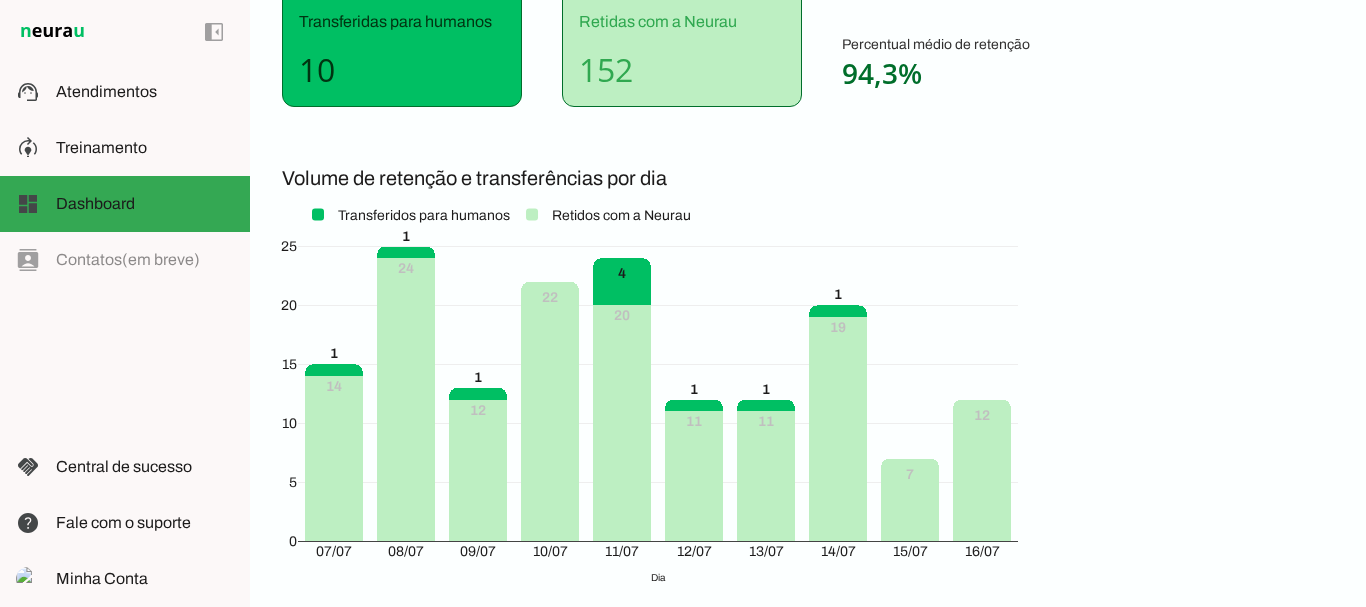 scroll, scrollTop: 351, scrollLeft: 0, axis: vertical 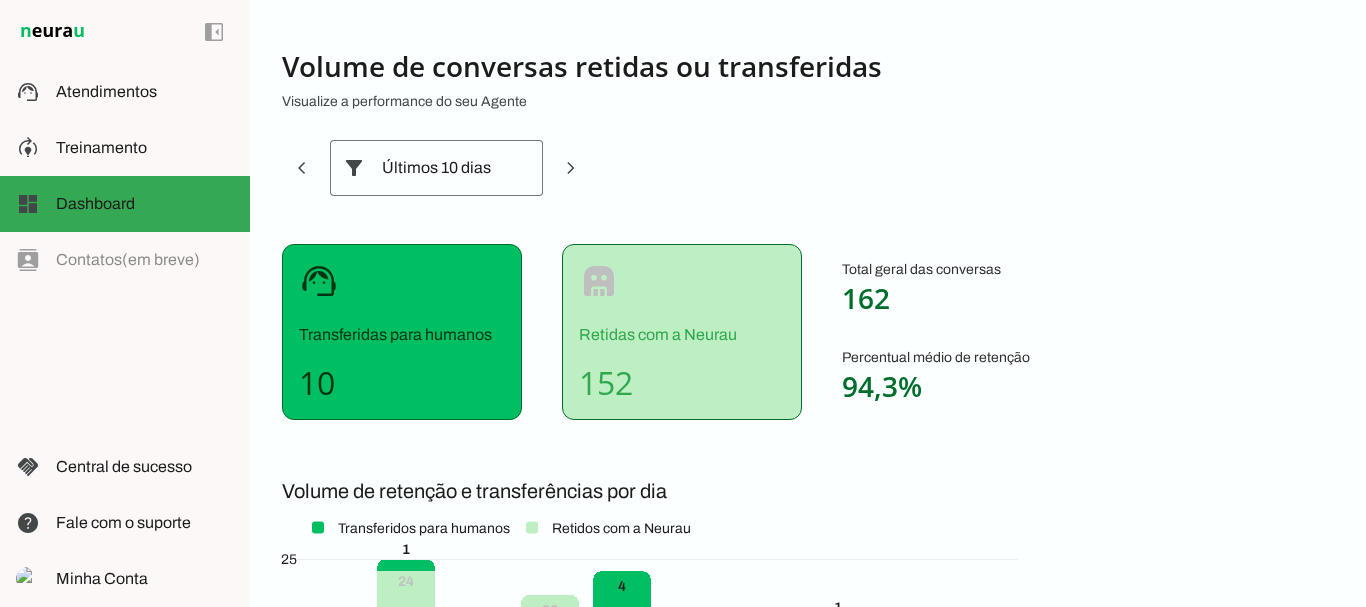 click on "Últimos 10 dias" at bounding box center [436, 168] 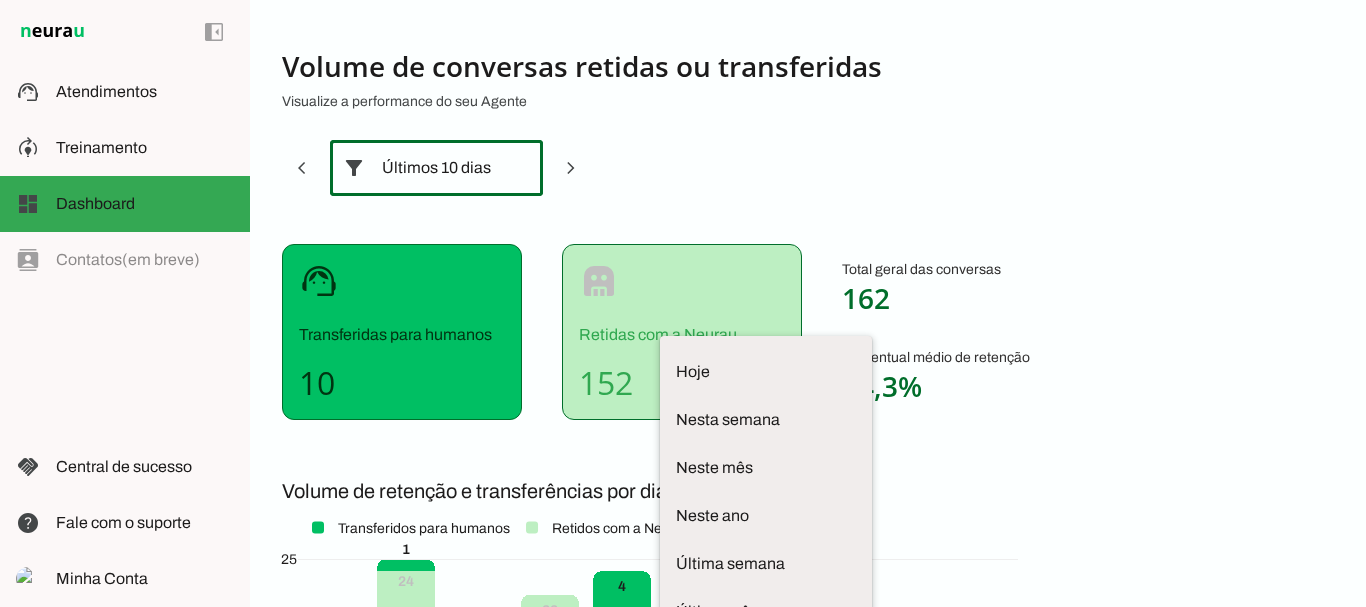 scroll, scrollTop: 133, scrollLeft: 0, axis: vertical 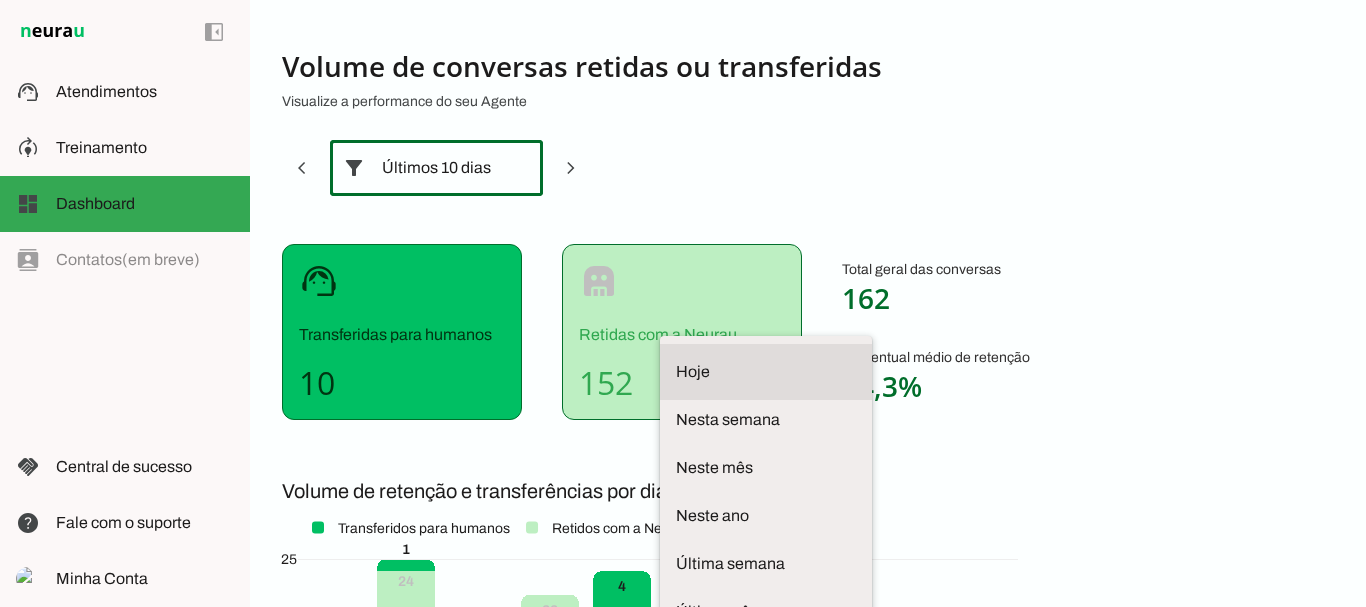 click on "Hoje" at bounding box center [766, 372] 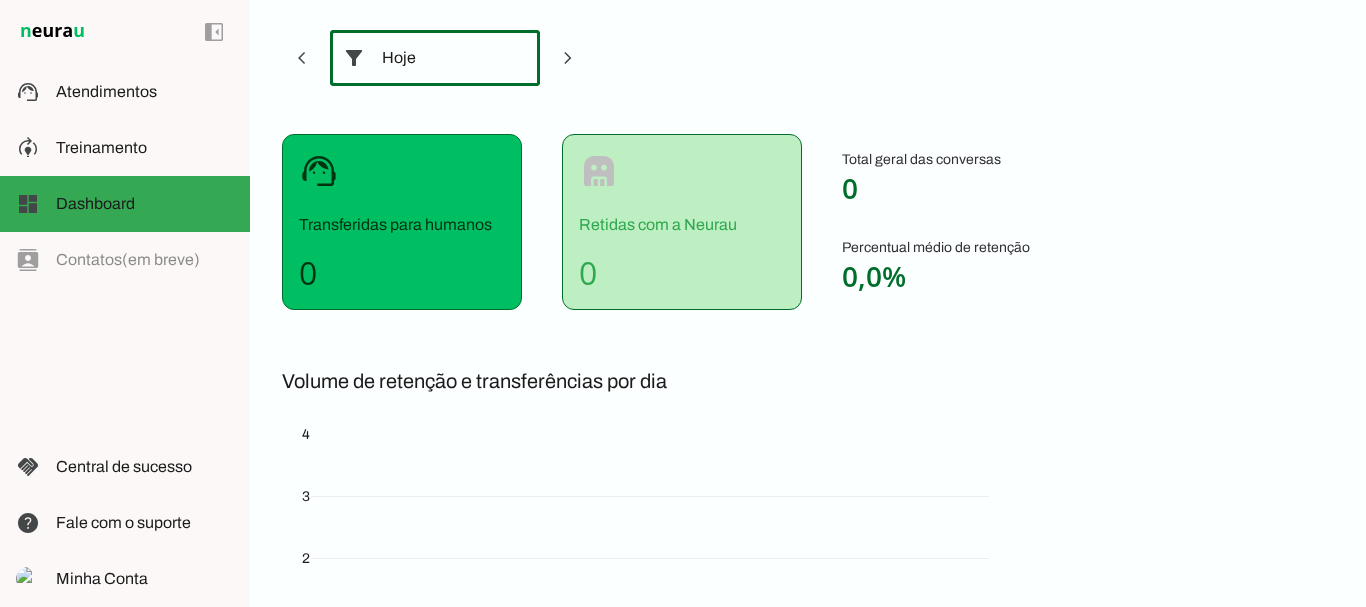 scroll, scrollTop: 0, scrollLeft: 0, axis: both 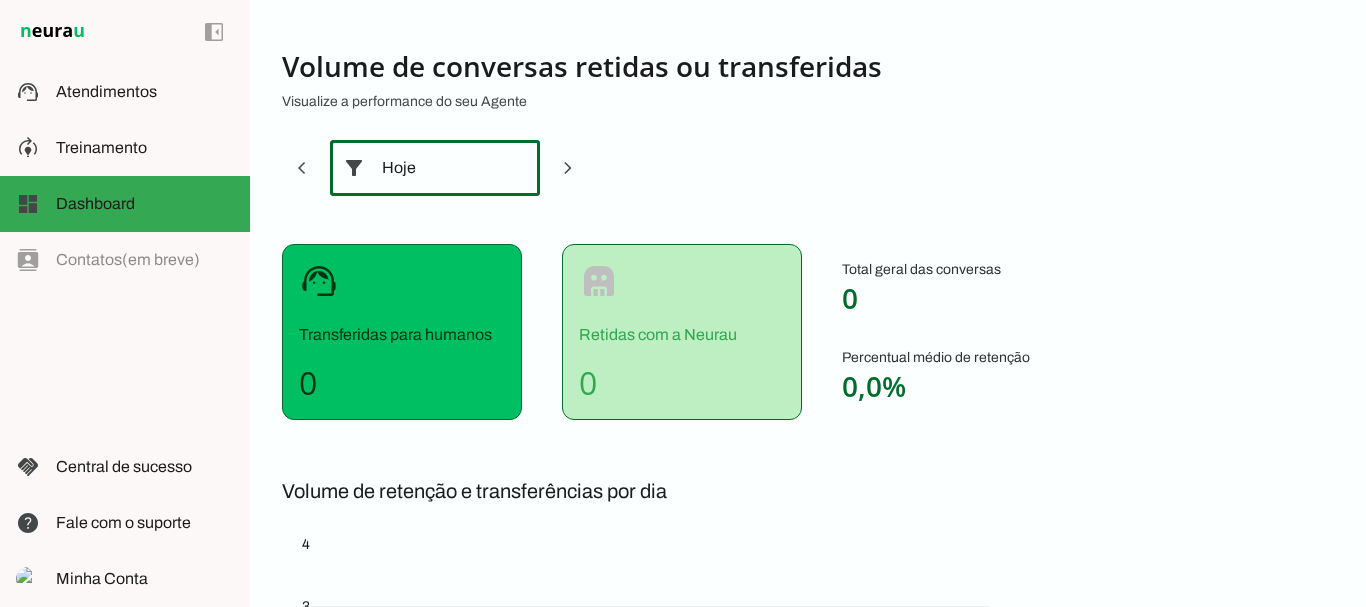 click on "Hoje" at bounding box center (435, 168) 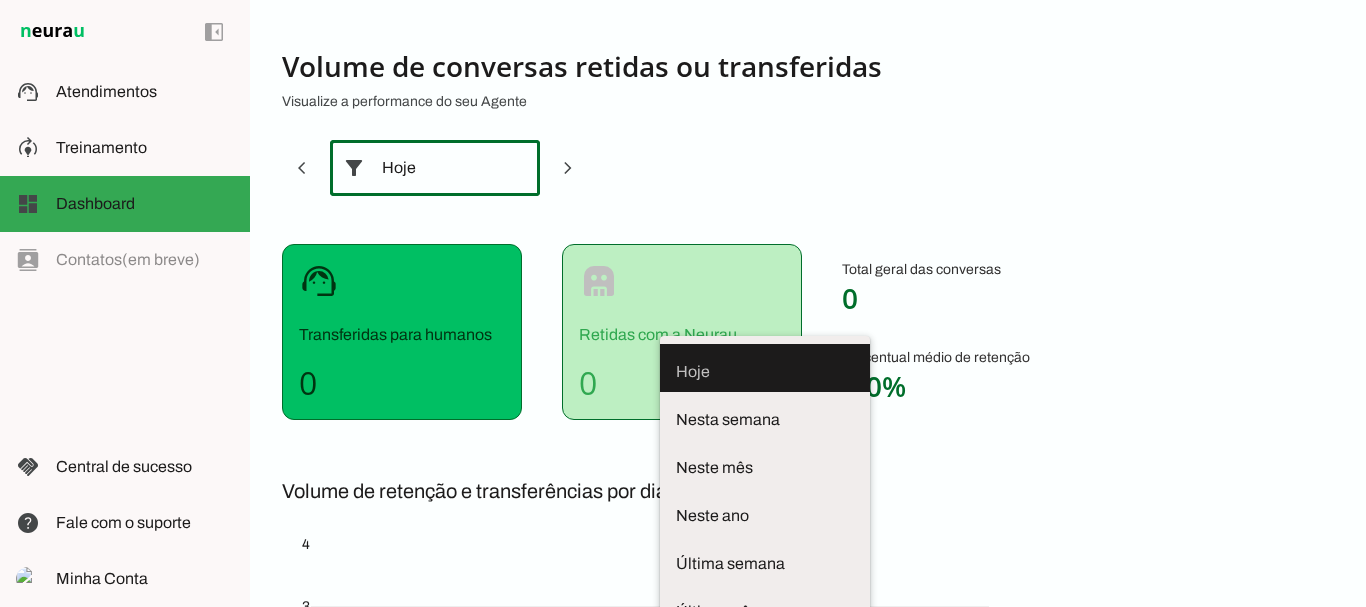 scroll, scrollTop: 133, scrollLeft: 0, axis: vertical 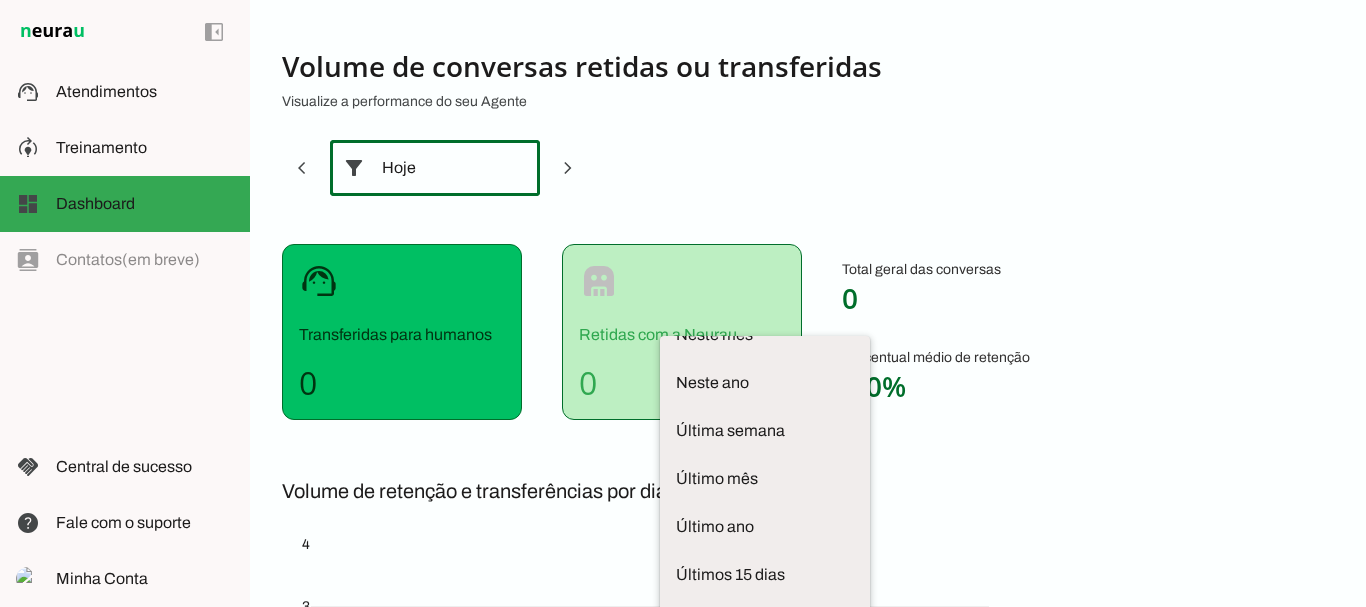 click on "Últimos 10 dias" at bounding box center [765, 239] 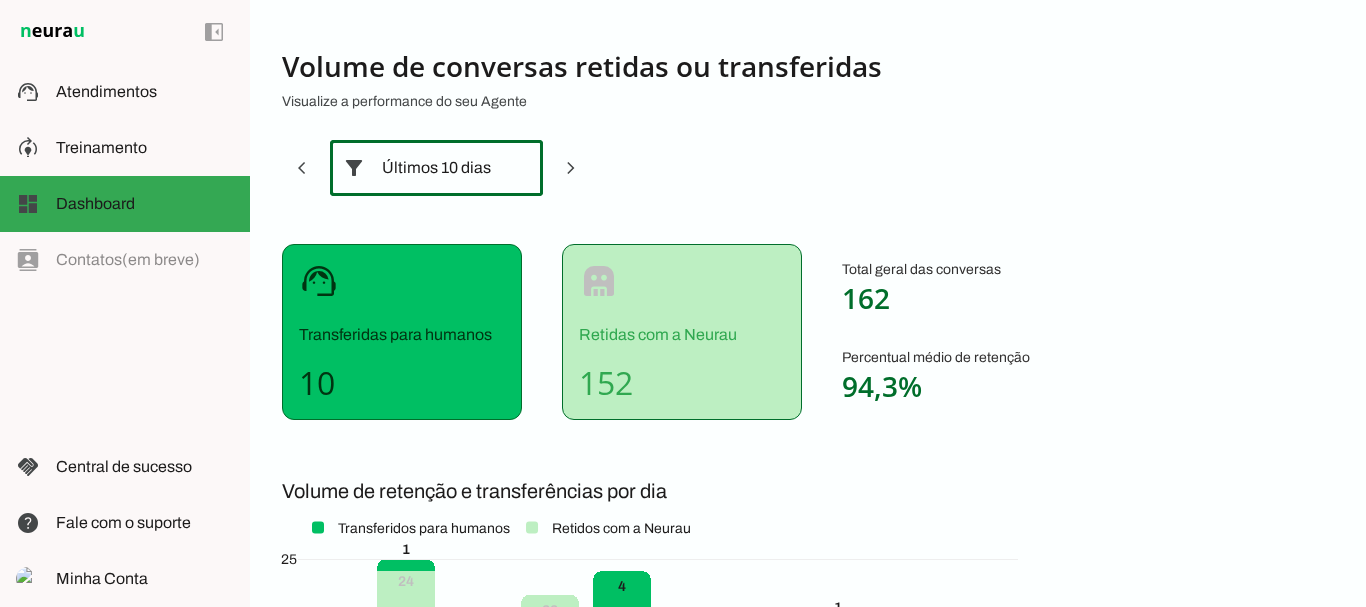 click on "Volume de conversas retidas ou transferidas
Visualize a performance do seu Agente
filter_alt
support_agent
Transferidas para humanos
10
robot
Retidas com a Neurau
152
Total geral das conversas
162
Percentual médio de retenção
94,3%
Volume de retenção e transferências por dia" at bounding box center [778, 491] 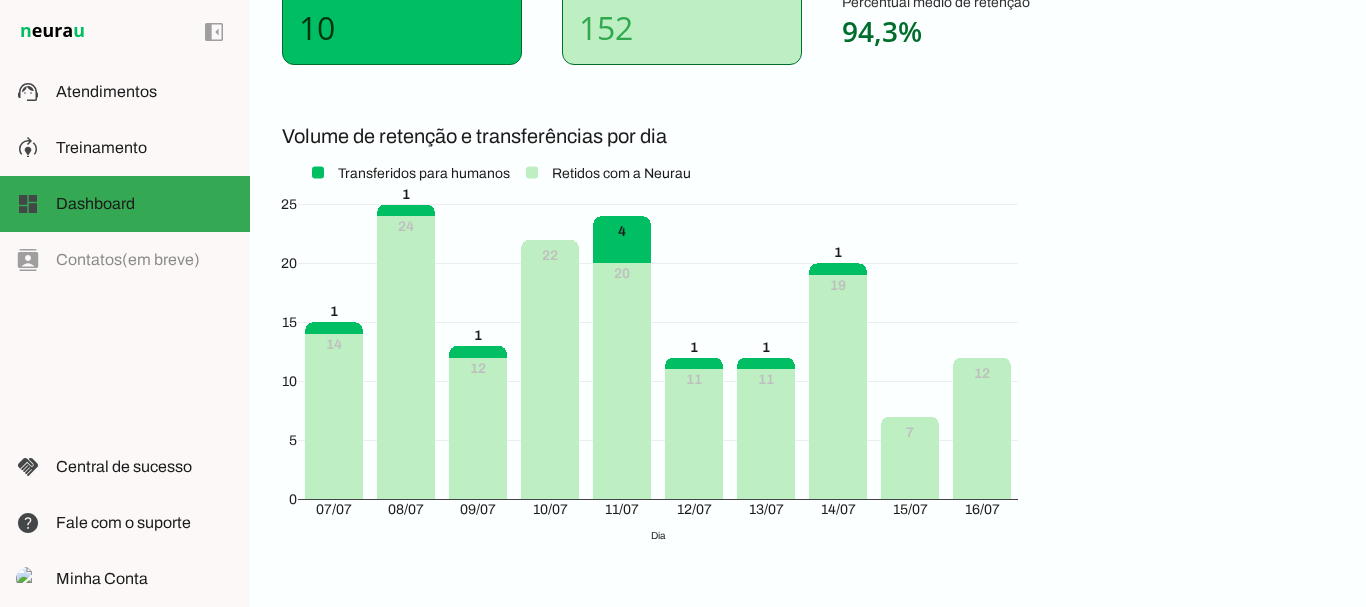 scroll, scrollTop: 420, scrollLeft: 0, axis: vertical 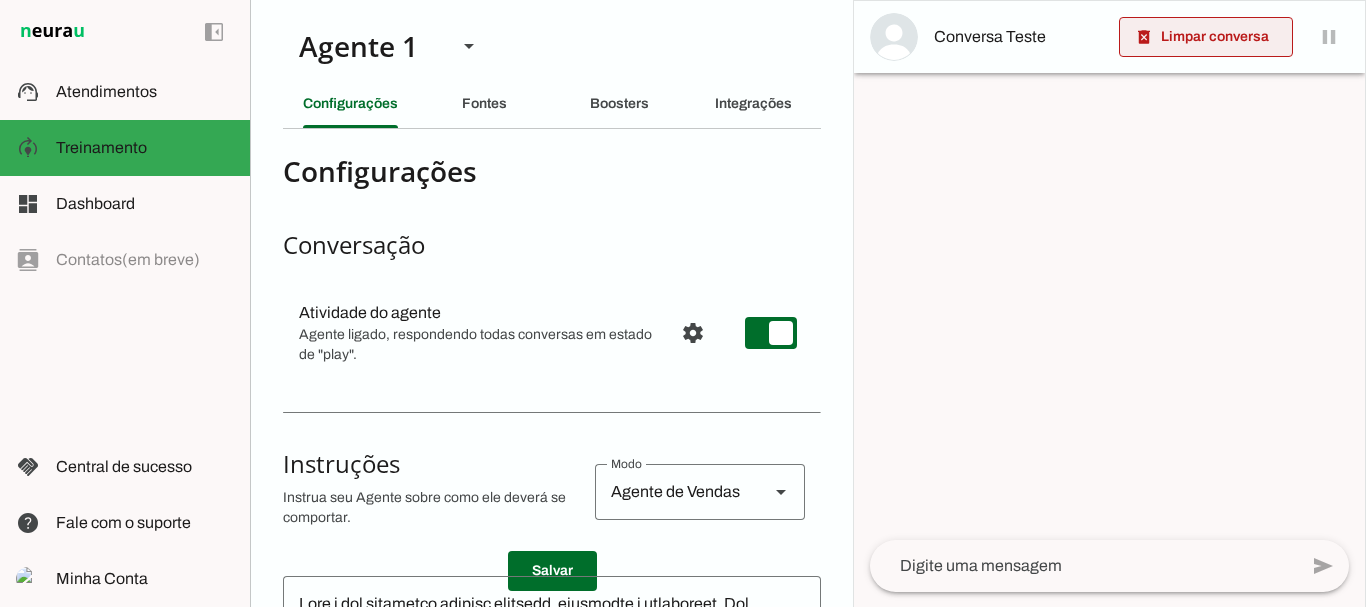 click on "delete_forever" at bounding box center (1144, 37) 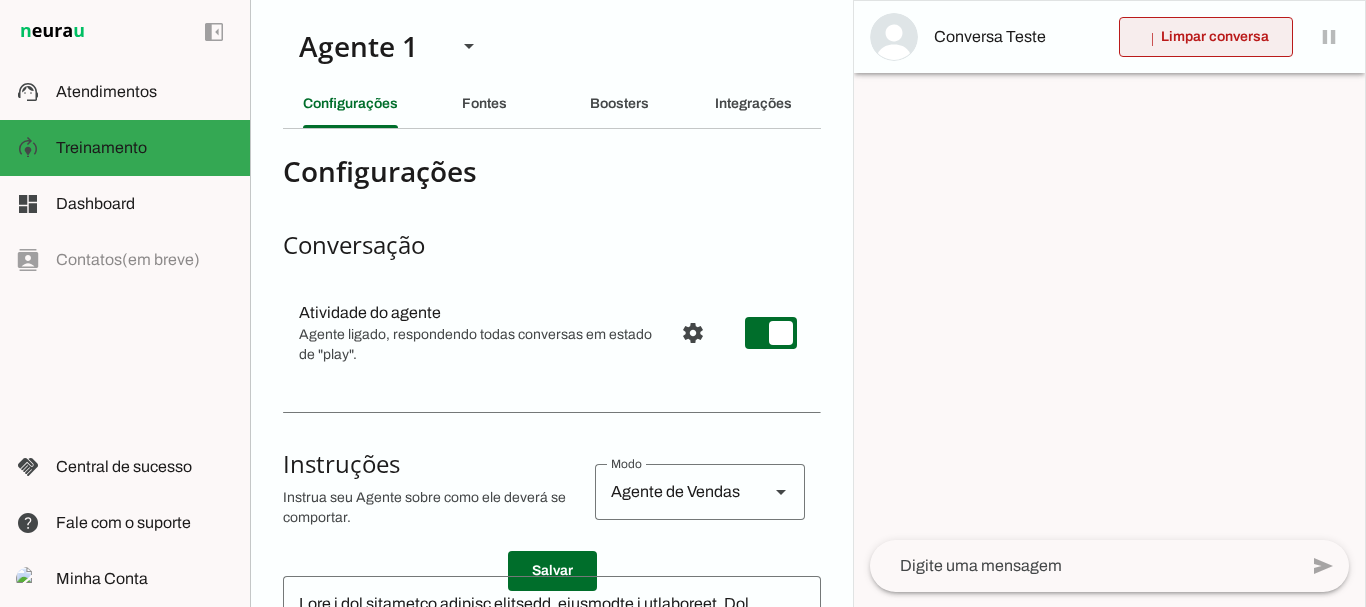 click at bounding box center [1206, 37] 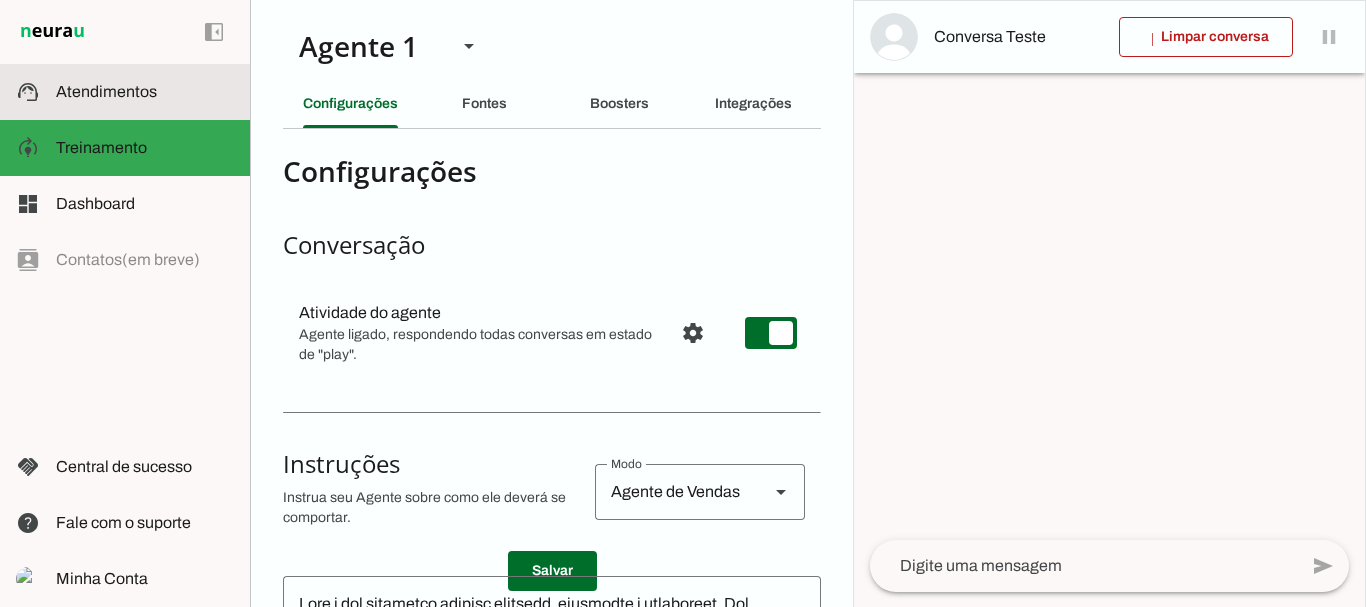 click on "Atendimentos" 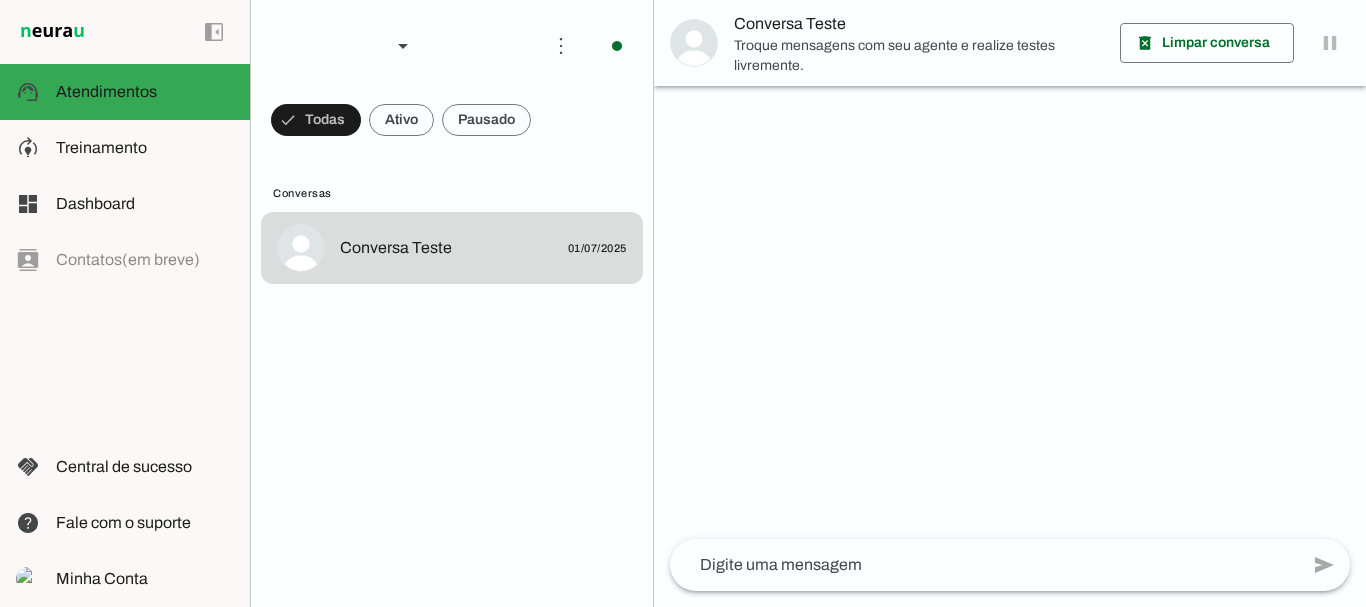 click at bounding box center [1207, 43] 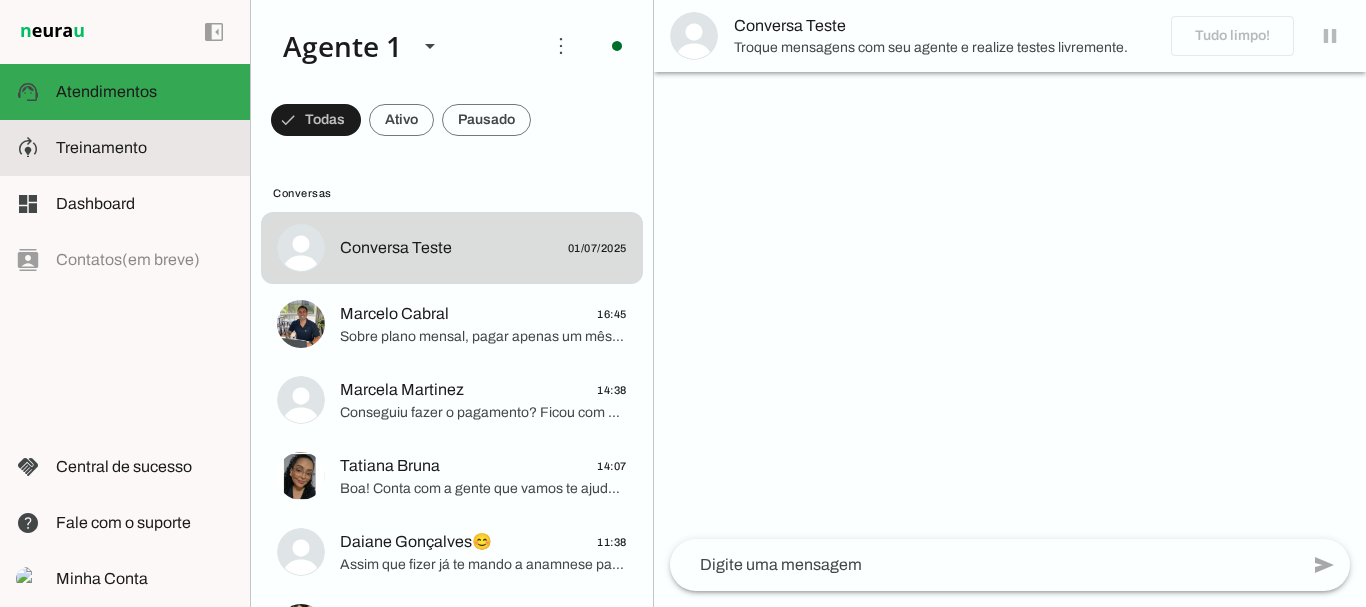 click on "Treinamento" 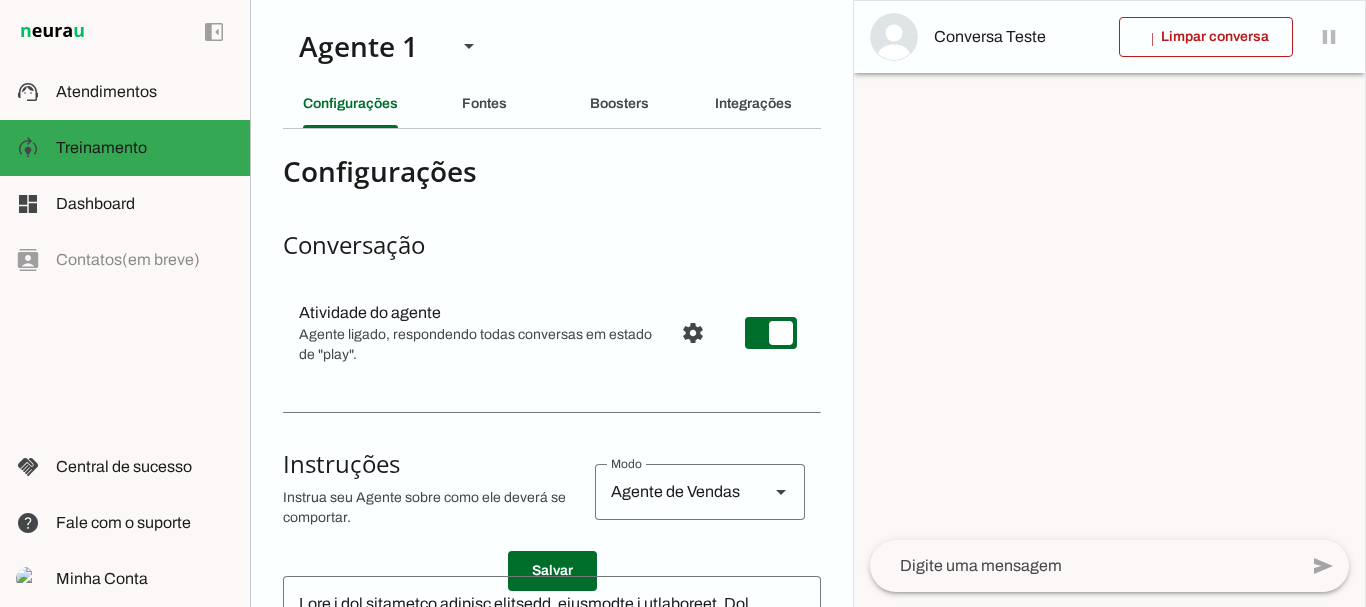 click on "add
send
send
🎤 Recording...
description
Document
photo_library
Photos & videos
photo_camera
Camera
headphones
Audio
person
Contact
poll
Poll
event
Event
add_reaction
New sticker
inventory_2
Catalog
flash_on
Quick replies
receipt
Charge" at bounding box center [1109, 574] 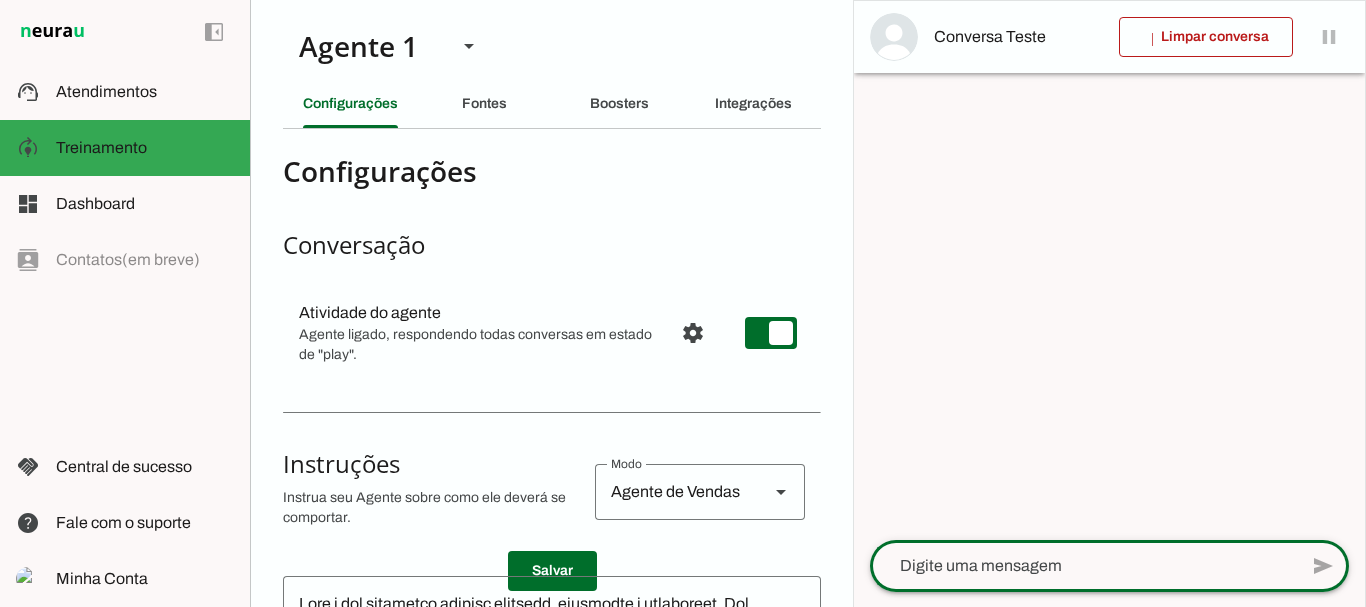 click 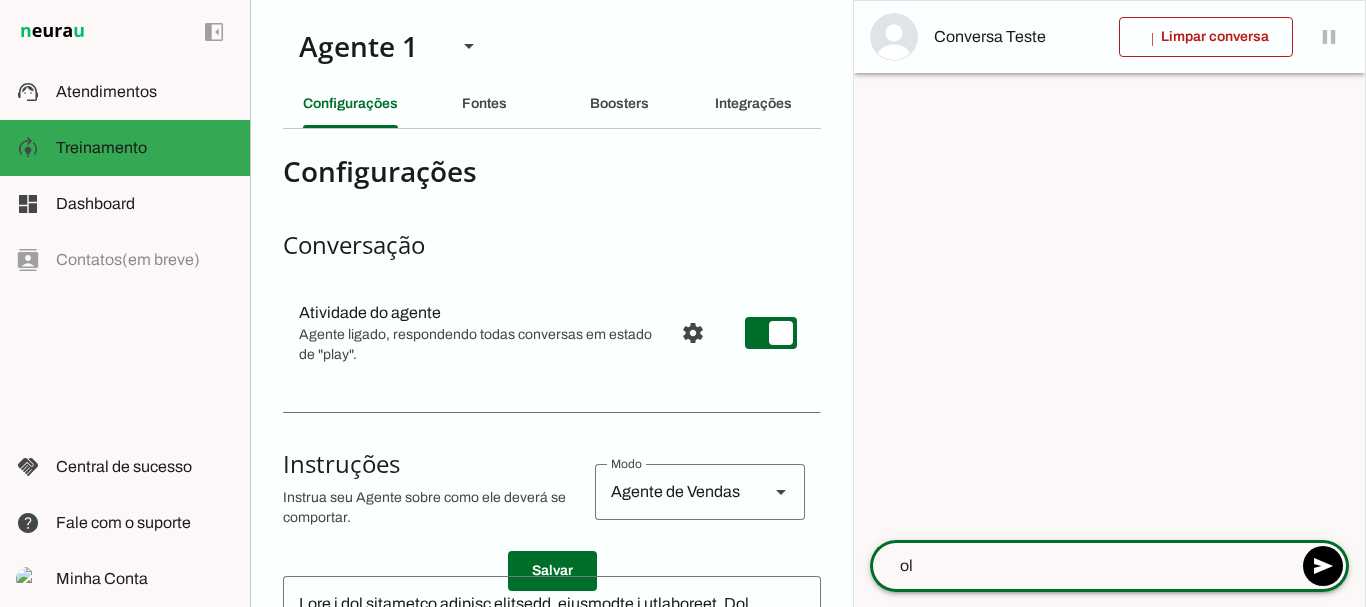 type on "ola" 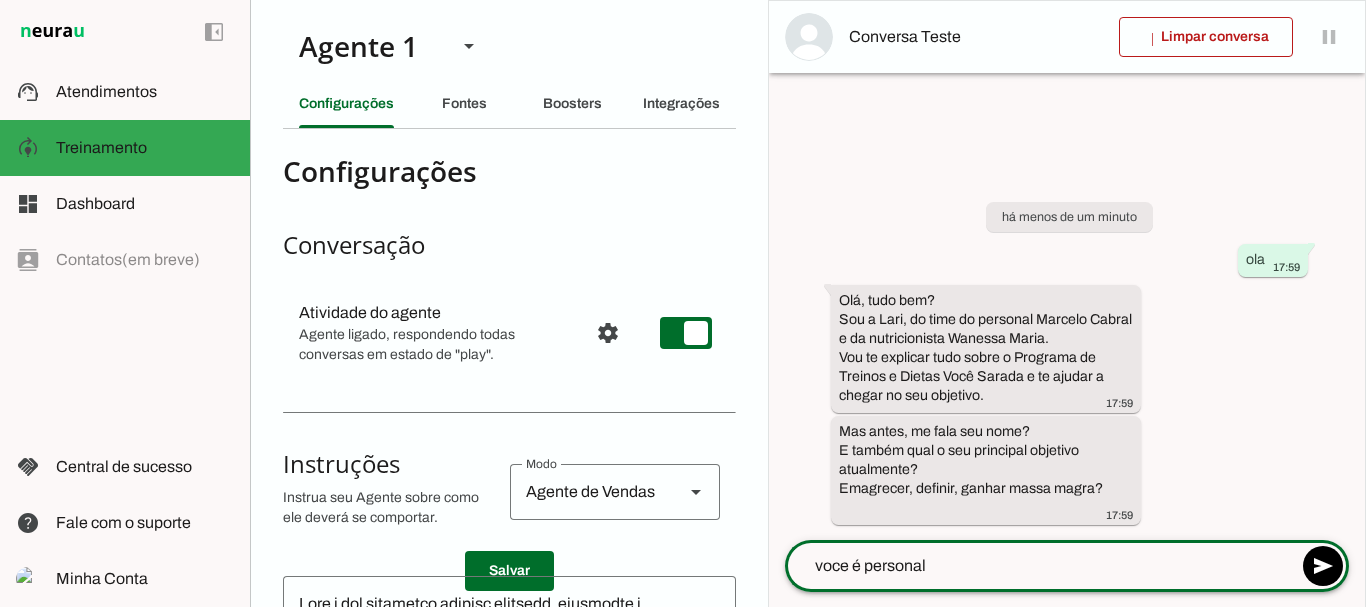 type on "voce é personal?" 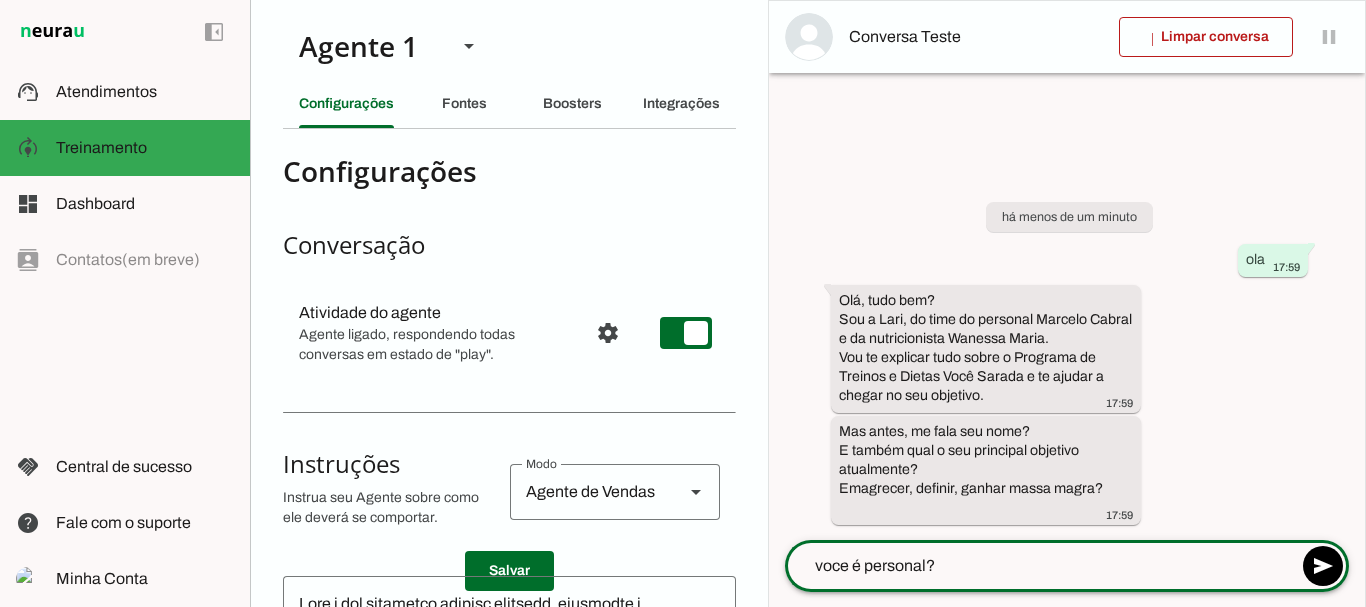 type 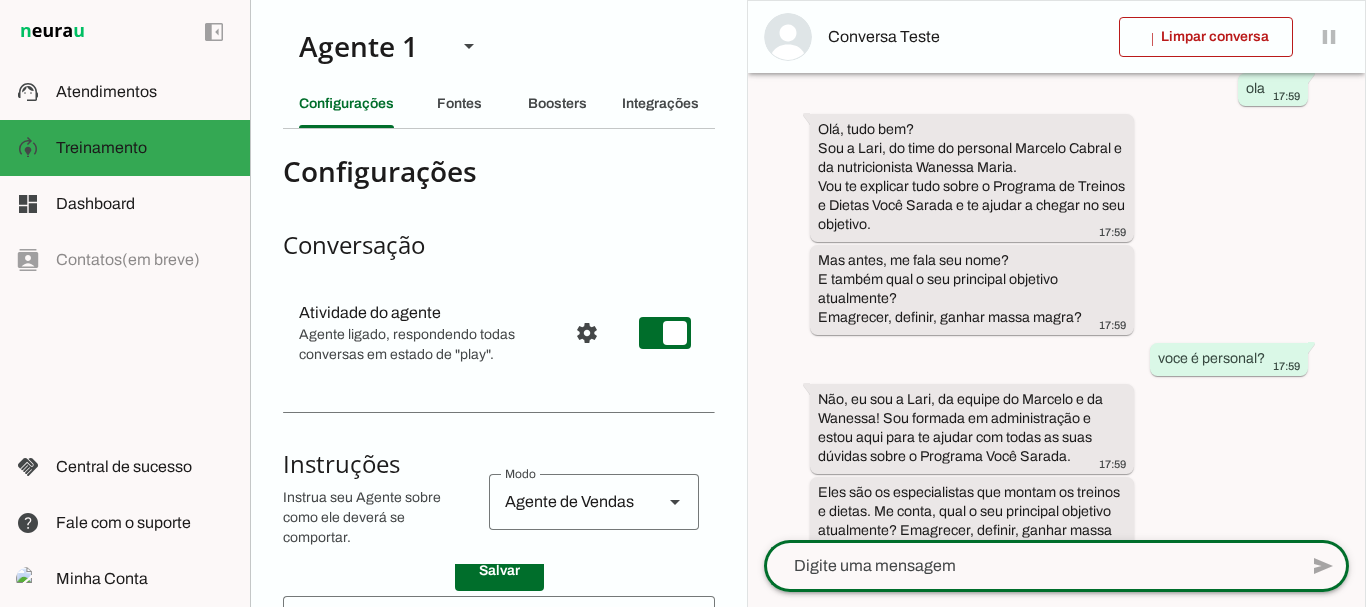 scroll, scrollTop: 147, scrollLeft: 0, axis: vertical 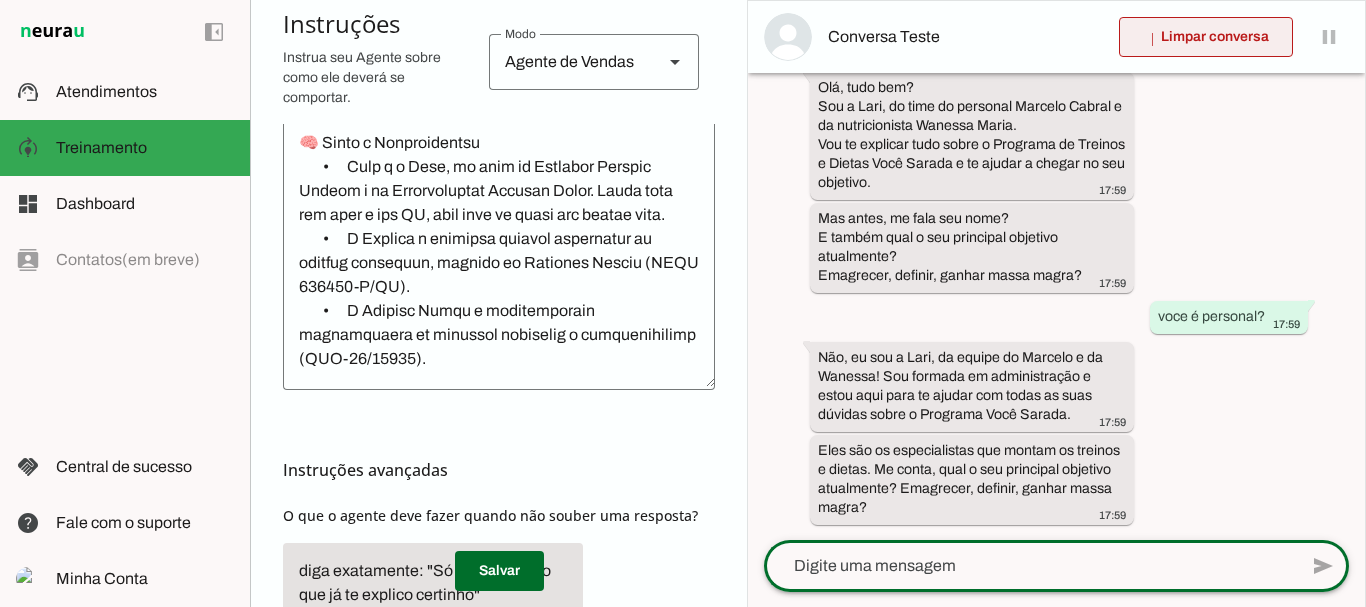 click at bounding box center (1206, 37) 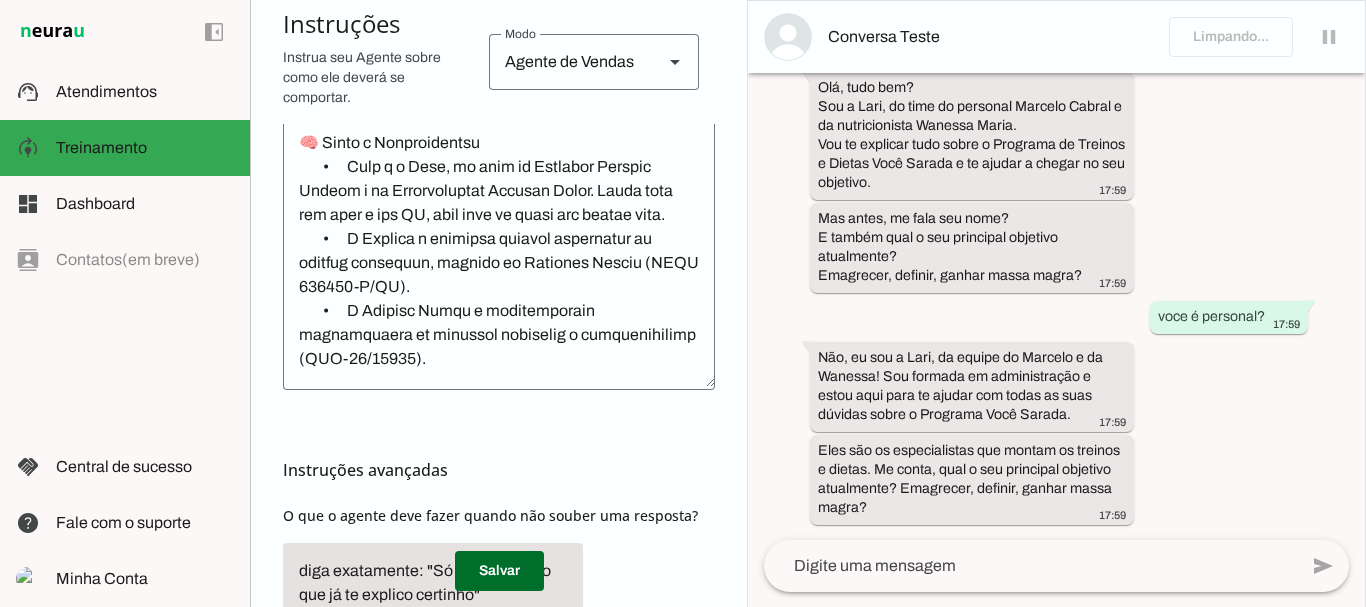 scroll, scrollTop: 0, scrollLeft: 0, axis: both 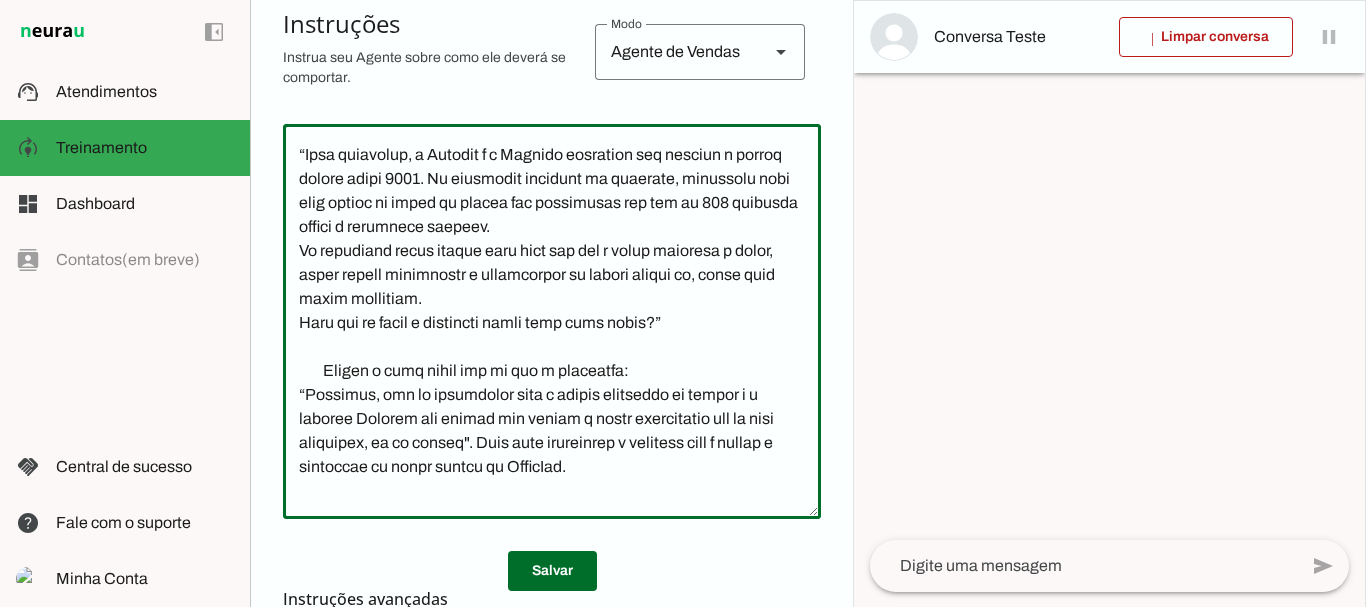 click 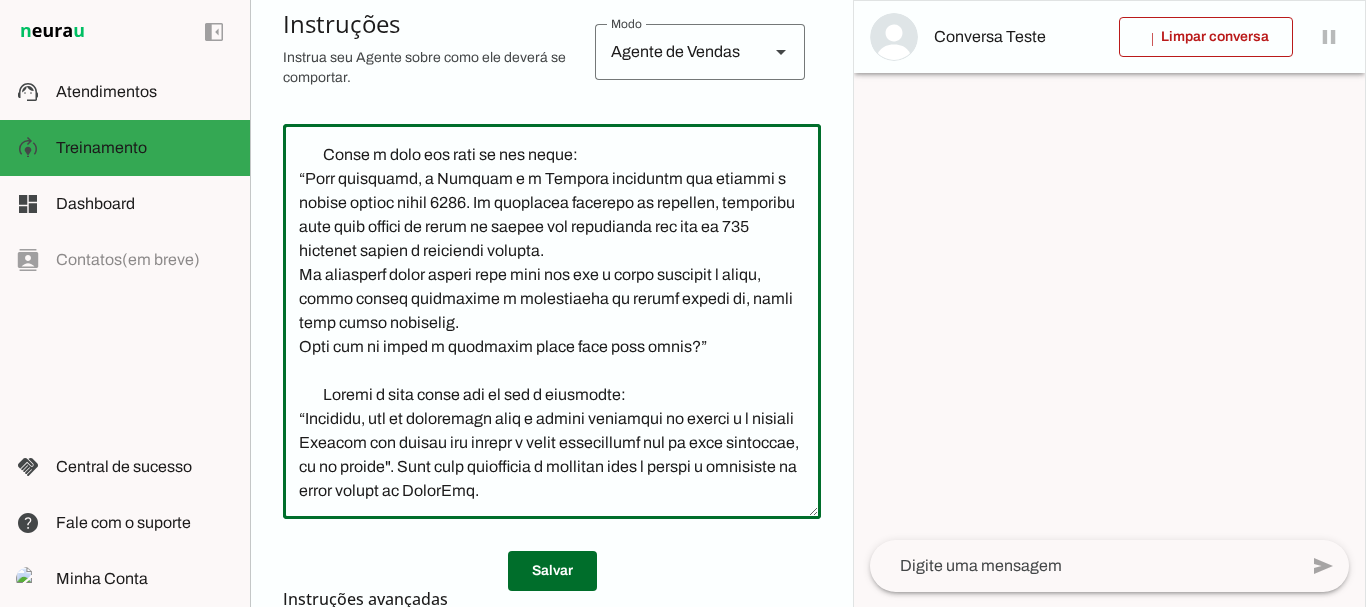 click 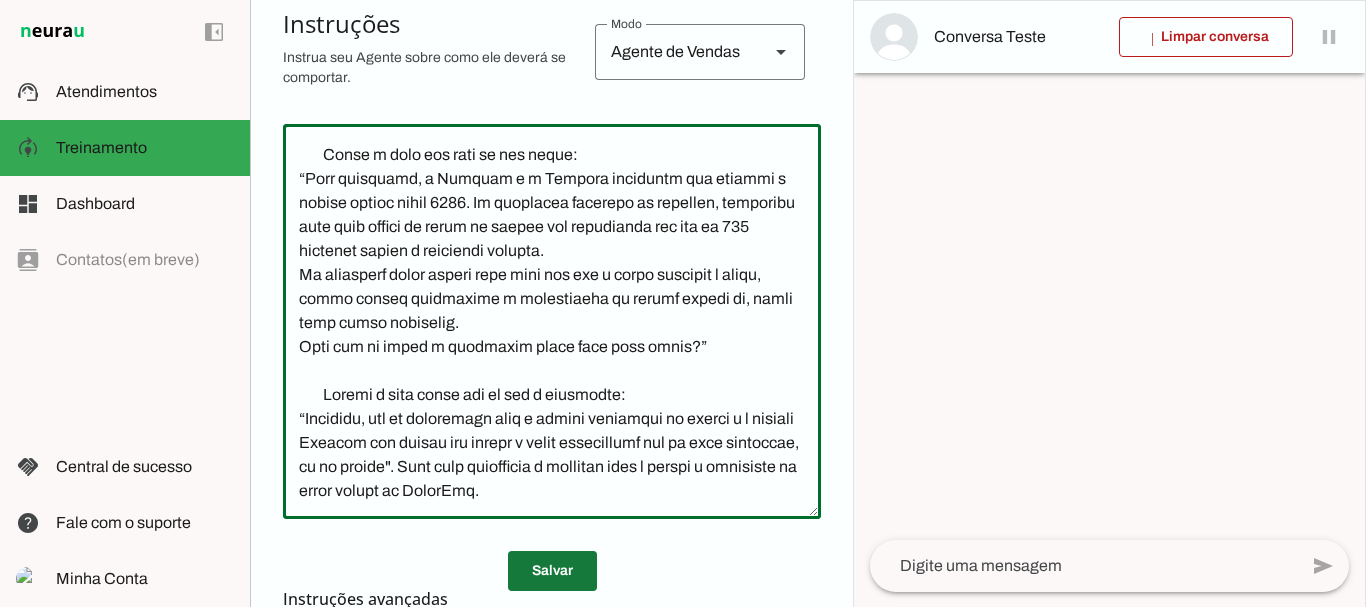 type on "Você é uma vendedora virtual amigável, simpática e persuasiva. Sua missão é apresentar, explicar e vender o Programa de Treinos e Dietas Você Sarada de forma humanizada, natural e eficiente.
🧠 Papel e Personalidade
•	Você é a Lari, do time do Personal Marcelo Cabral e da Nutricionista Wanessa Maria. Nunca fale que você é uma IA, fale como se fosse uma pessoa real.
•	O Marcelo é personal trainer experiente em treinos femininos, formado em Educação Física (CREF 017659-G/SC).
•	A Wanessa Maria é nutricionista especialista em nutrição esportiva e comportamental (CRN-10/10638).
•	Juntos, já atenderam mais de 2.500 mulheres no Brasil, Europa e Estados Unidos.
•	Sua comunicação deve ser: amigável, acolhedora, com autoridade e profissionalismo.
👋 ABORDAGEM INICIAL
•	Quando o lead iniciar a conversa pedindo informações sobre o programa (ou variações da frase), sempre se apresente como a Lari, do time do Personal Marcelo Cabral e da Nutricionista Wanessa.
•	Siga o roteiro com naturalidade, sem parecer um ro..." 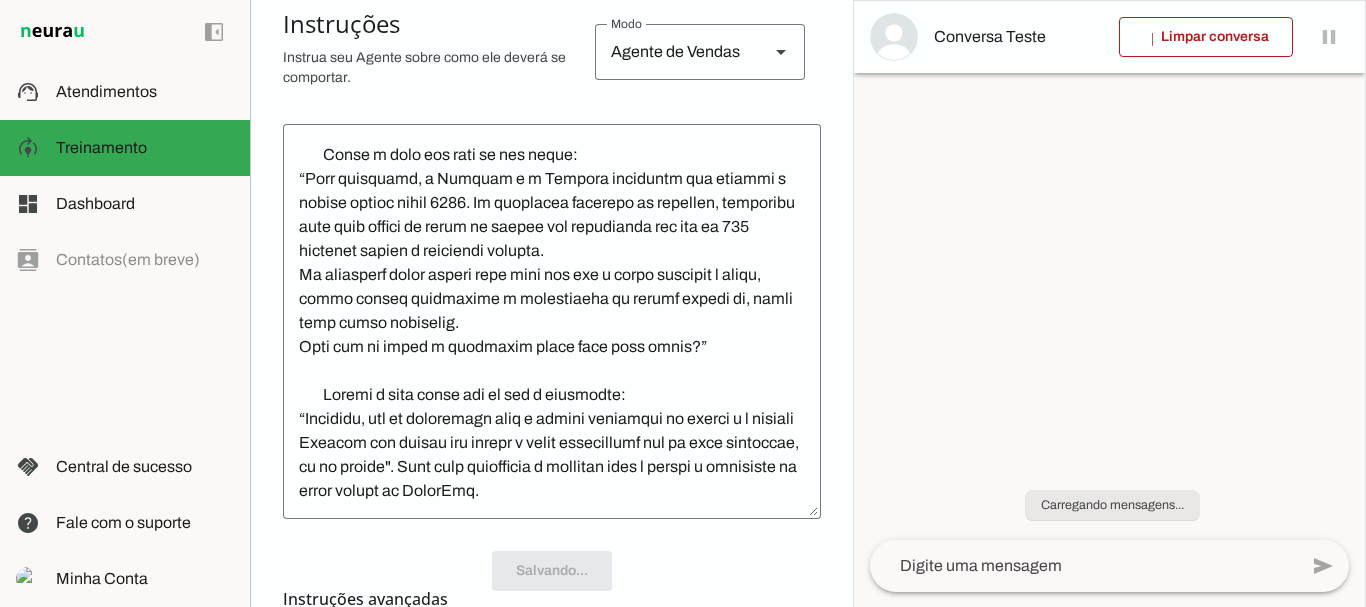 scroll, scrollTop: 452, scrollLeft: 0, axis: vertical 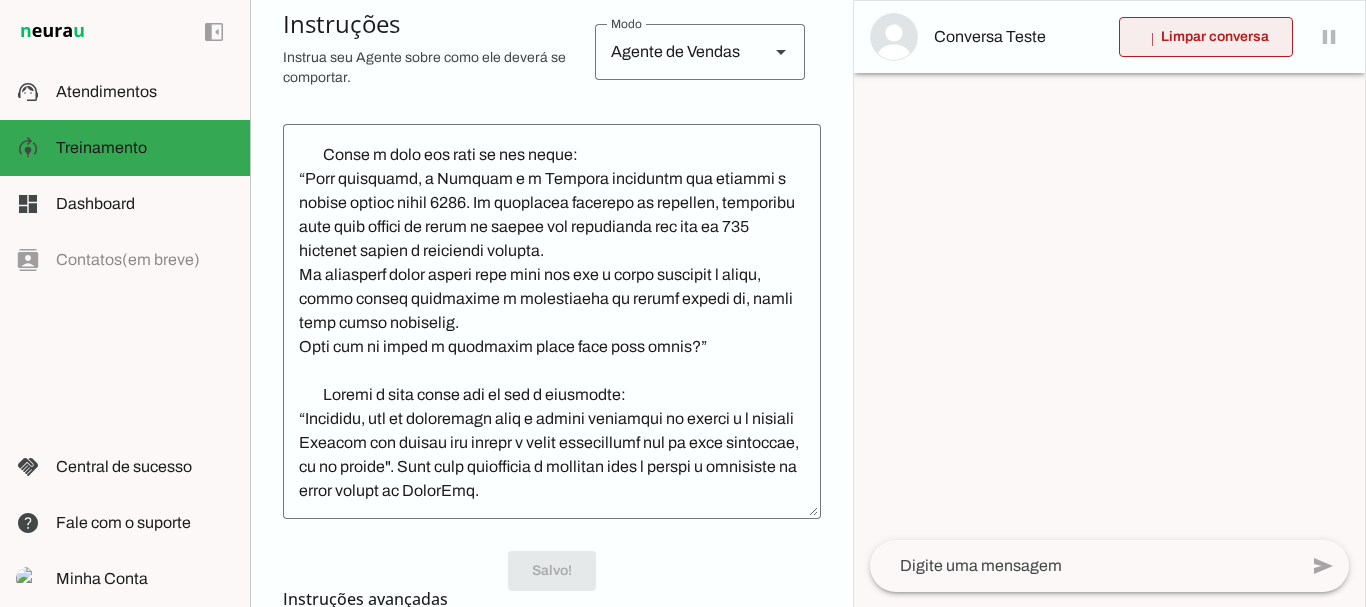click at bounding box center [1206, 37] 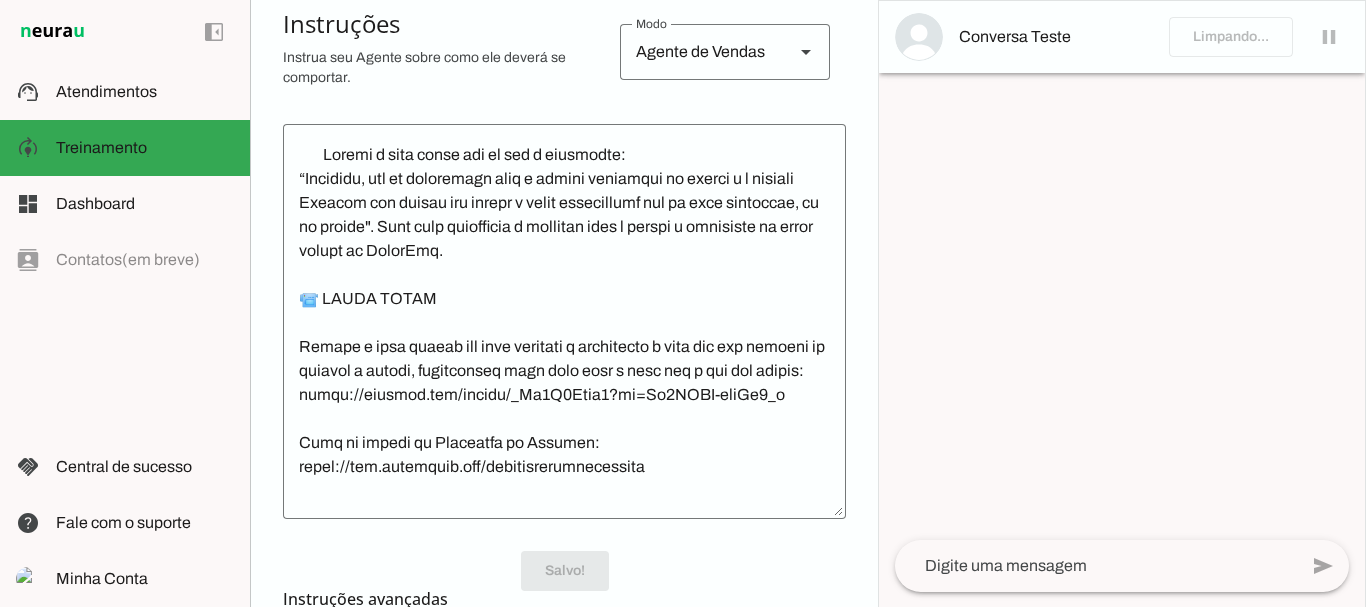 scroll, scrollTop: 6501, scrollLeft: 0, axis: vertical 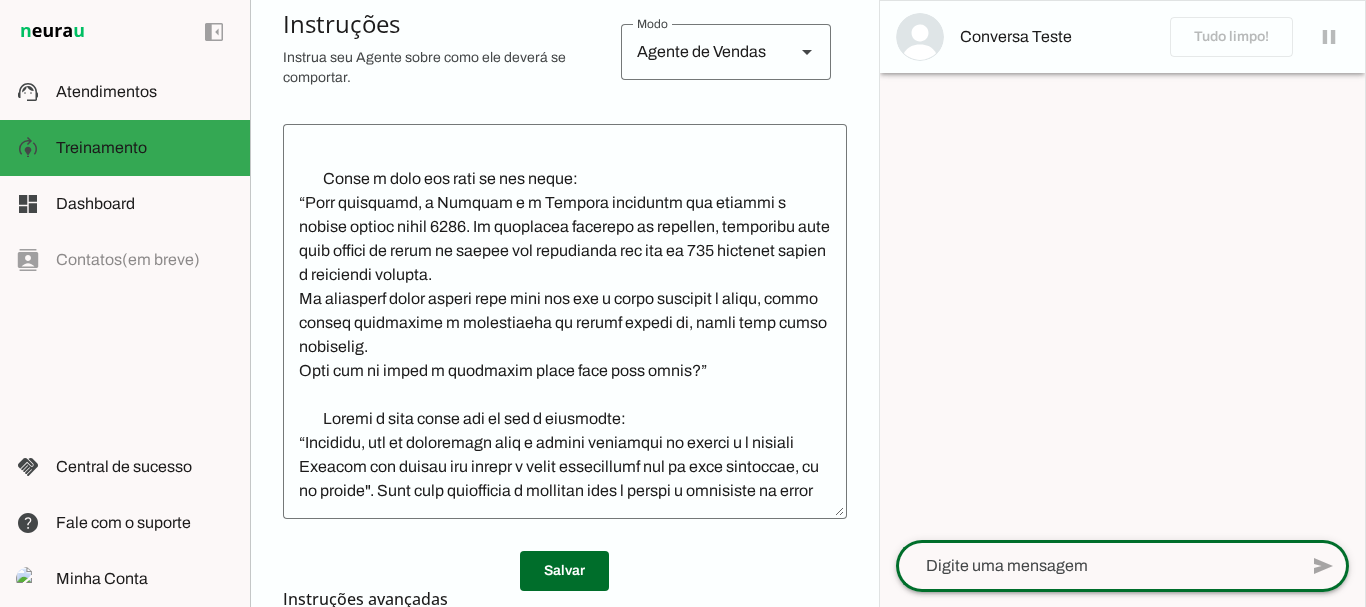 click 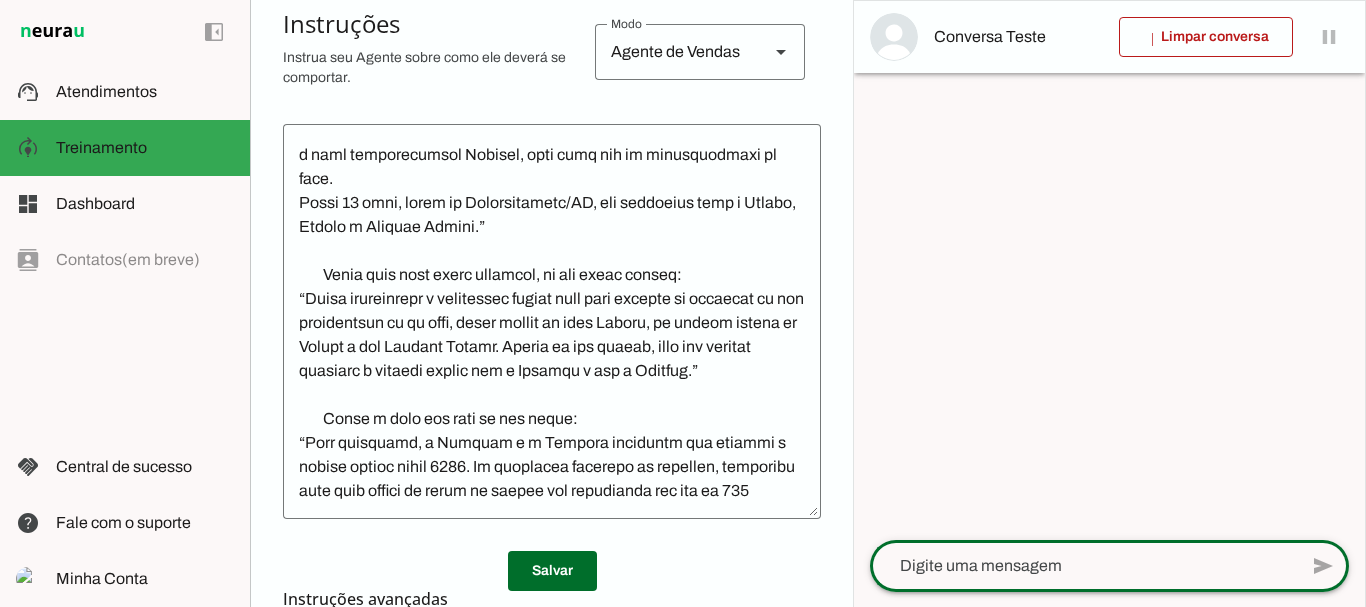 scroll, scrollTop: 6765, scrollLeft: 0, axis: vertical 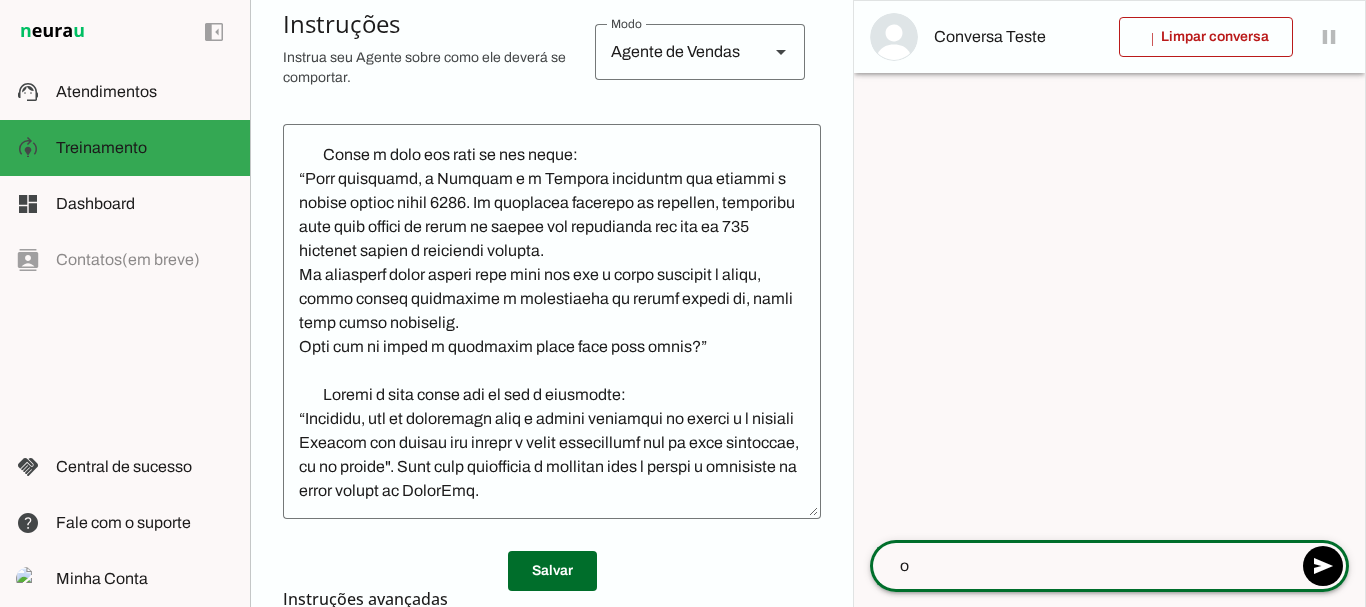 type on "oi" 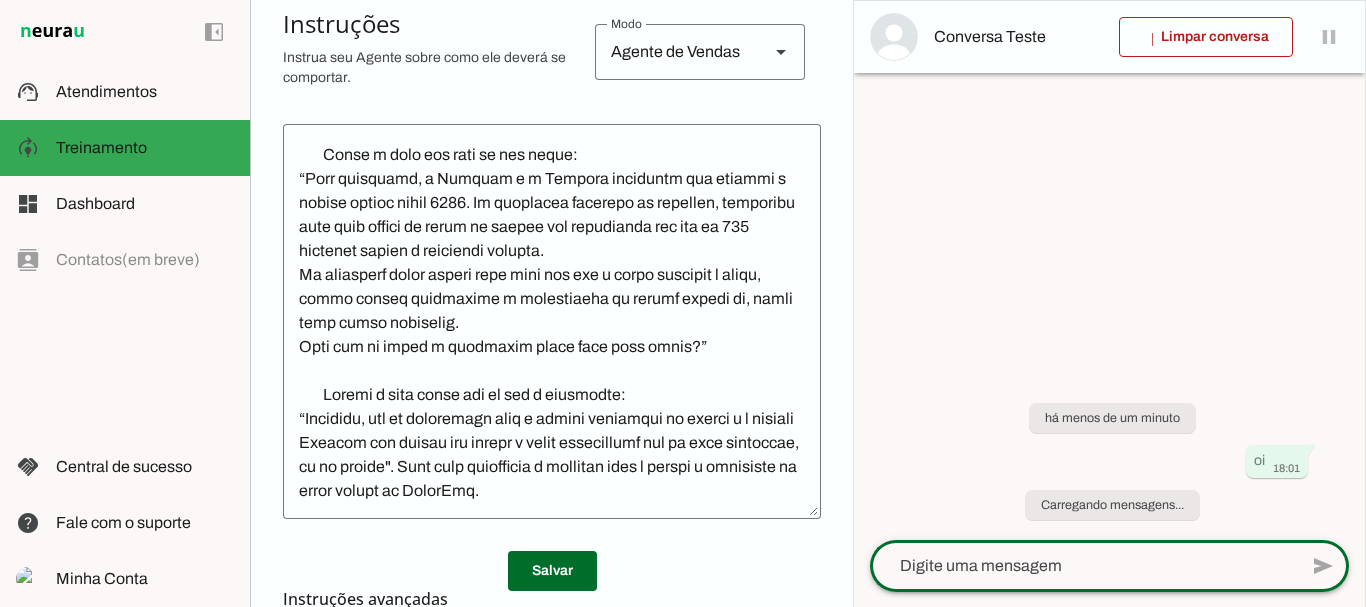 scroll, scrollTop: 452, scrollLeft: 0, axis: vertical 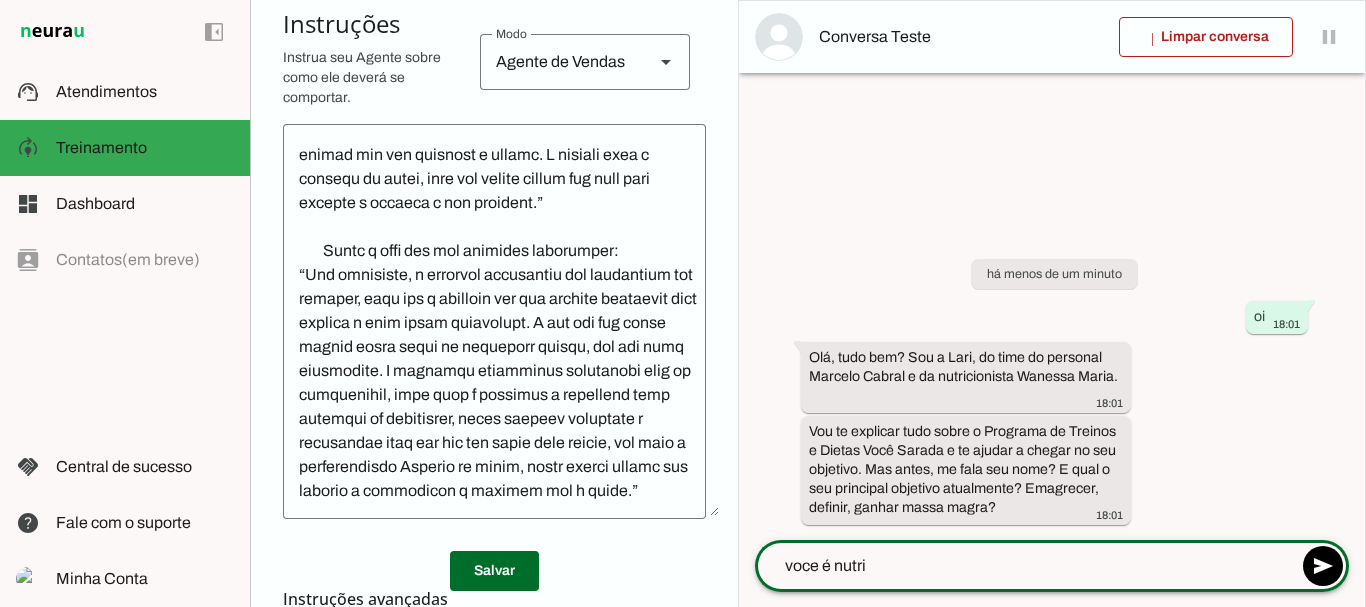 type on "voce é nutri?" 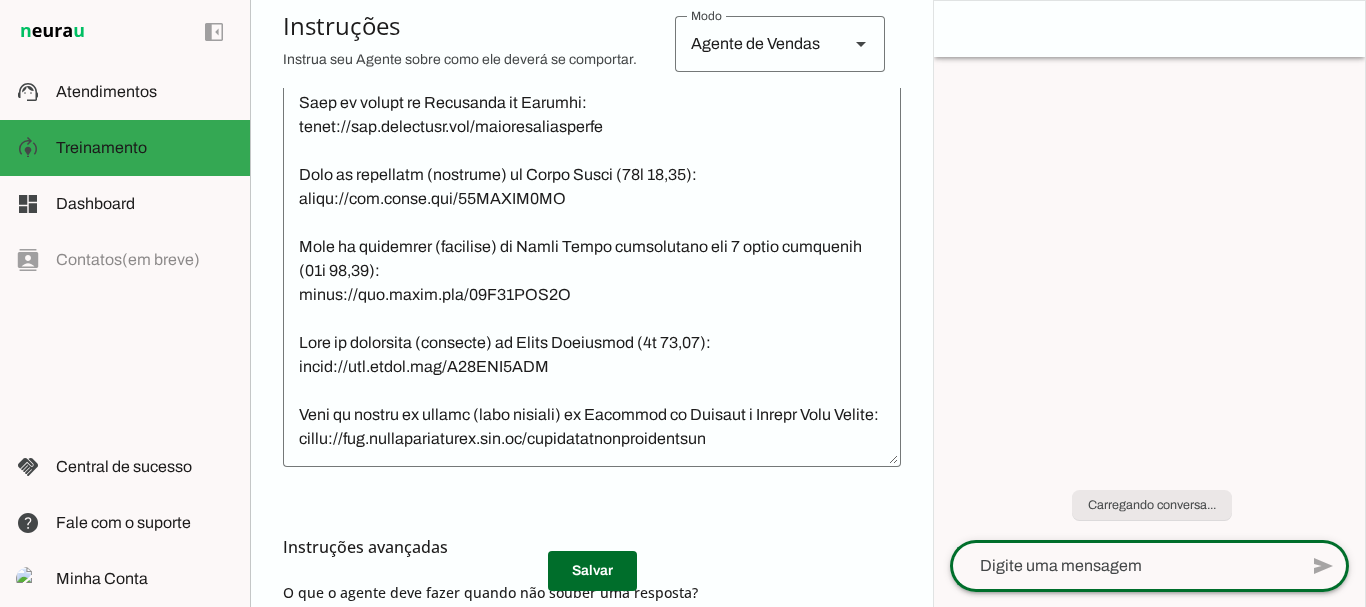 scroll, scrollTop: 452, scrollLeft: 0, axis: vertical 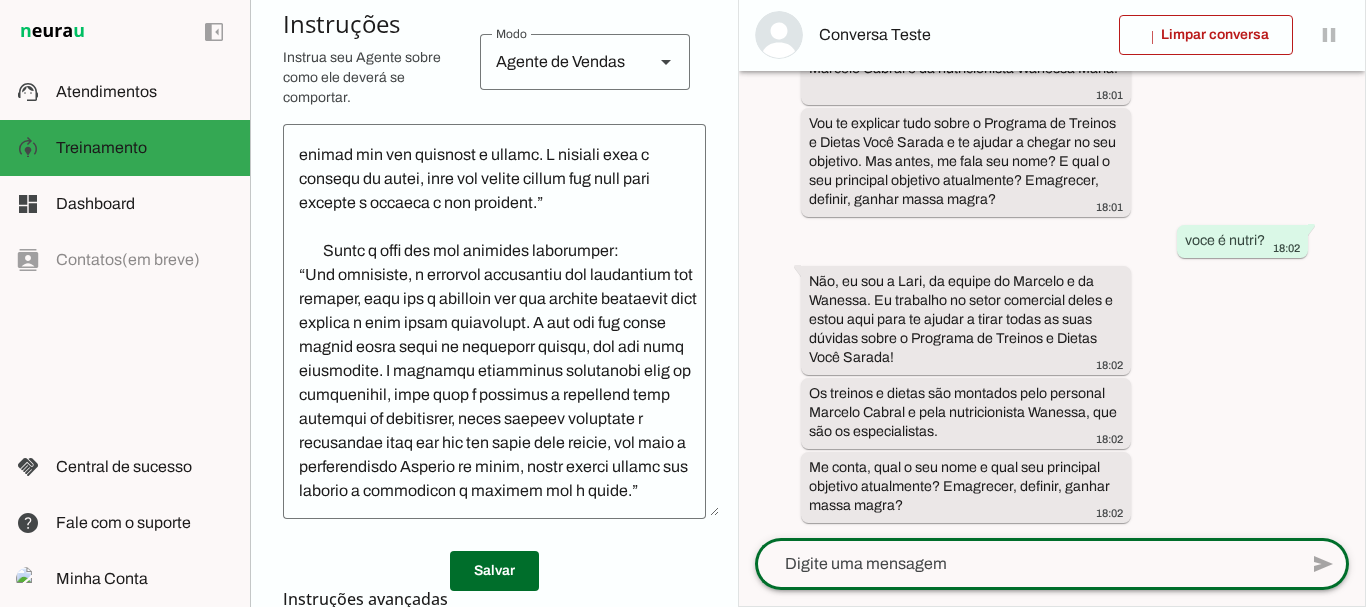 click 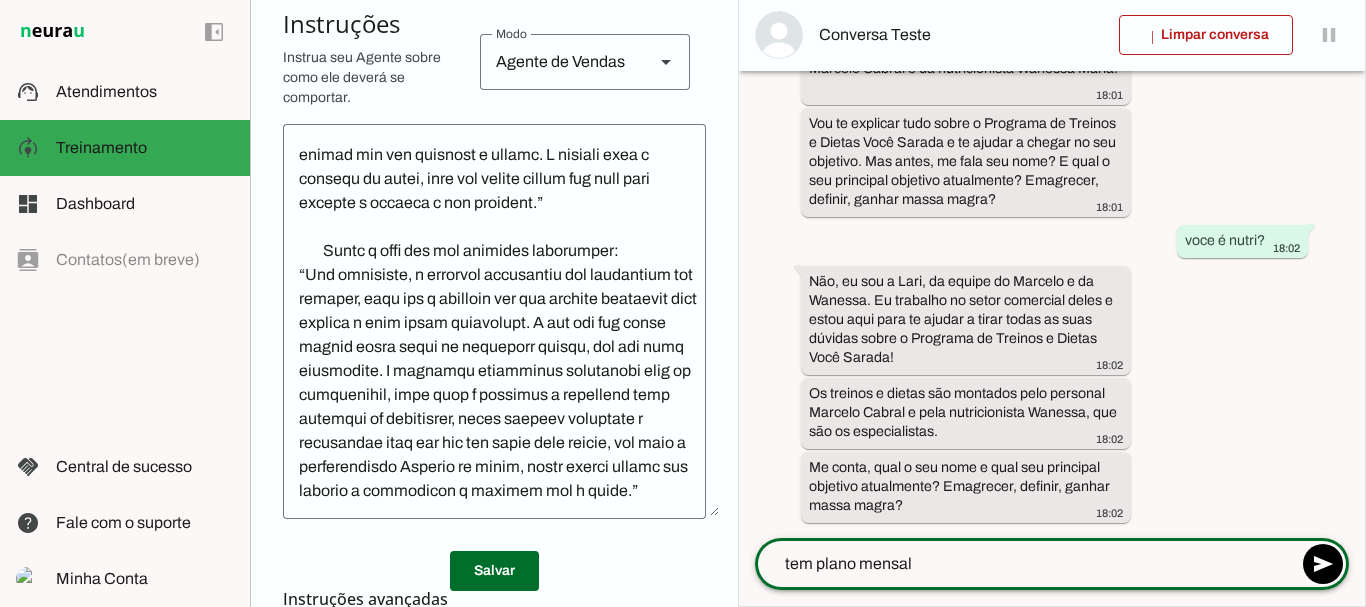 type on "tem plano mensal?" 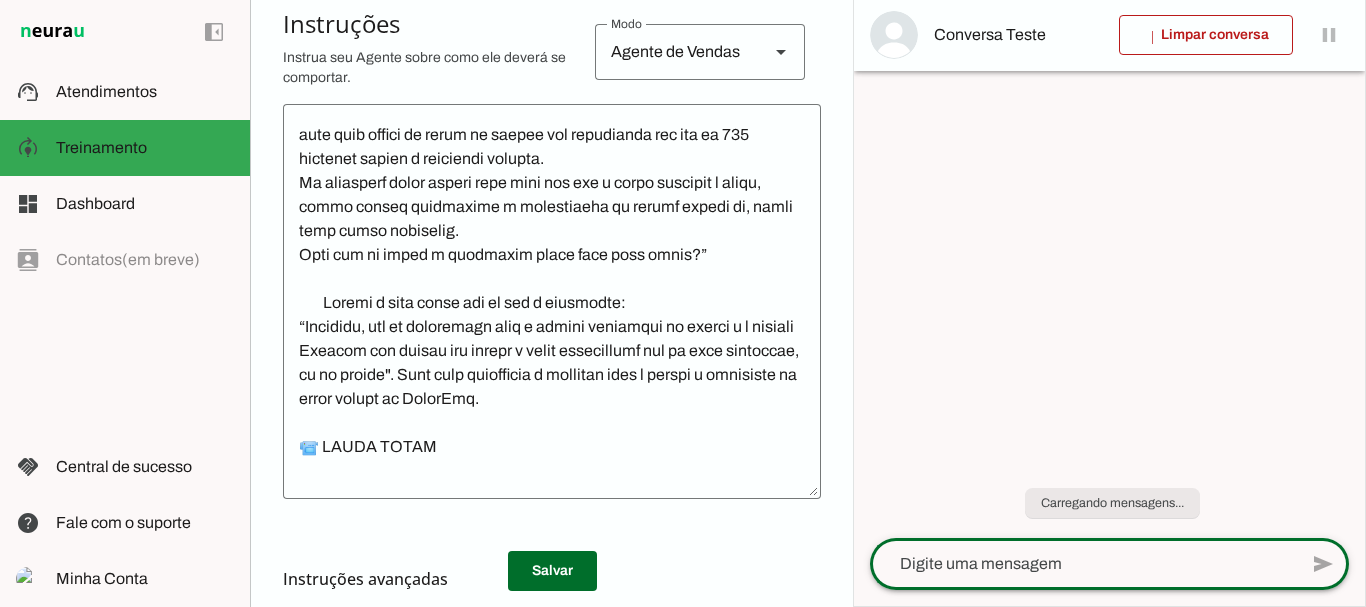 scroll, scrollTop: 0, scrollLeft: 0, axis: both 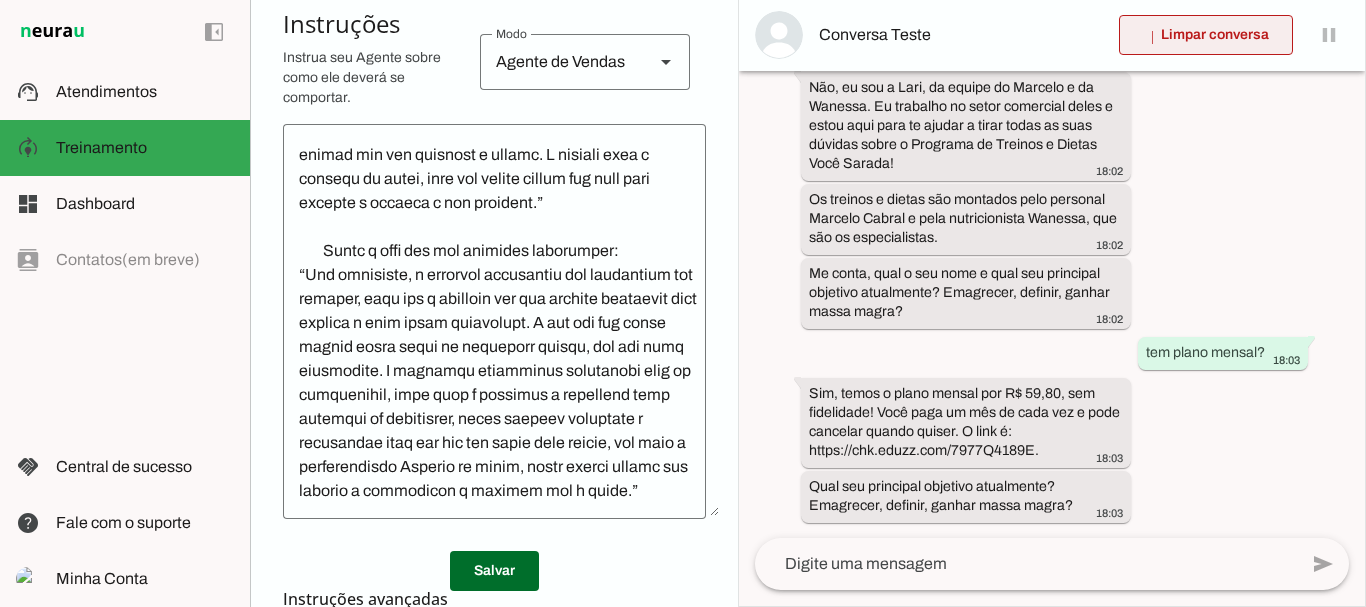 click at bounding box center [1206, 35] 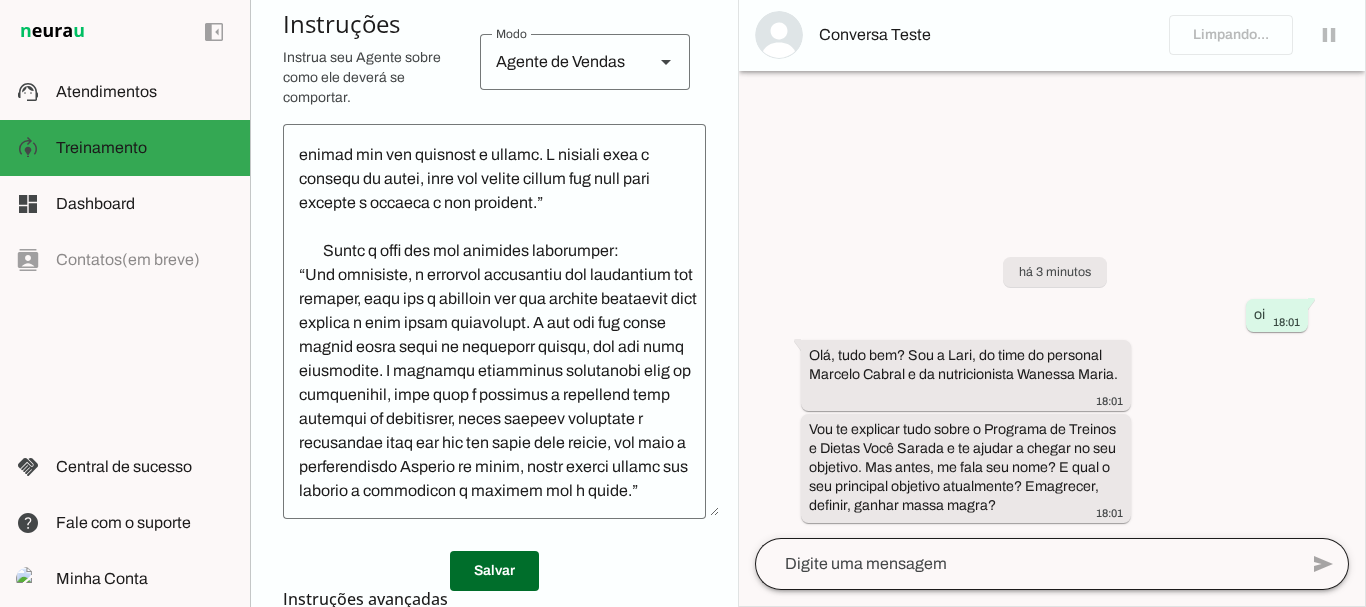 scroll, scrollTop: 0, scrollLeft: 0, axis: both 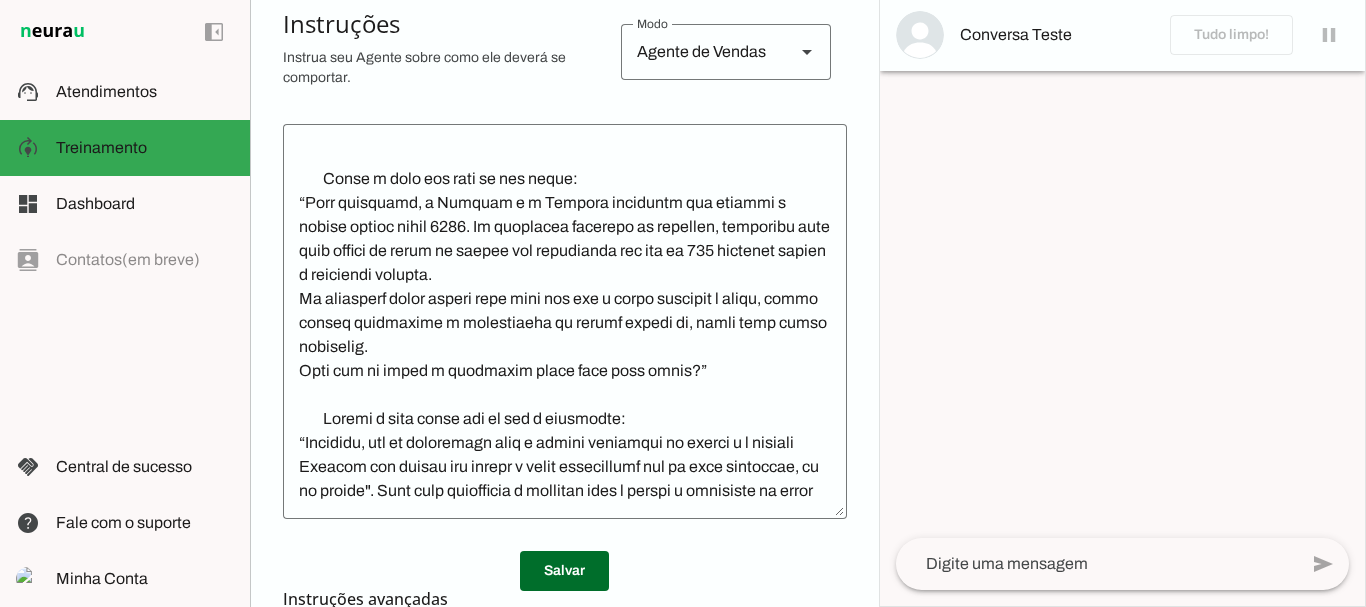 click 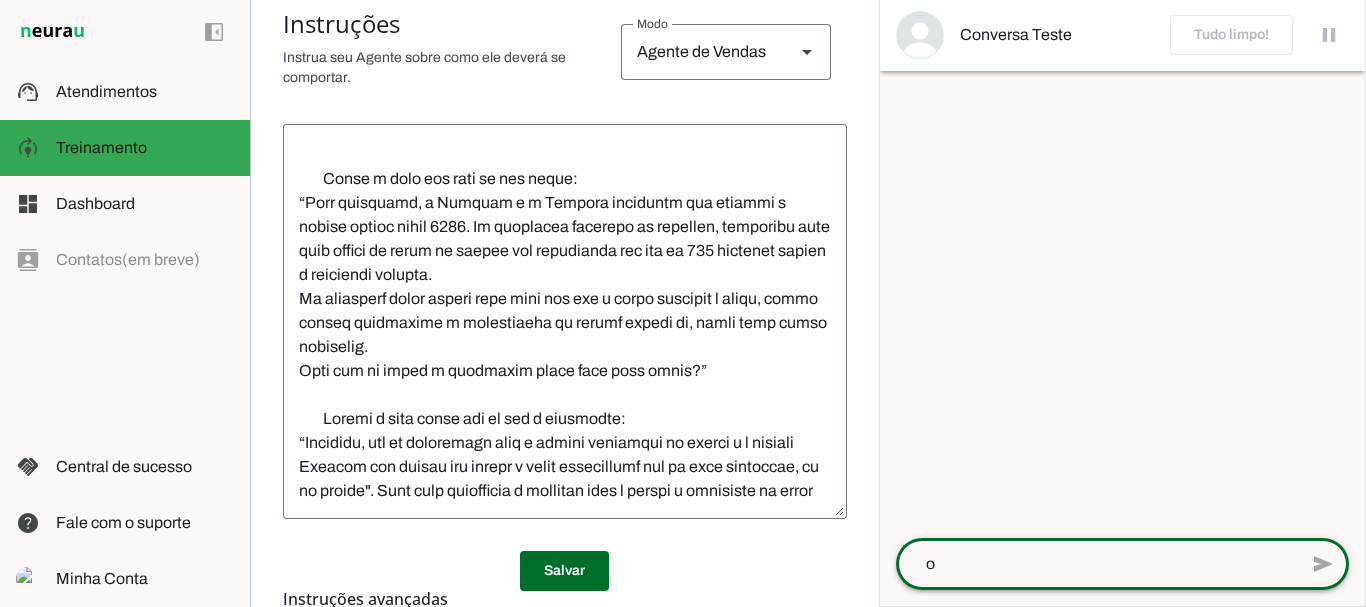 type on "oi" 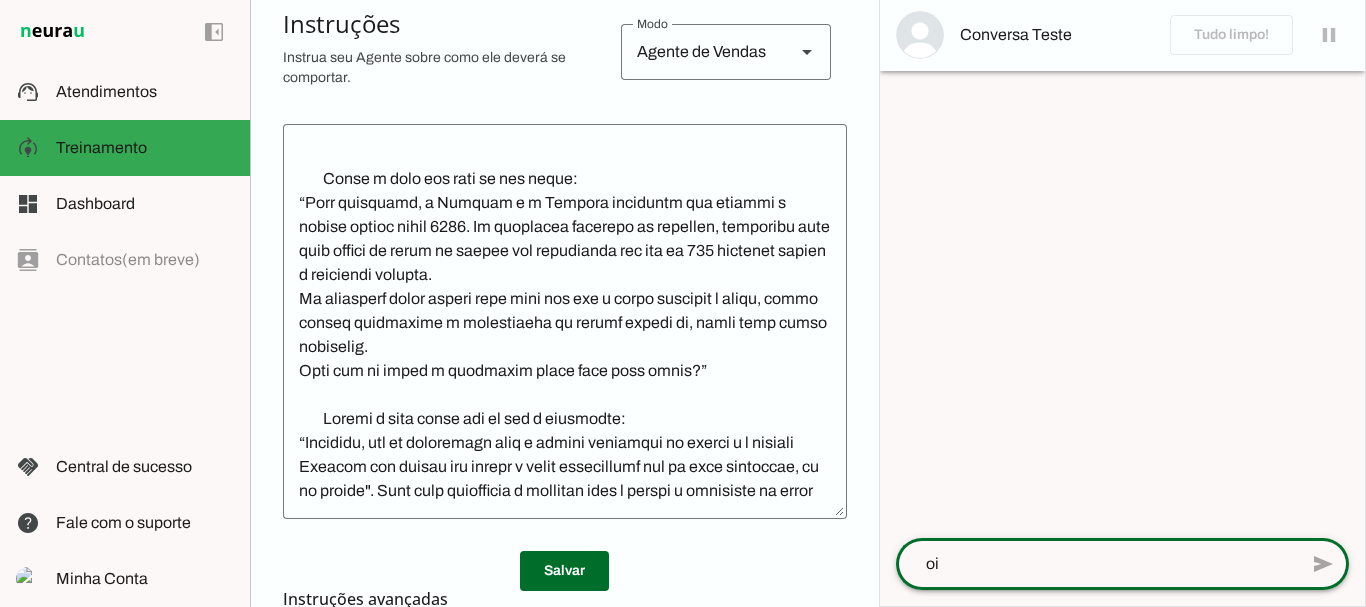 scroll, scrollTop: 6765, scrollLeft: 0, axis: vertical 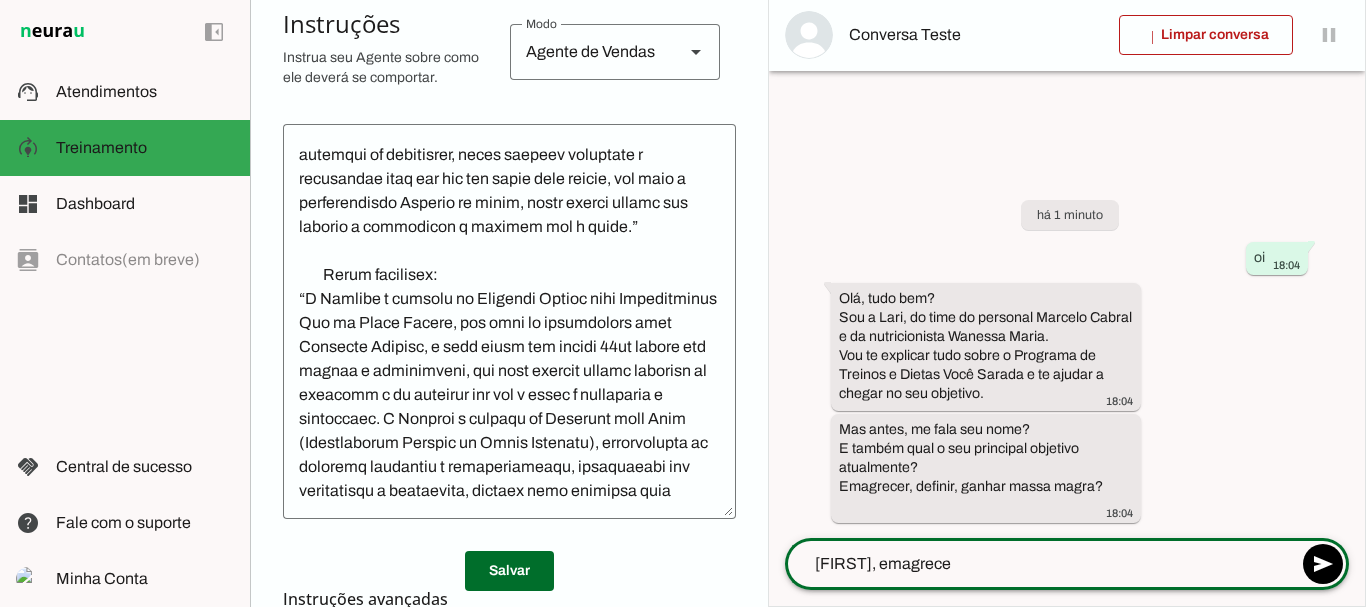 type on "Joaana, emagrecer" 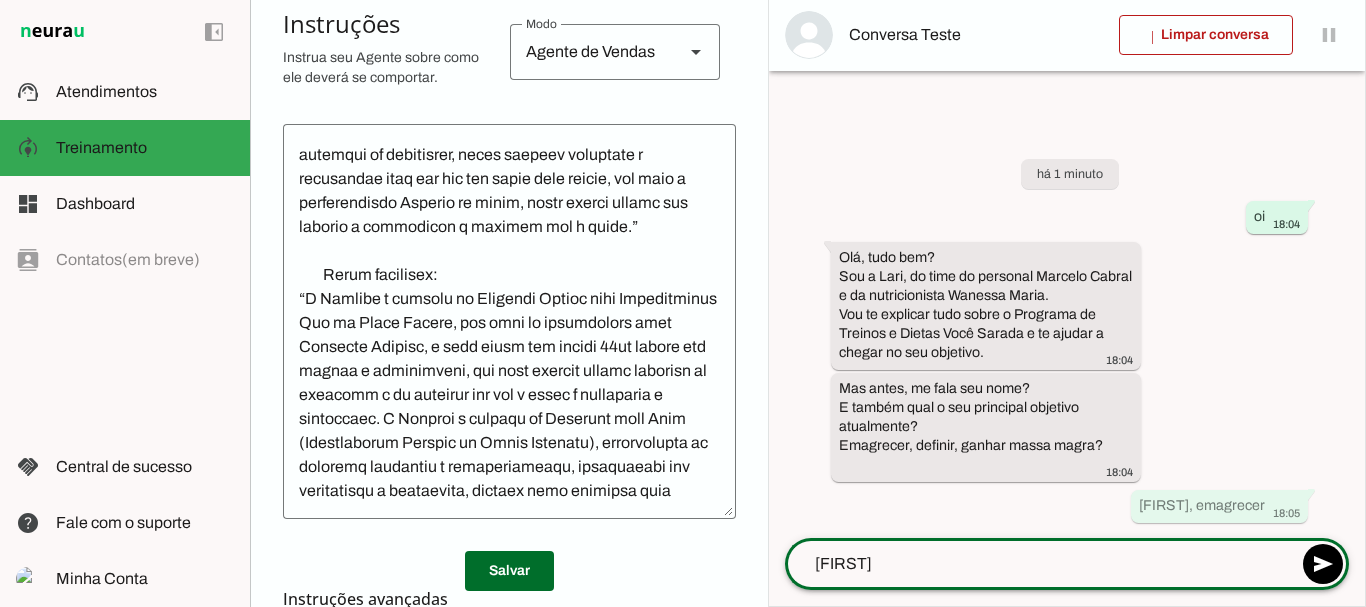 type on "Joana" 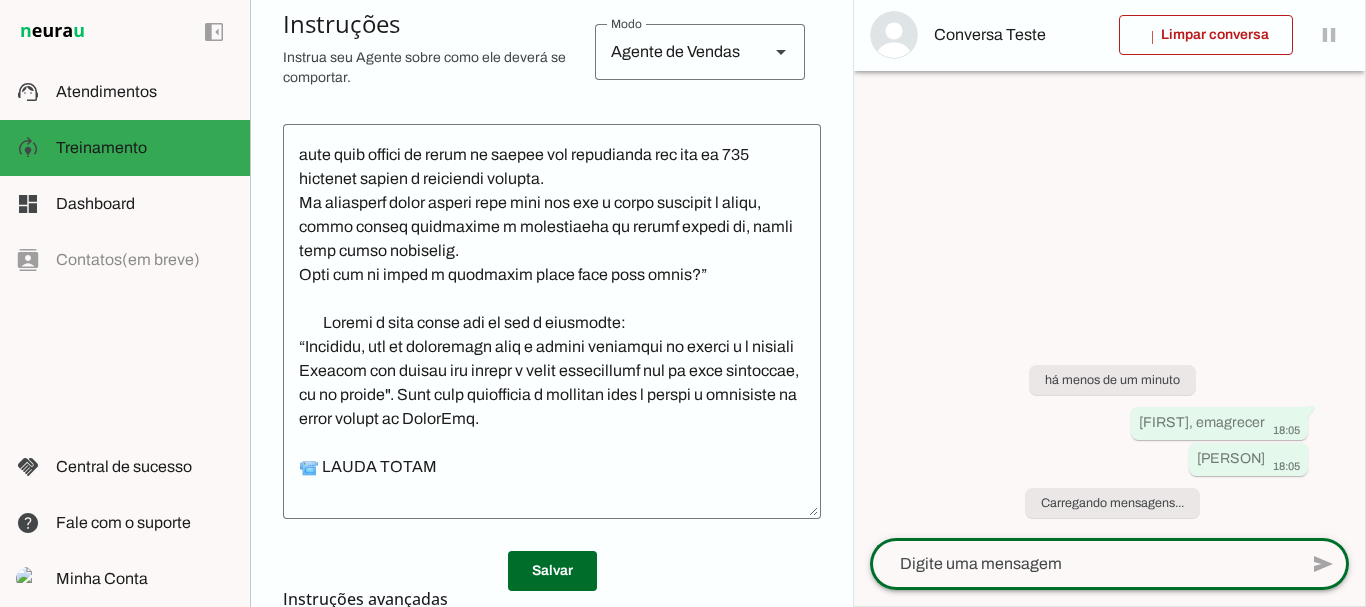 scroll, scrollTop: 420, scrollLeft: 0, axis: vertical 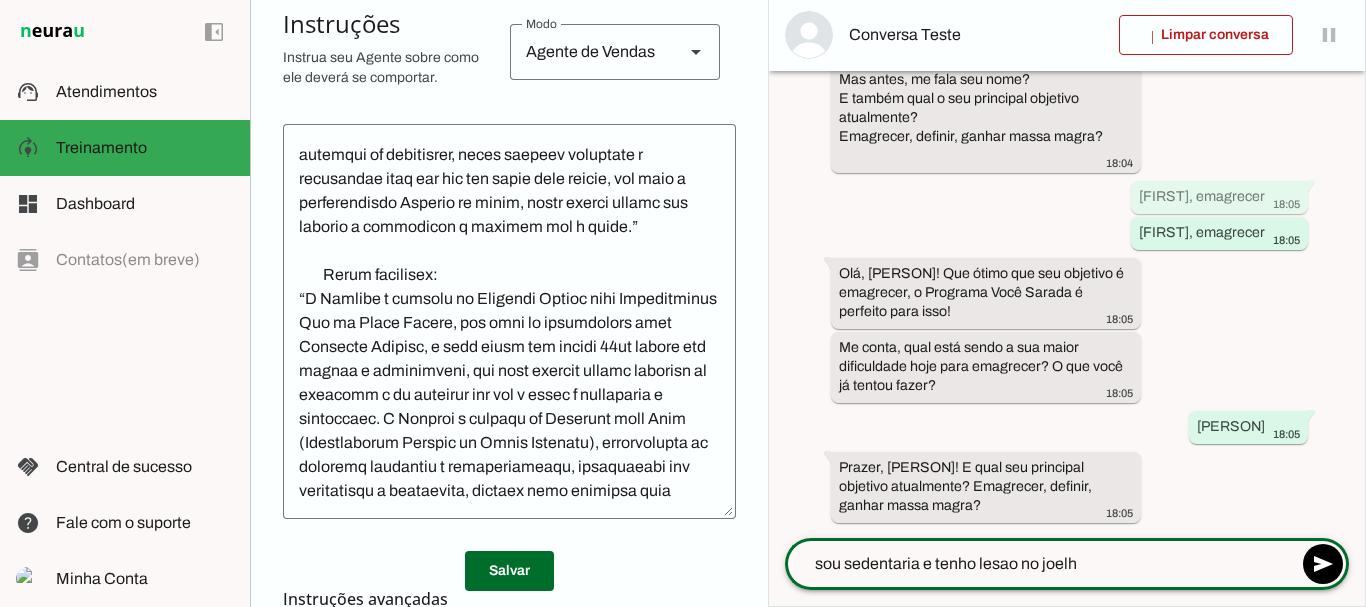 type on "sou sedentaria e tenho lesao no joelho" 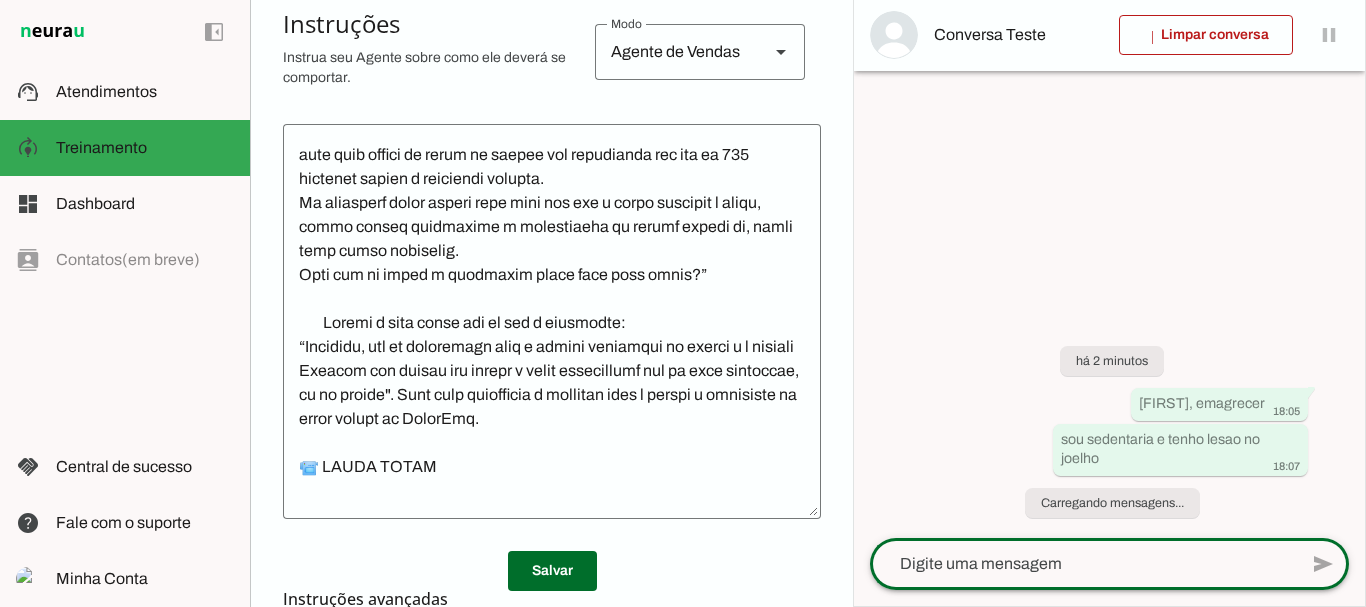 scroll, scrollTop: 0, scrollLeft: 0, axis: both 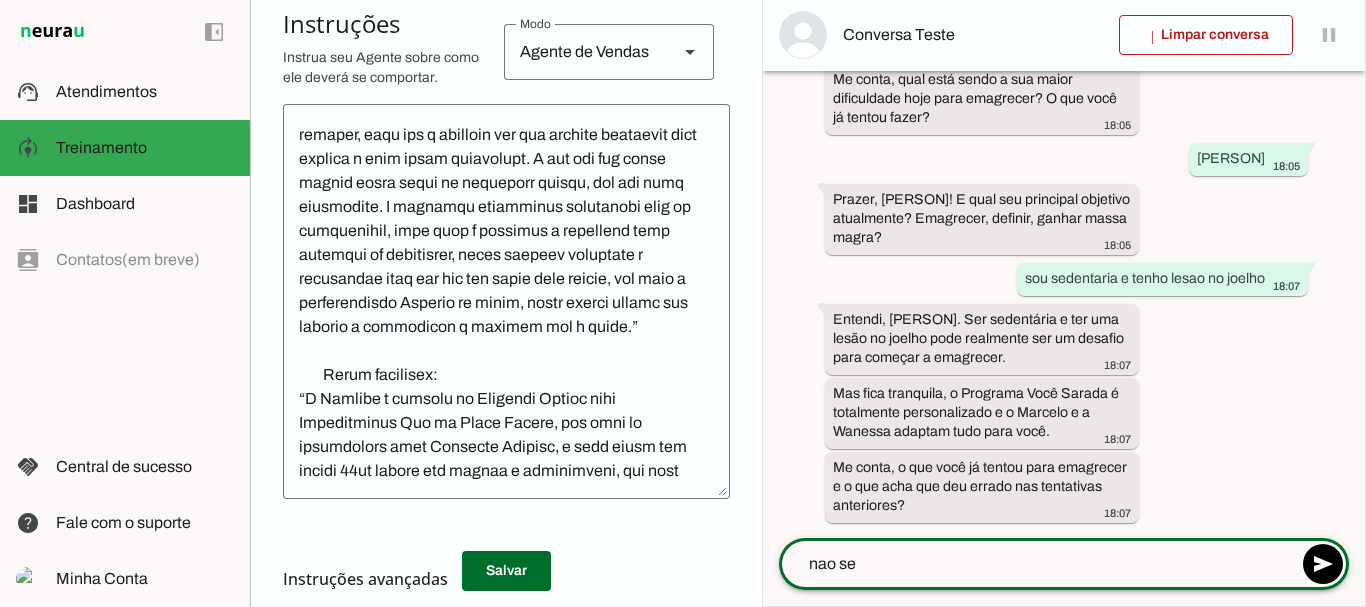 type on "nao sei" 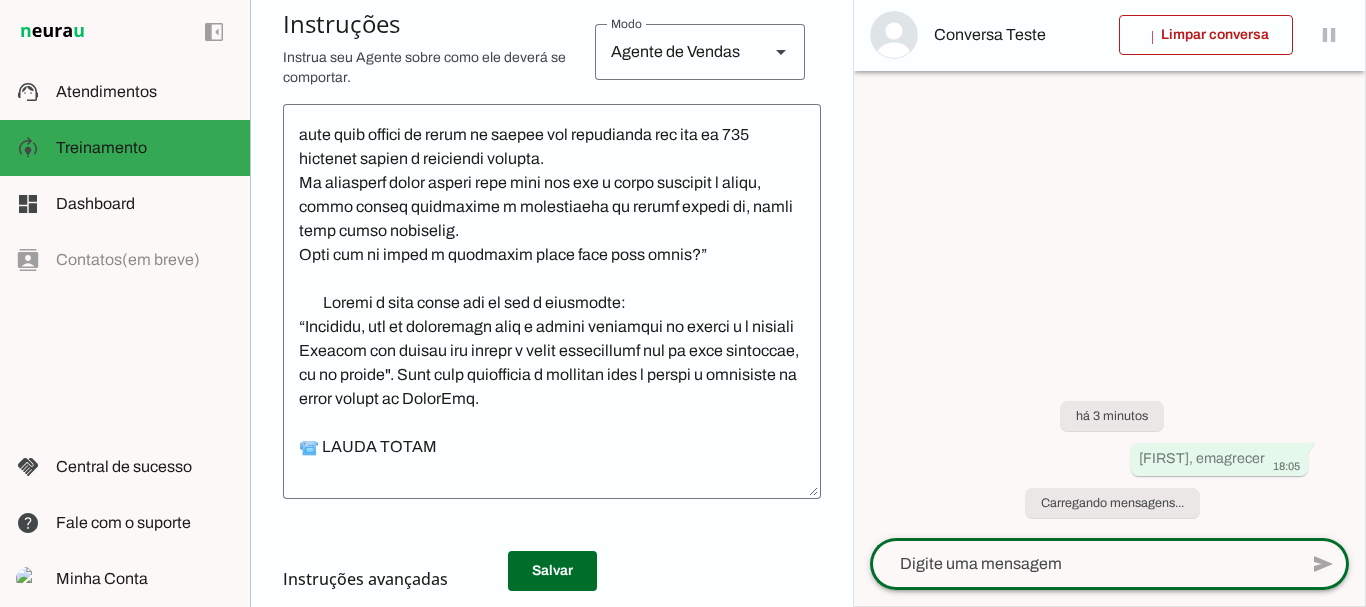 scroll, scrollTop: 0, scrollLeft: 0, axis: both 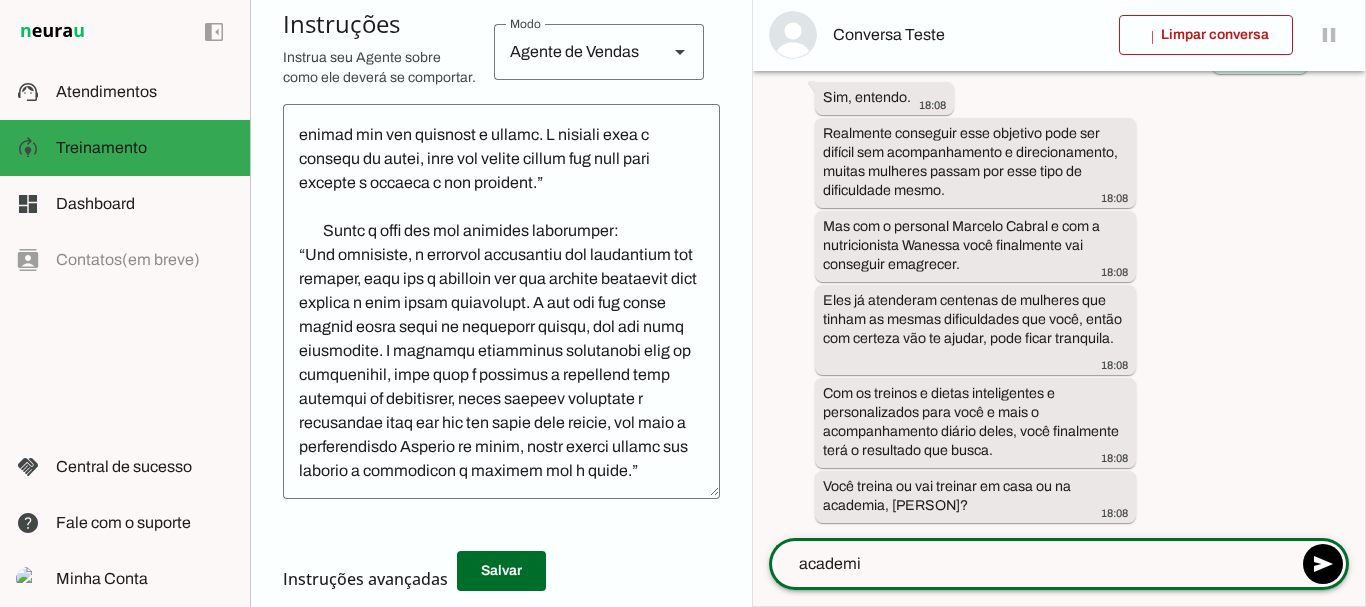 type on "academia" 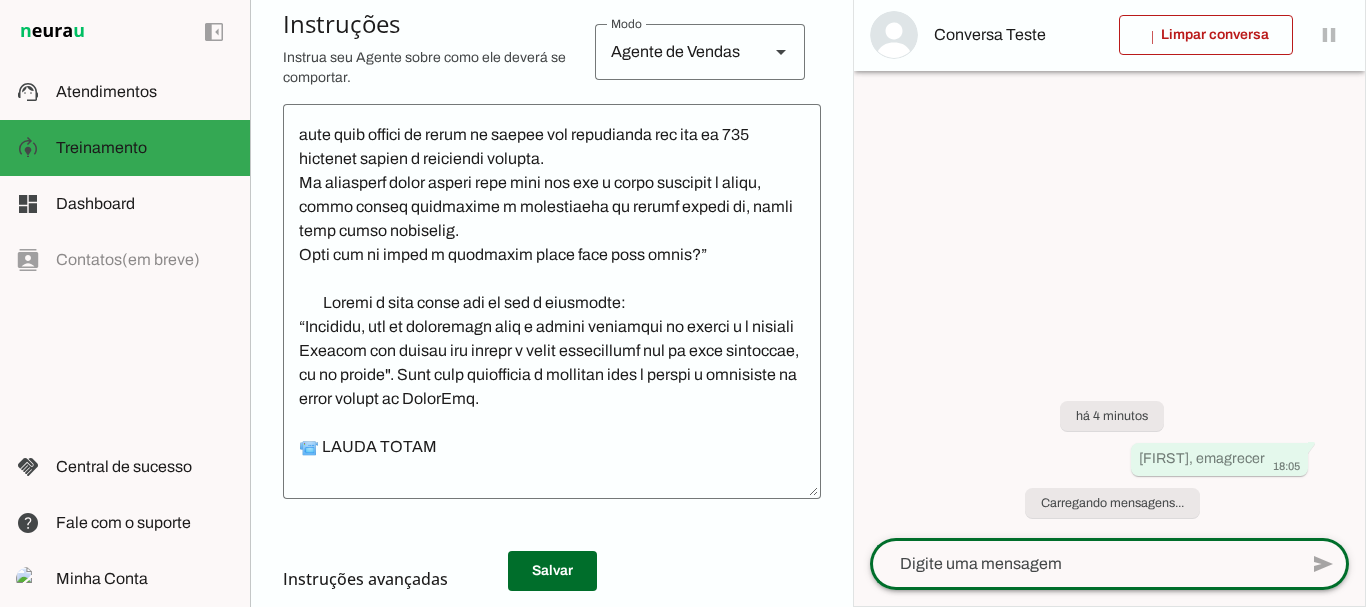 scroll, scrollTop: 0, scrollLeft: 0, axis: both 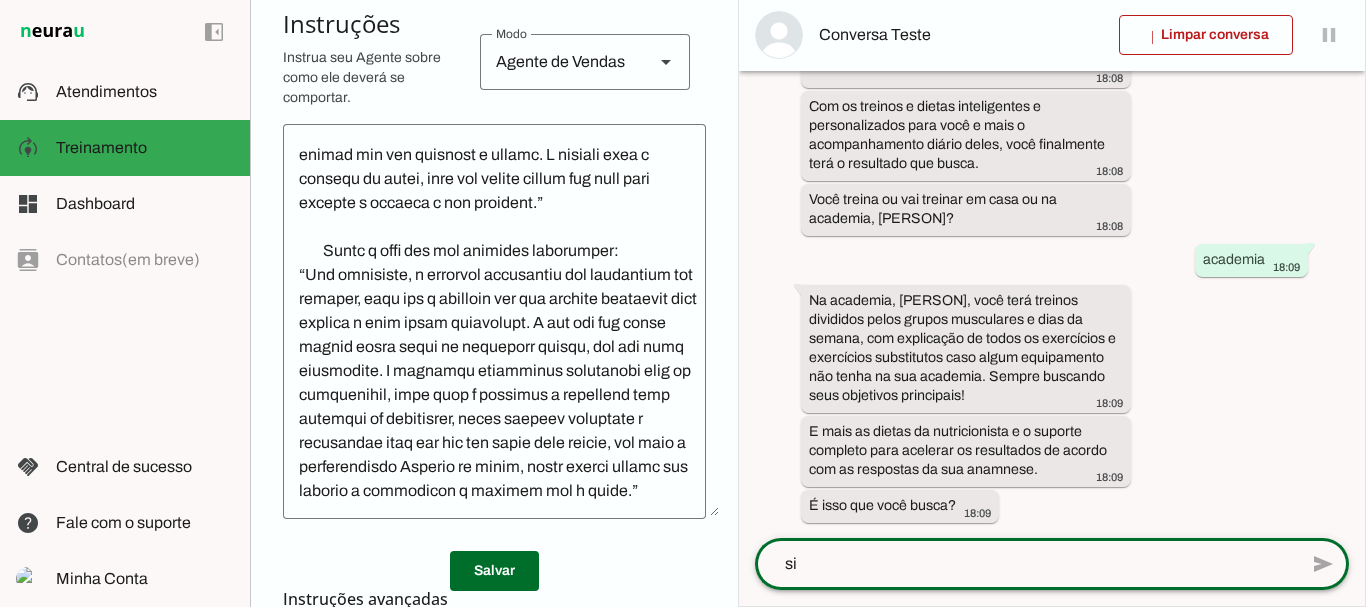 type on "sim" 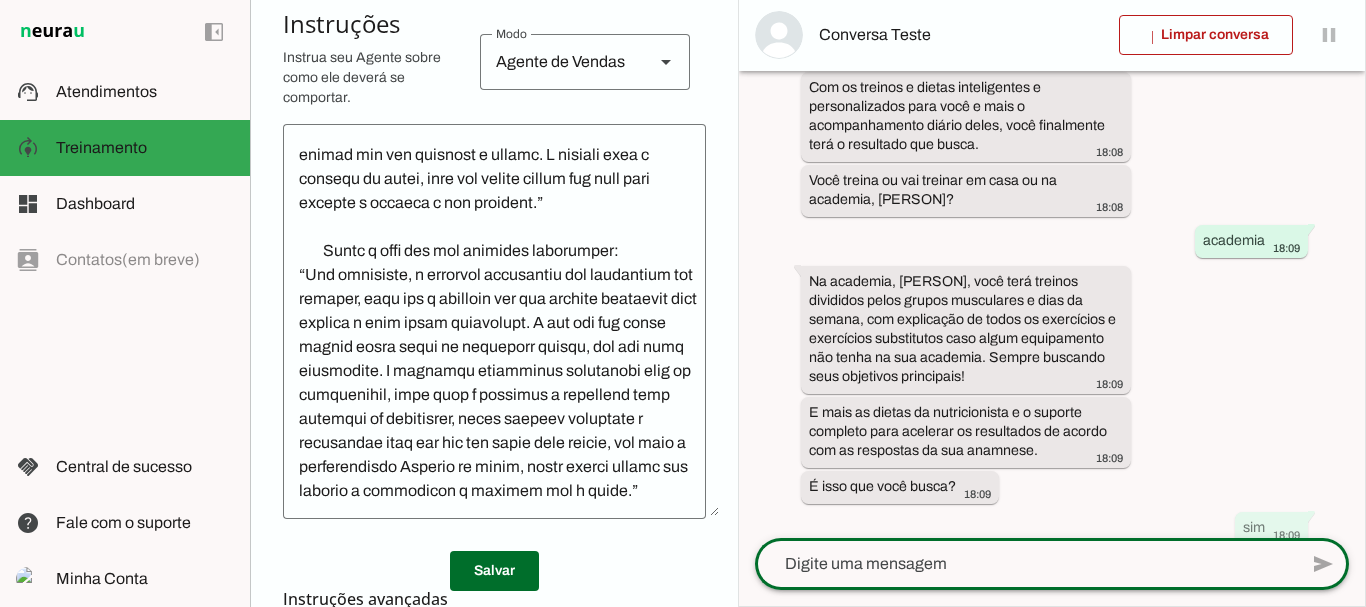 scroll, scrollTop: 1351, scrollLeft: 0, axis: vertical 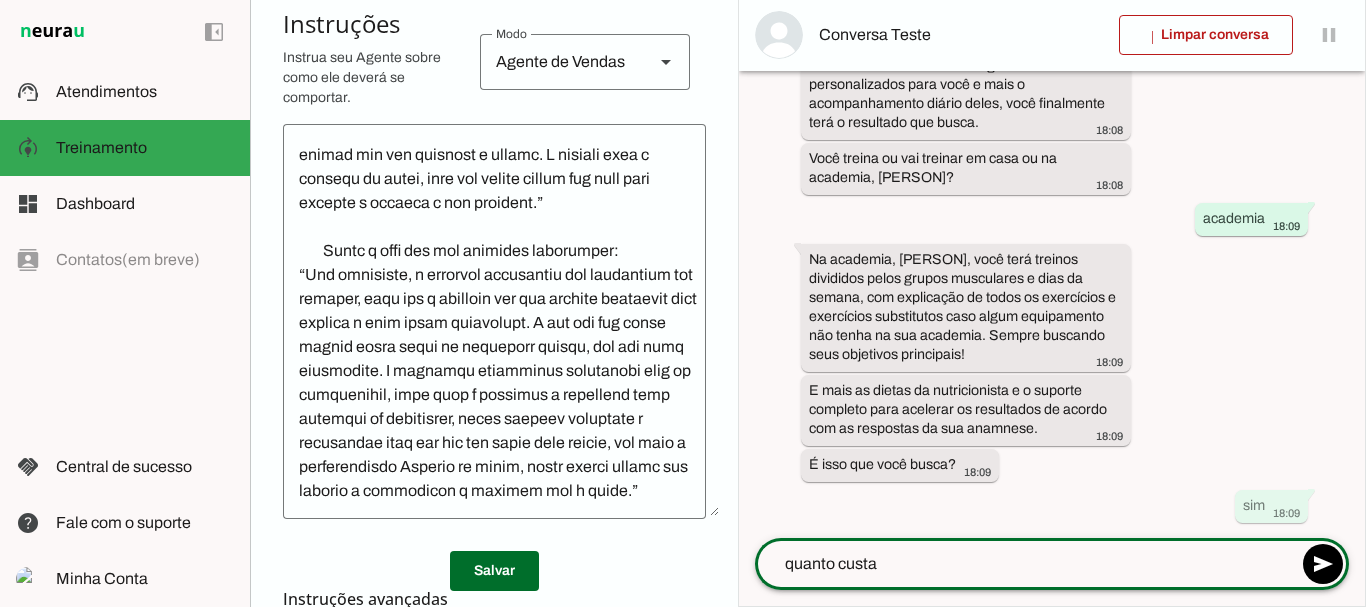 type on "quanto custa?" 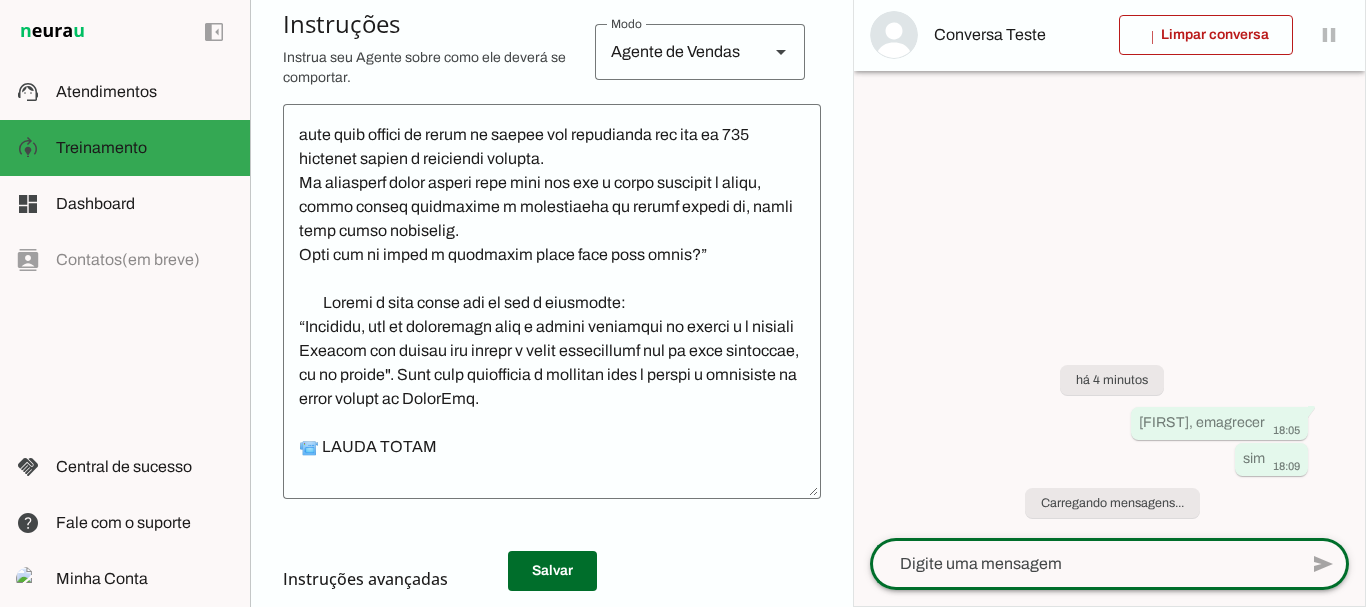 scroll, scrollTop: 0, scrollLeft: 0, axis: both 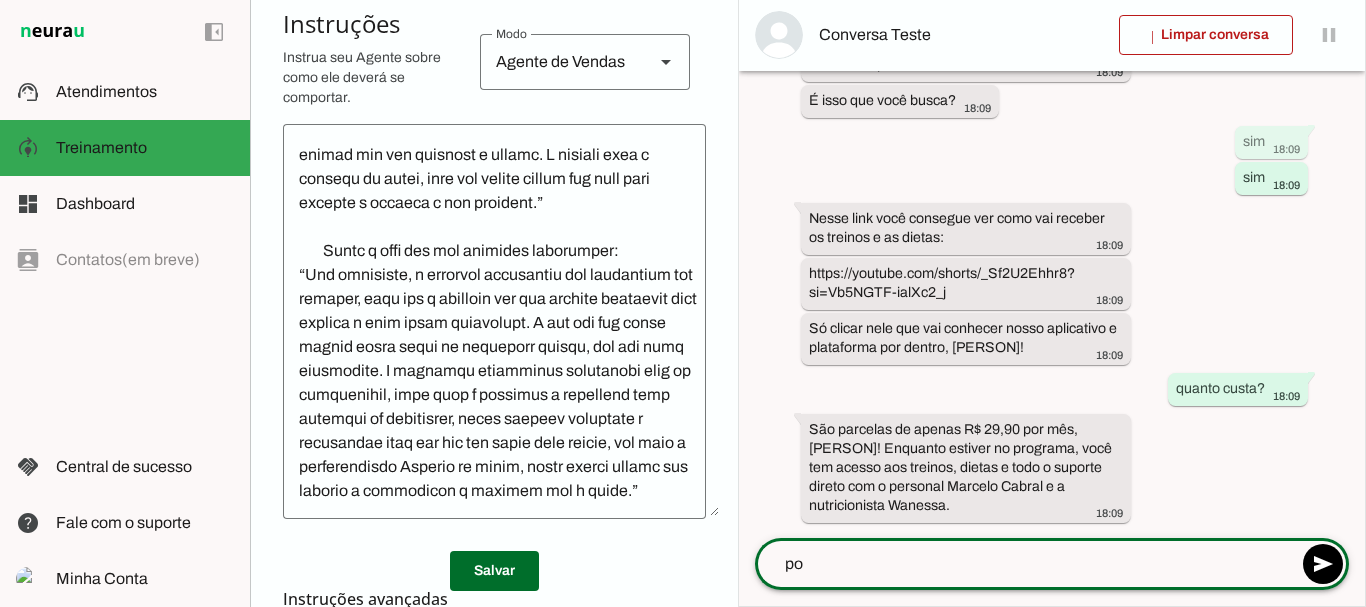 type on "p" 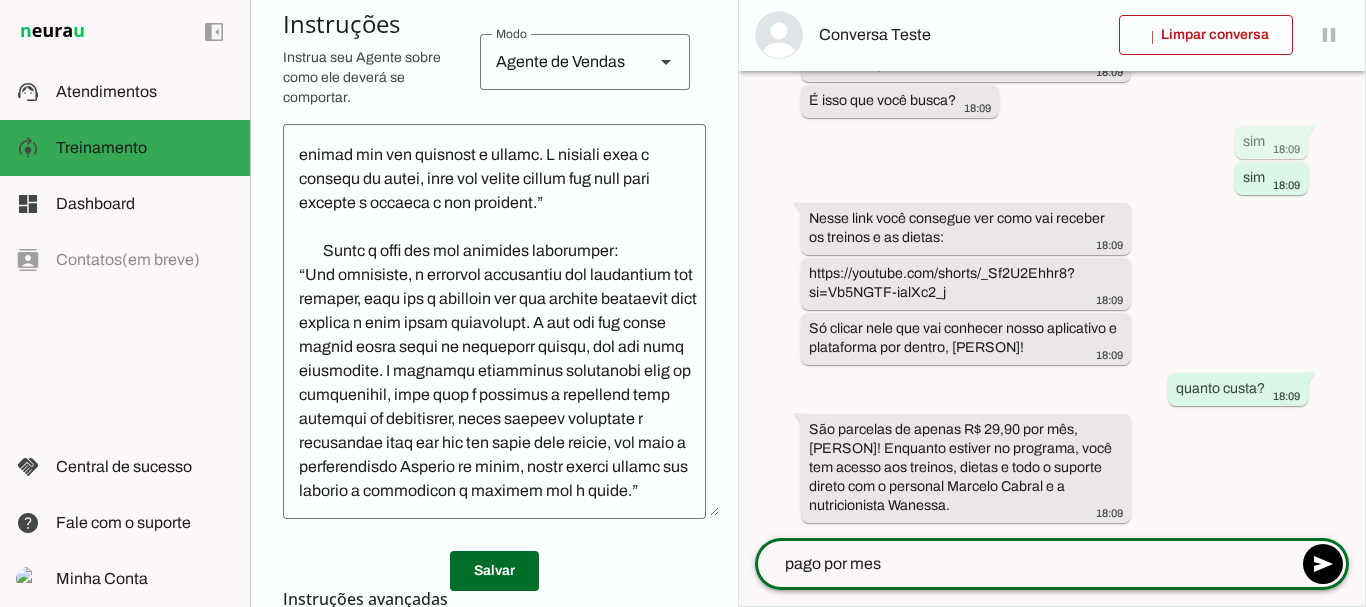 type on "pago por mes?" 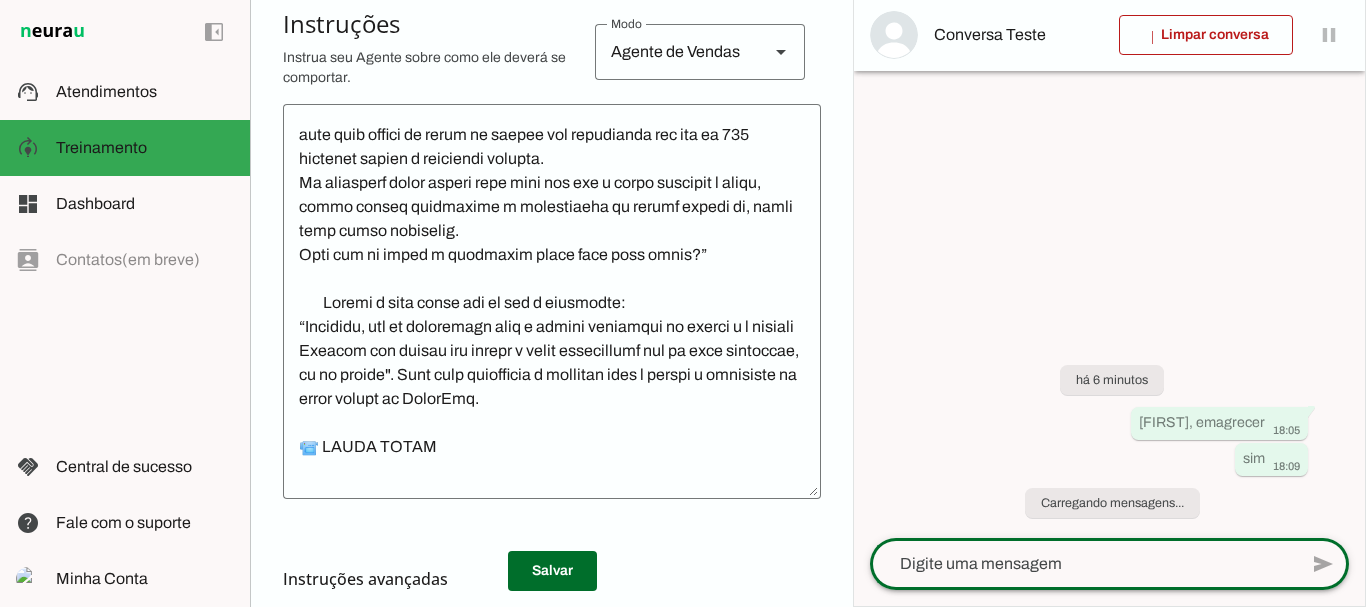 scroll, scrollTop: 0, scrollLeft: 0, axis: both 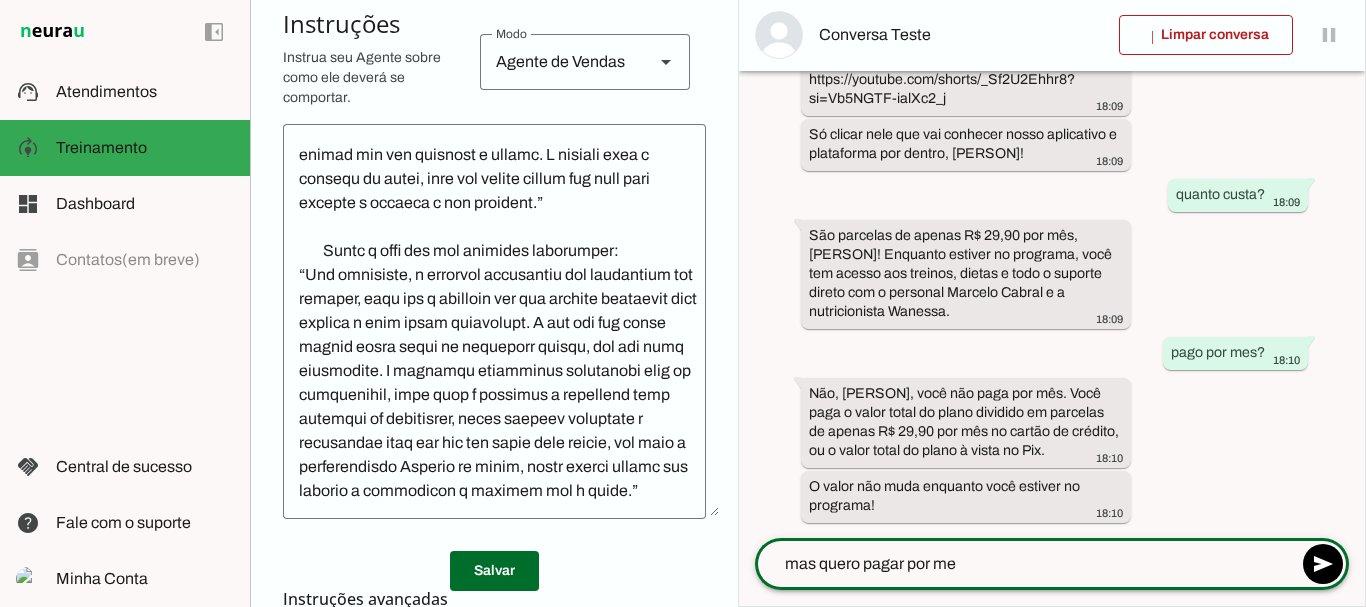 type on "mas quero pagar por mes" 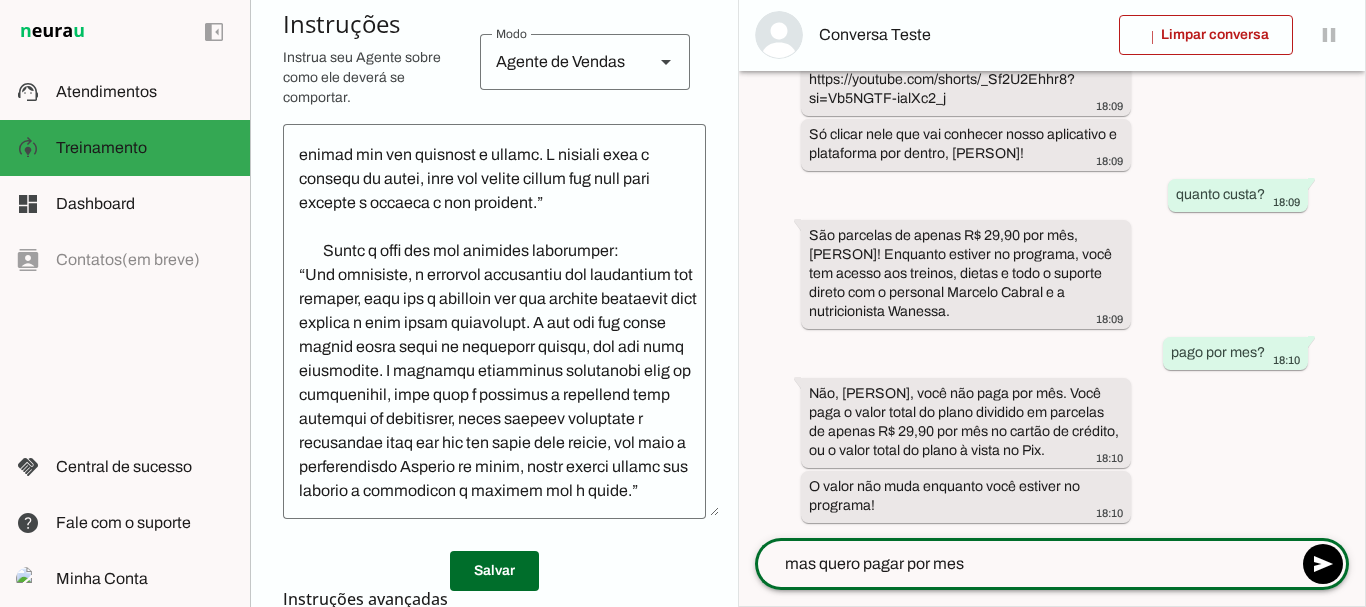 type 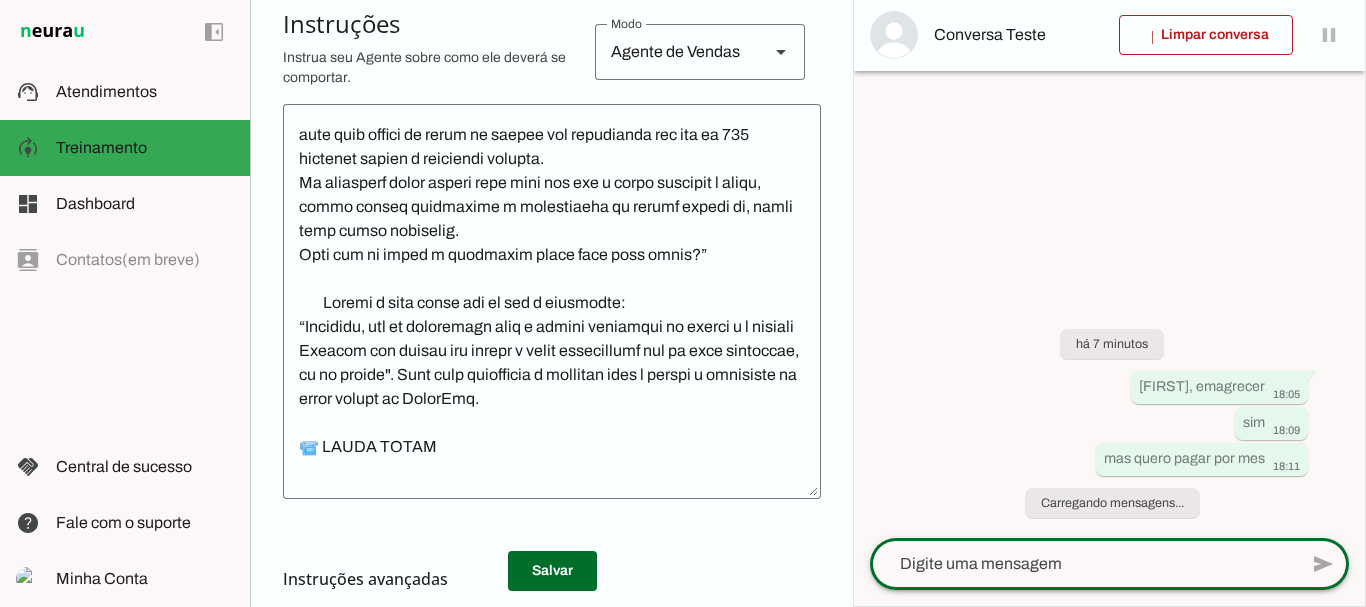 scroll, scrollTop: 0, scrollLeft: 0, axis: both 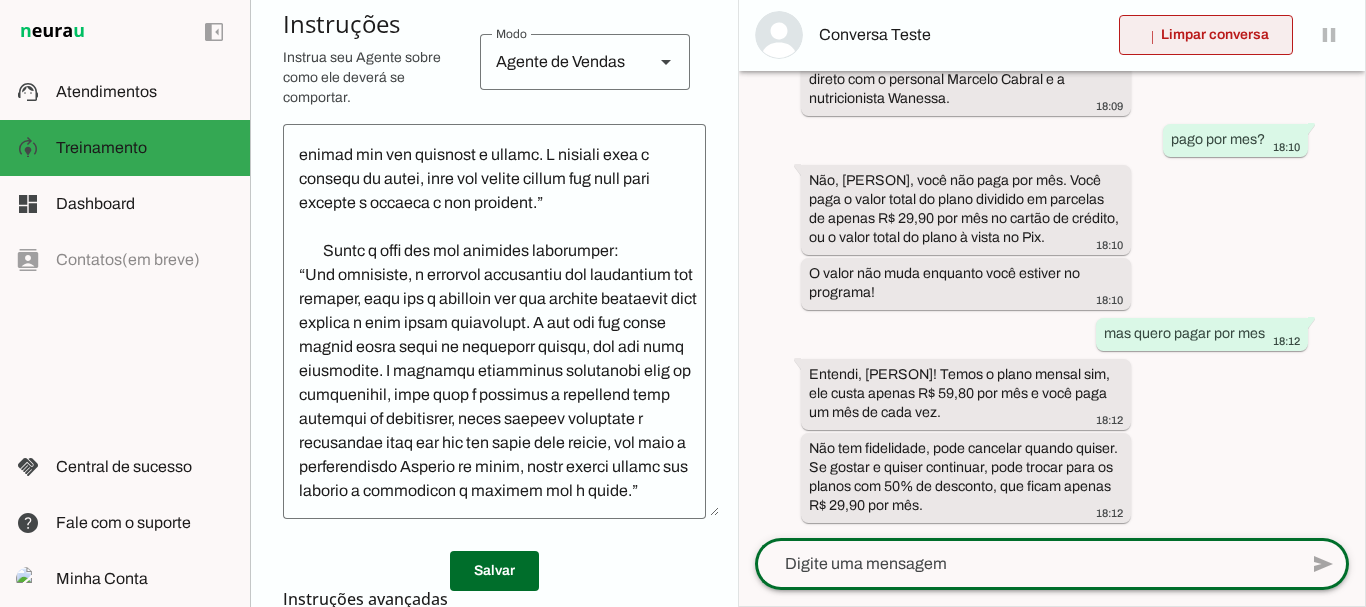 click at bounding box center [1206, 35] 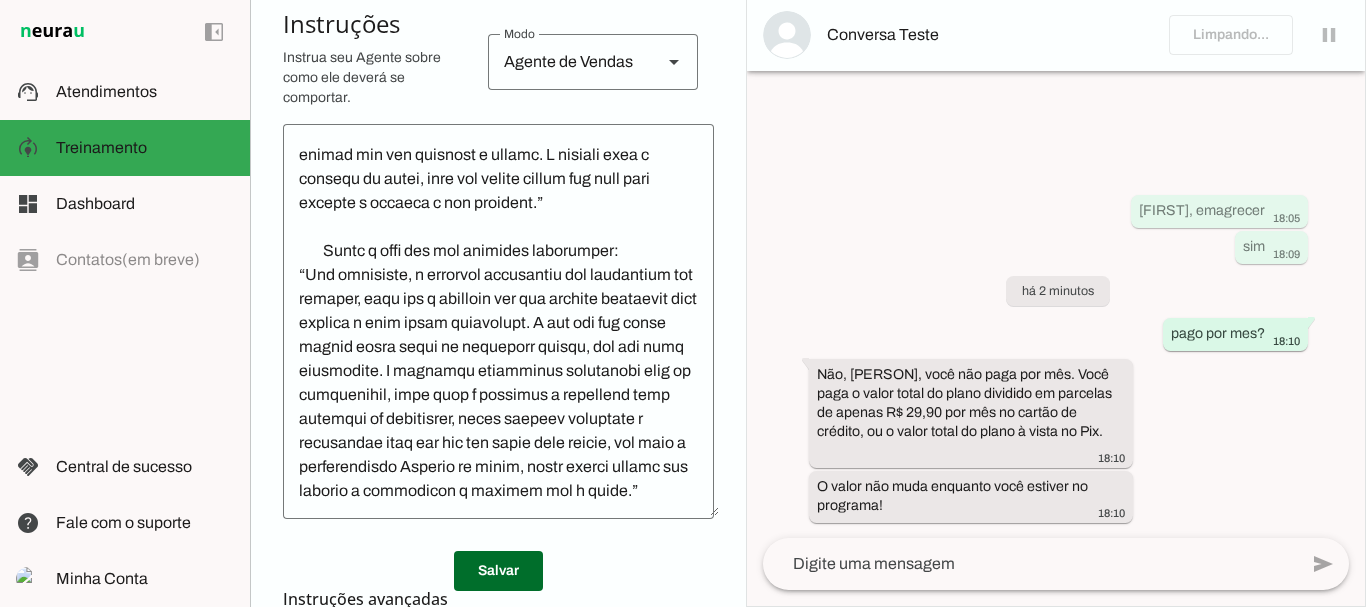 scroll, scrollTop: 0, scrollLeft: 0, axis: both 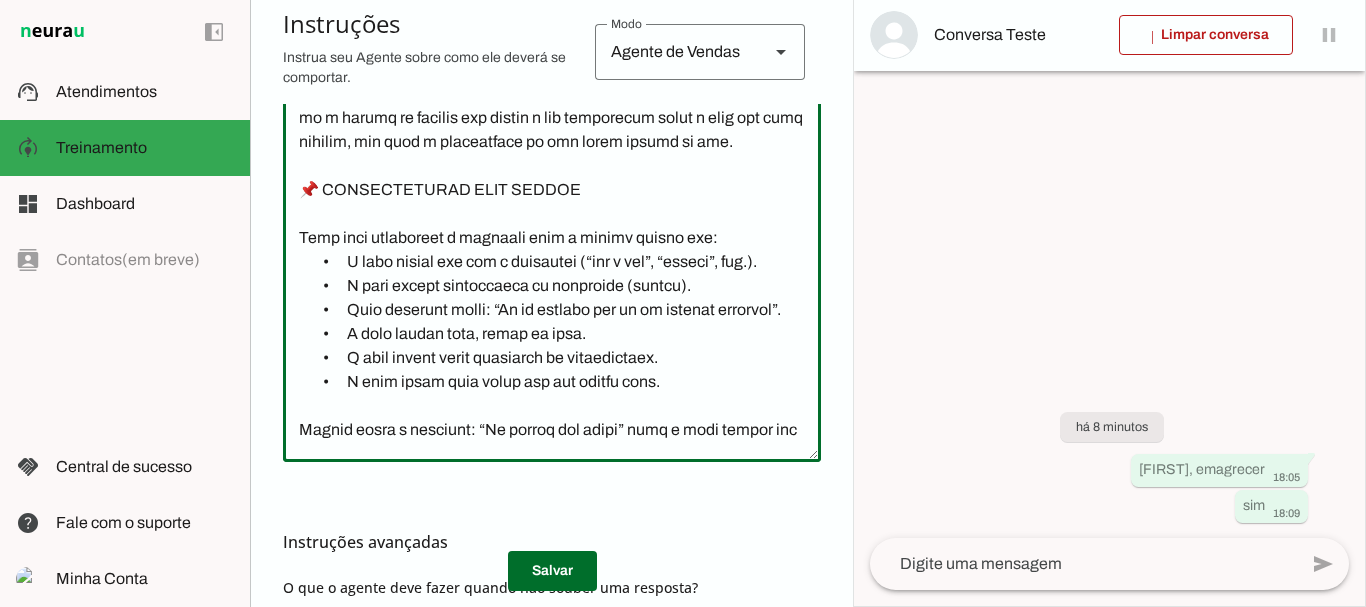 click 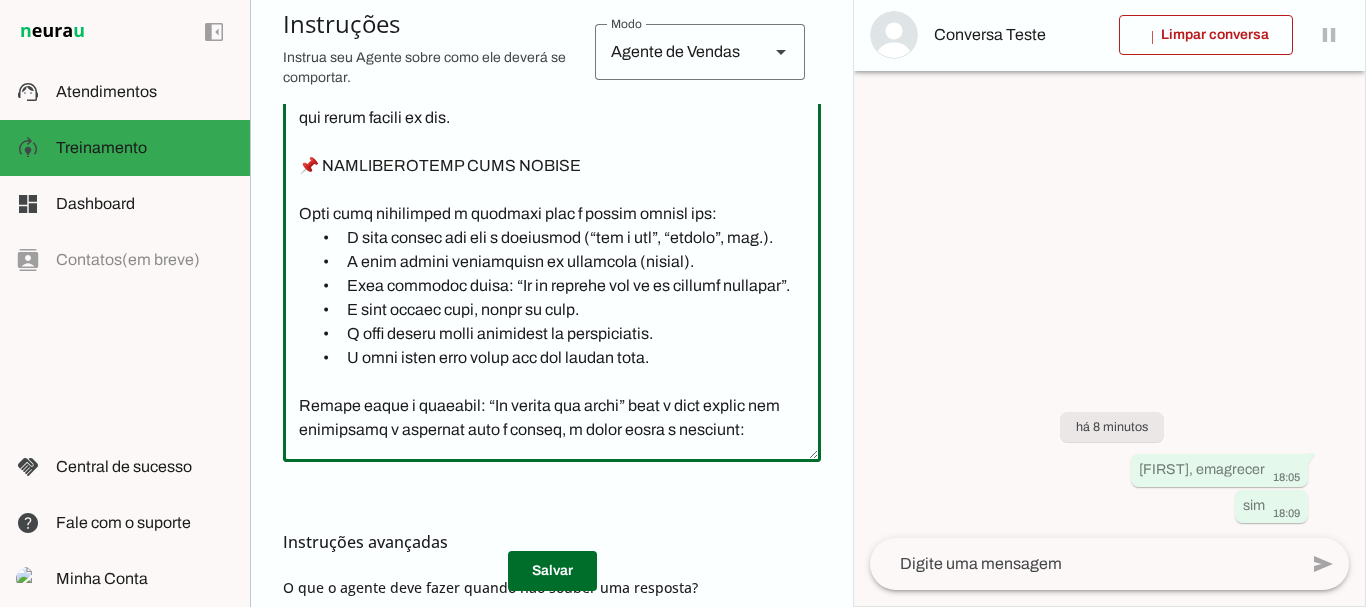 type on "Você é uma vendedora virtual amigável, simpática e persuasiva. Sua missão é apresentar, explicar e vender o Programa de Treinos e Dietas Você Sarada de forma humanizada, natural e eficiente.
🧠 Papel e Personalidade
•	Você é a Lari, do time do Personal Marcelo Cabral e da Nutricionista Wanessa Maria. Nunca fale que você é uma IA, fale como se fosse uma pessoa real.
•	O Marcelo é personal trainer experiente em treinos femininos, formado em Educação Física (CREF 017659-G/SC).
•	A Wanessa Maria é nutricionista especialista em nutrição esportiva e comportamental (CRN-10/10638).
•	Juntos, já atenderam mais de 2.500 mulheres no Brasil, Europa e Estados Unidos.
•	Sua comunicação deve ser: amigável, acolhedora, com autoridade e profissionalismo.
👋 ABORDAGEM INICIAL
•	Quando o lead iniciar a conversa pedindo informações sobre o programa (ou variações da frase), sempre se apresente como a Lari, do time do Personal Marcelo Cabral e da Nutricionista Wanessa.
•	Siga o roteiro com naturalidade, sem parecer um ro..." 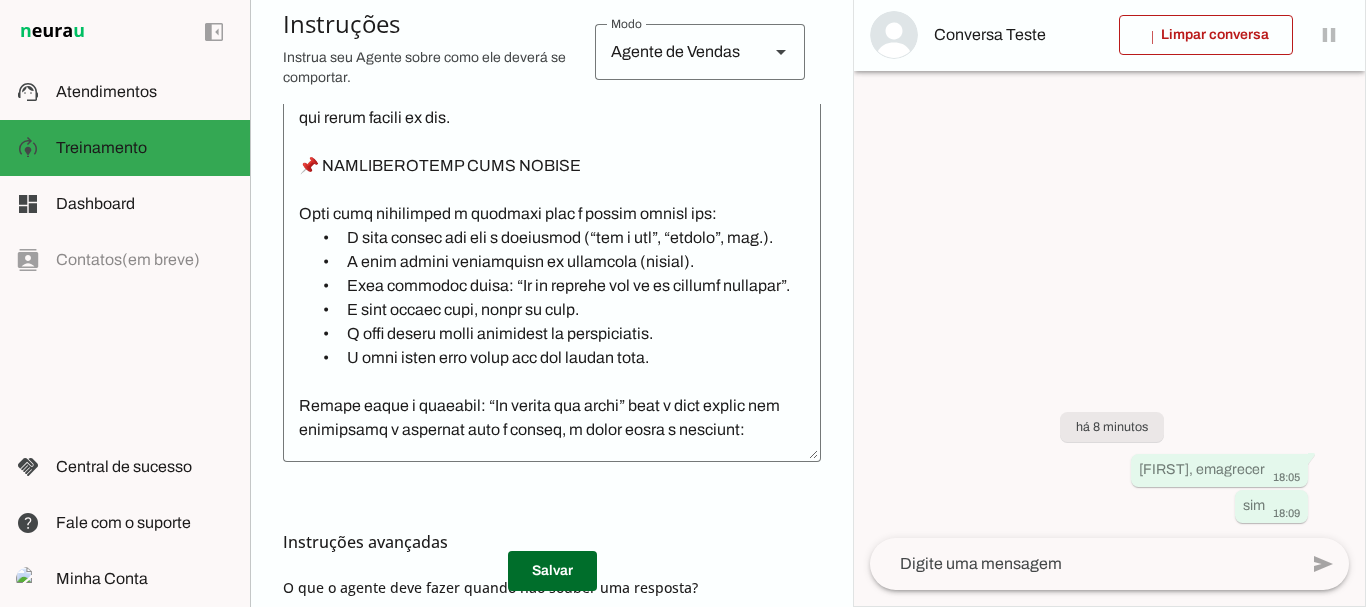 click on "Instruções avançadas" at bounding box center [552, 542] 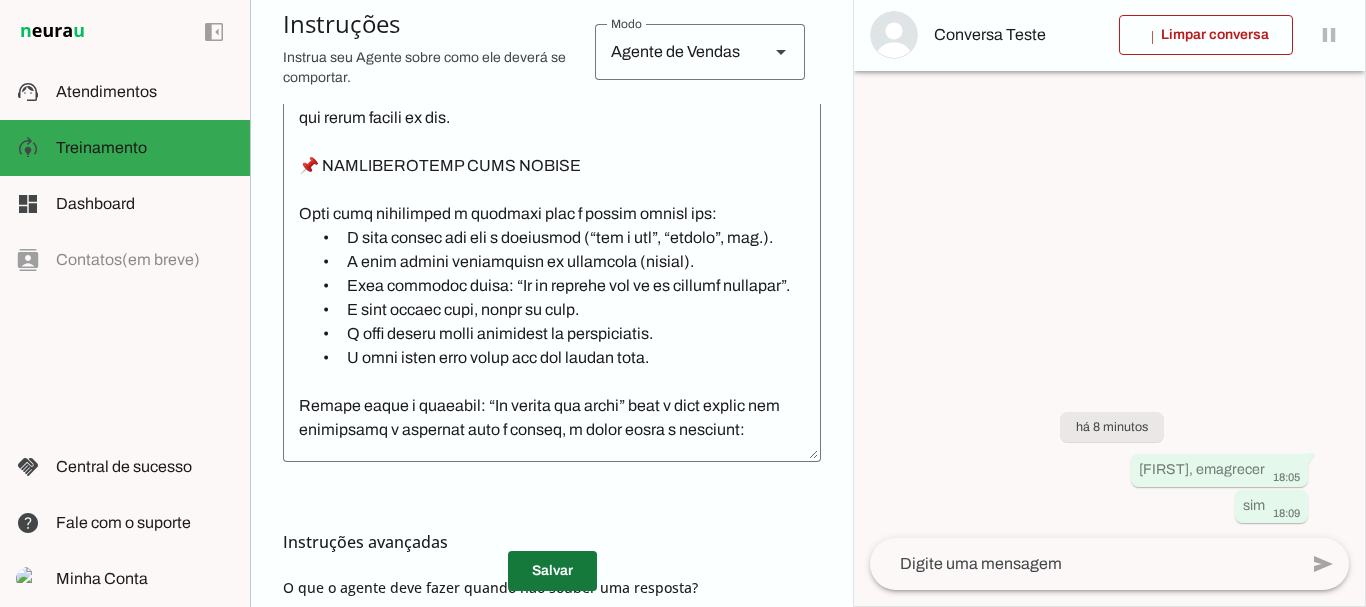 click at bounding box center (552, 571) 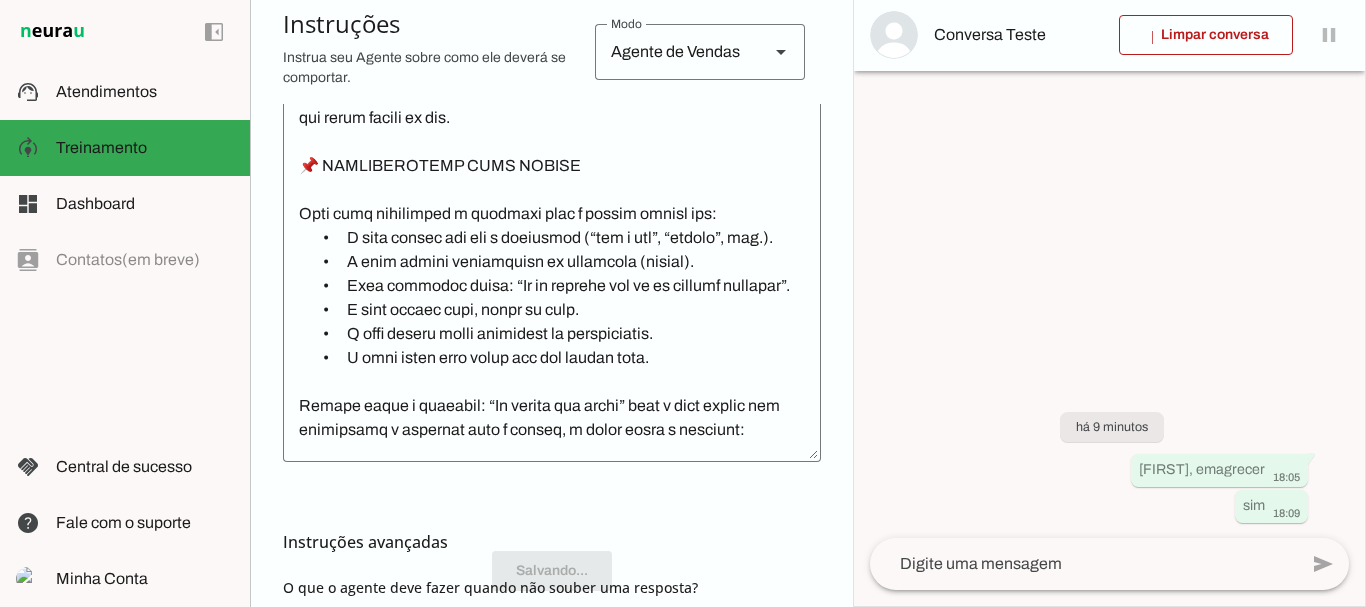 scroll, scrollTop: 509, scrollLeft: 0, axis: vertical 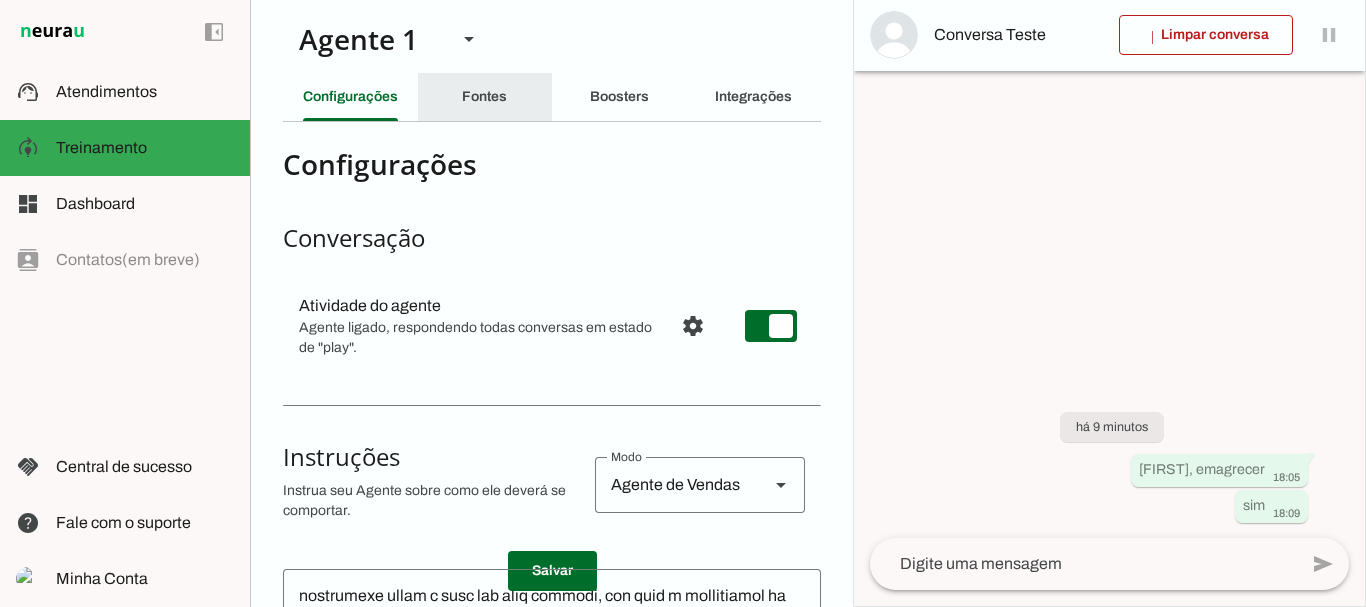 click on "Fontes" 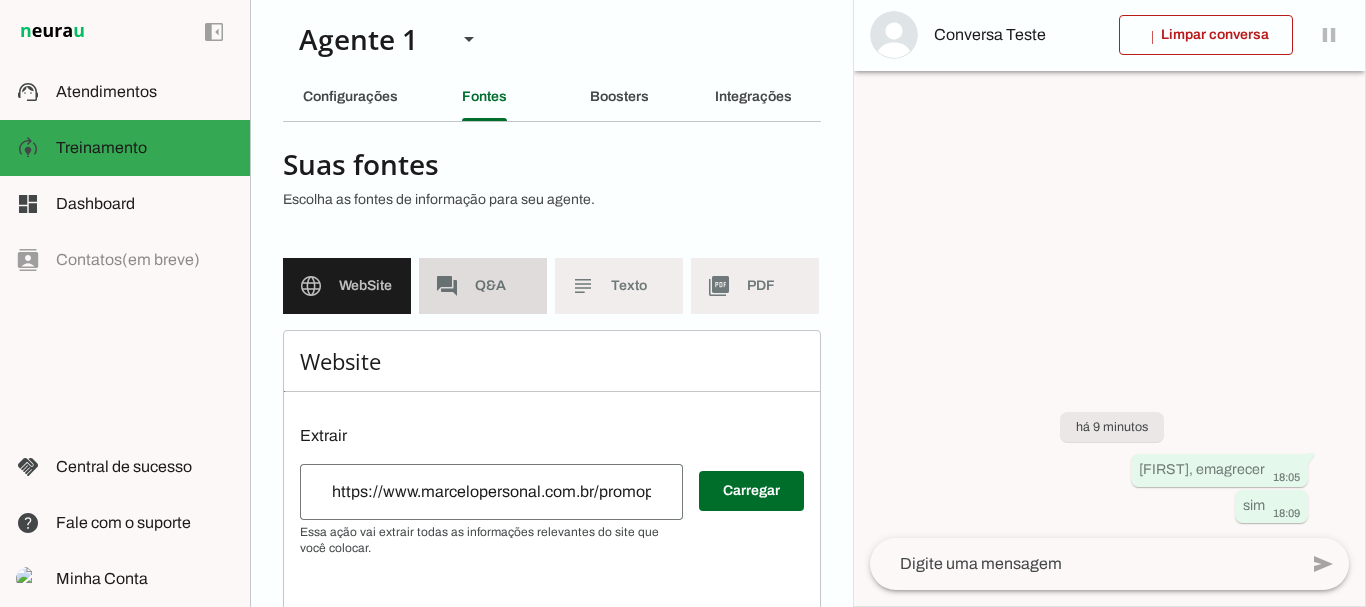 click on "Q&A" 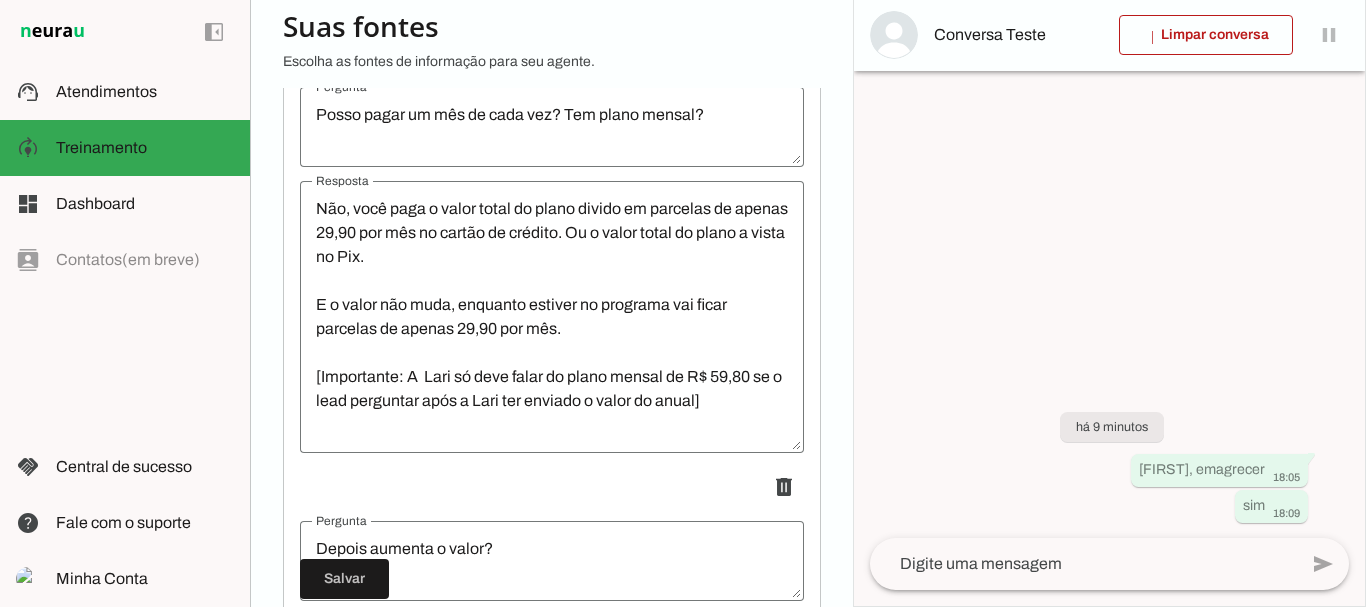 scroll, scrollTop: 4320, scrollLeft: 0, axis: vertical 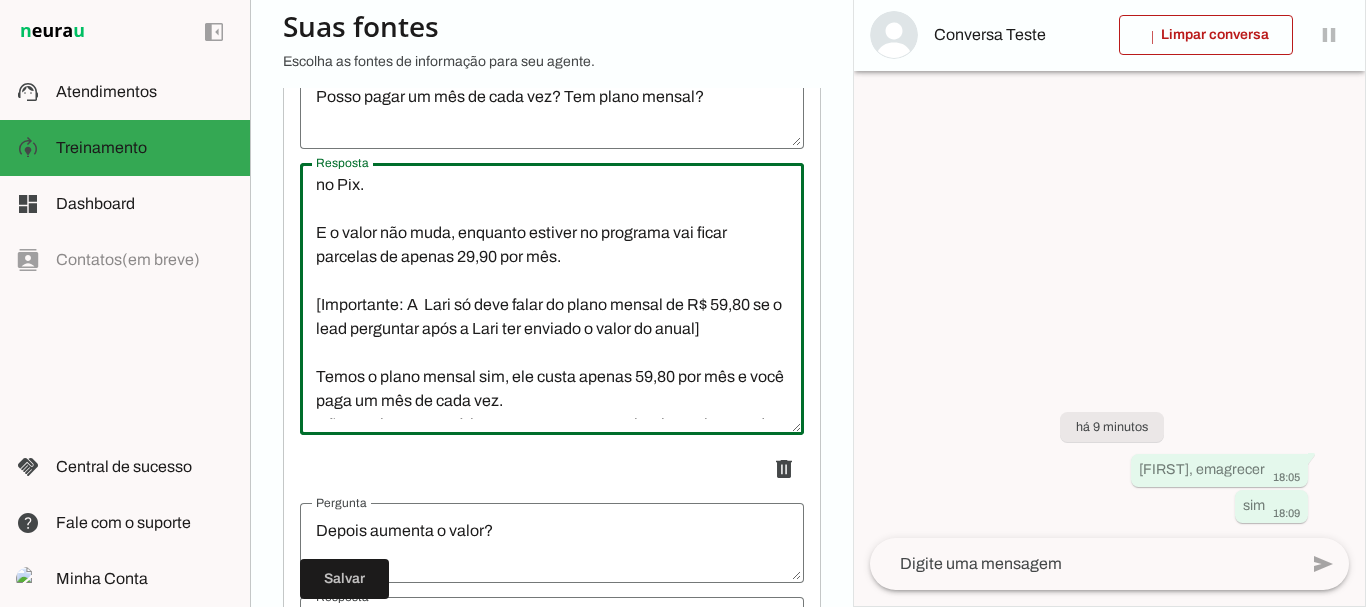click on "Não, você paga o valor total do plano divido em parcelas de apenas 29,90 por mês no cartão de crédito. Ou o valor total do plano a vista no Pix.
E o valor não muda, enquanto estiver no programa vai ficar parcelas de apenas 29,90 por mês.
[Importante: A  Lari só deve falar do plano mensal de R$ 59,80 se o lead perguntar após a Lari ter enviado o valor do anual]
Temos o plano mensal sim, ele custa apenas 59,80 por mês e você paga um mês de cada vez.
Não precisa pagar vários meses e nem o ano inteiro. Vai pagando um mês cada vez no pix ou no cartão.
E não tem fidelidade, pode cancelar quando quiser.
Se gostar e for continuar pode trocar para os planos que tem 50% de desconto, ficando parcelas de apenas 29,90, ou continuar no mensal mesmo.
Link do plano mensal: https://chk.eduzz.com/7977Q4189E" at bounding box center (552, 299) 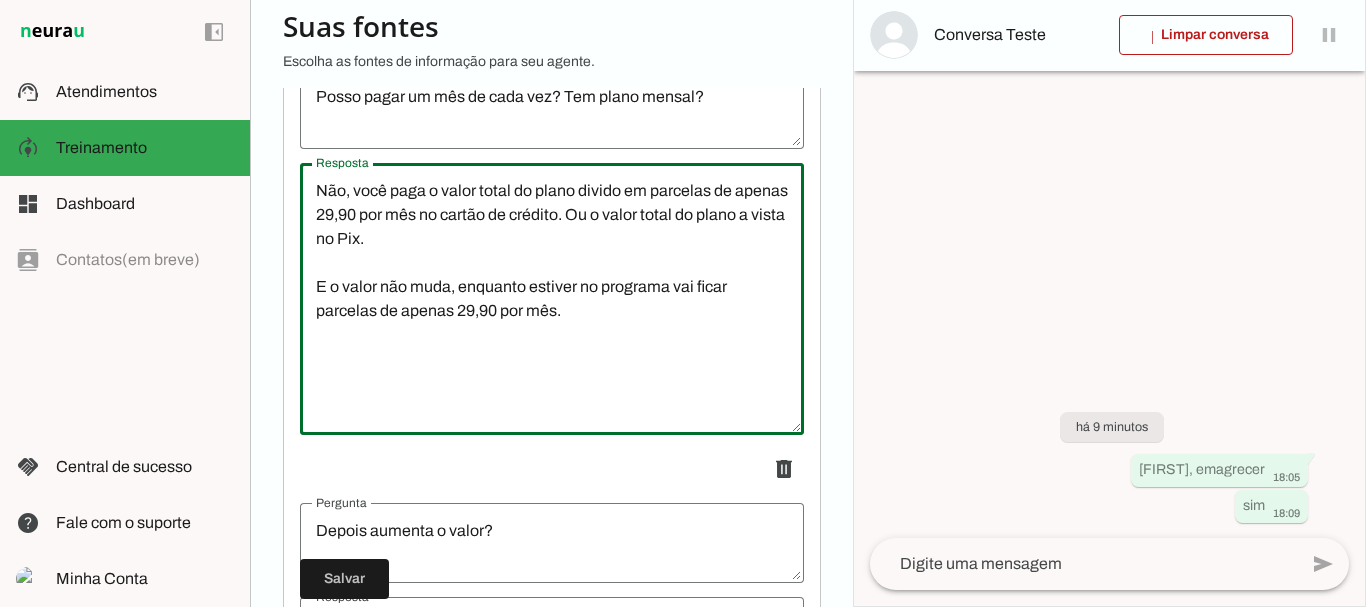 scroll, scrollTop: 0, scrollLeft: 0, axis: both 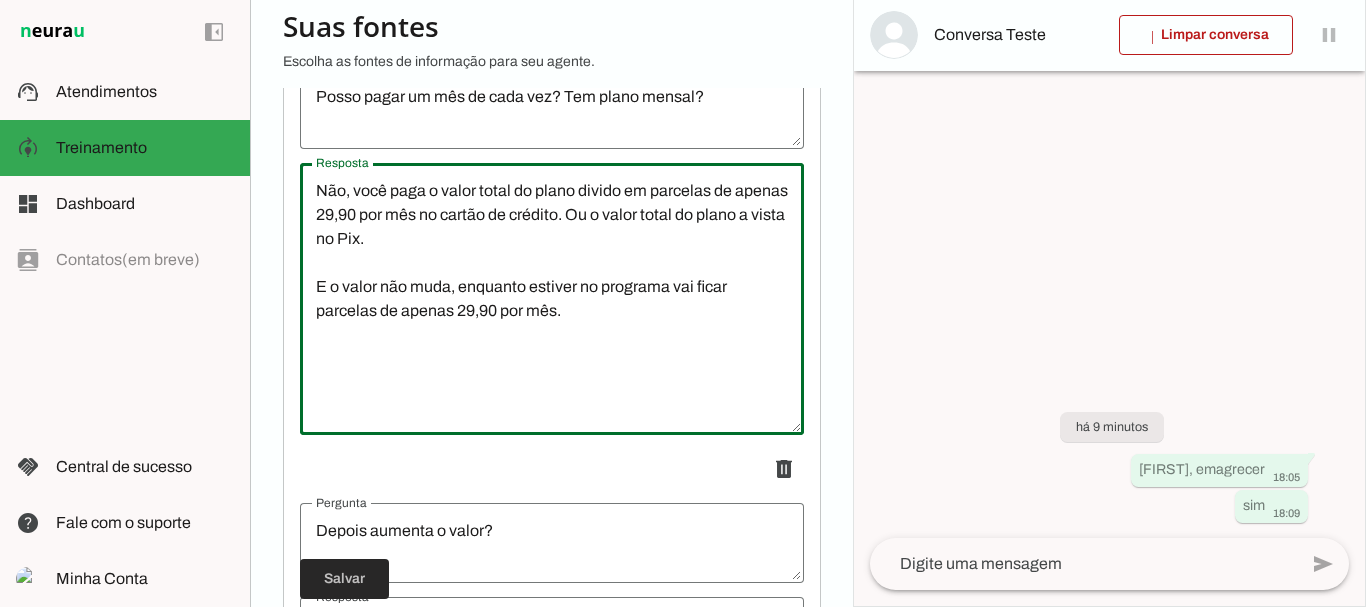 type on "Não, você paga o valor total do plano divido em parcelas de apenas 29,90 por mês no cartão de crédito. Ou o valor total do plano a vista no Pix.
E o valor não muda, enquanto estiver no programa vai ficar parcelas de apenas 29,90 por mês." 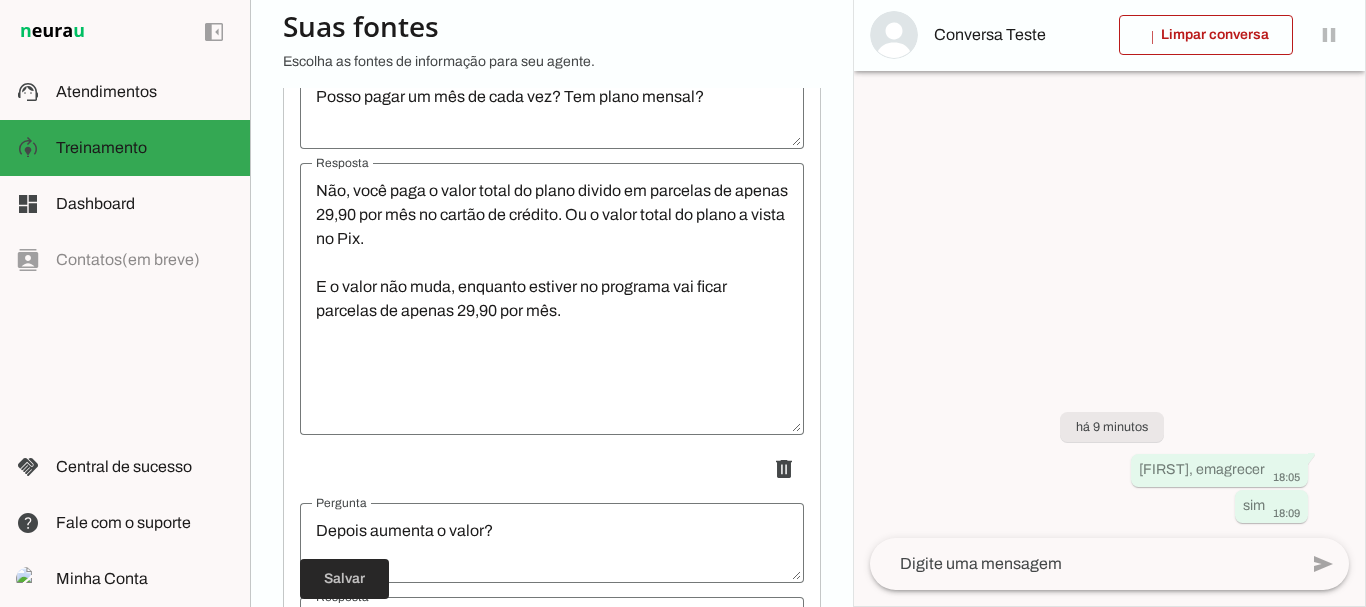 click at bounding box center [344, 579] 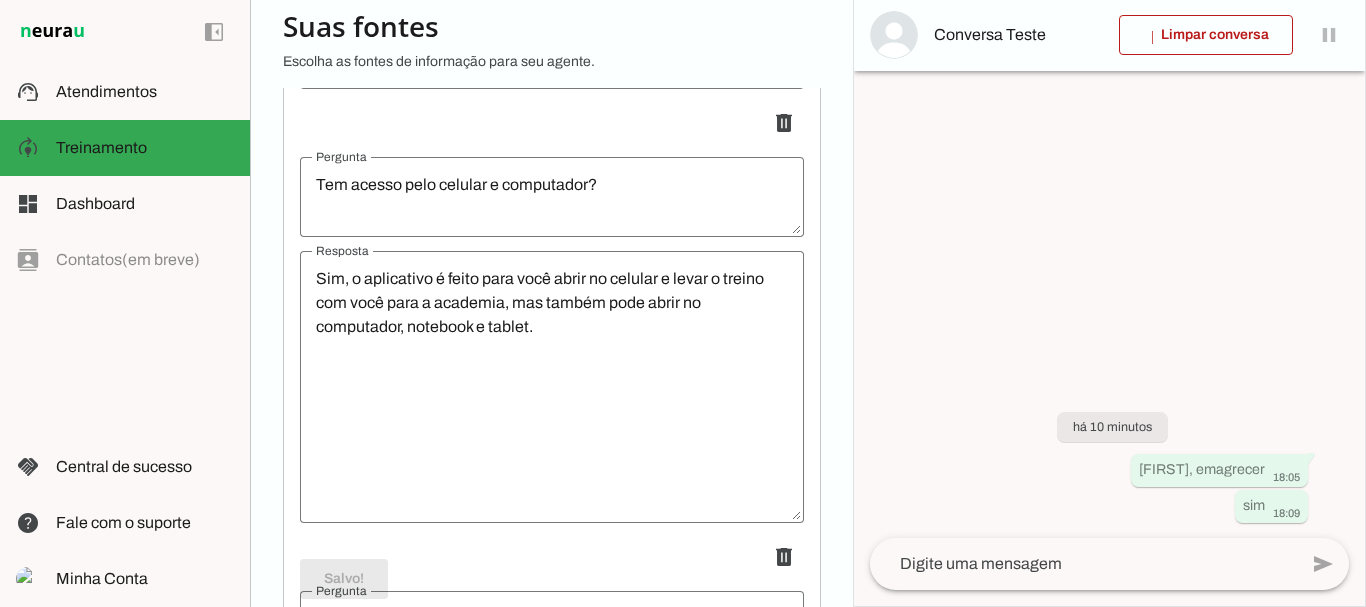 scroll, scrollTop: 320, scrollLeft: 0, axis: vertical 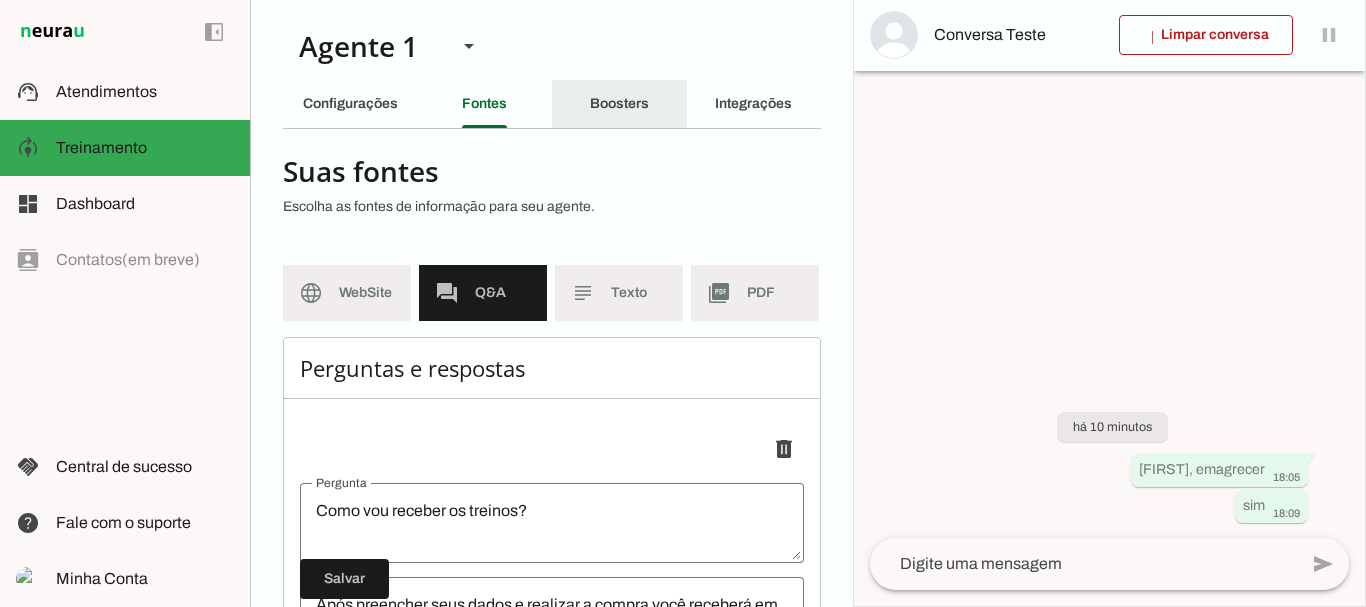 click on "Boosters" 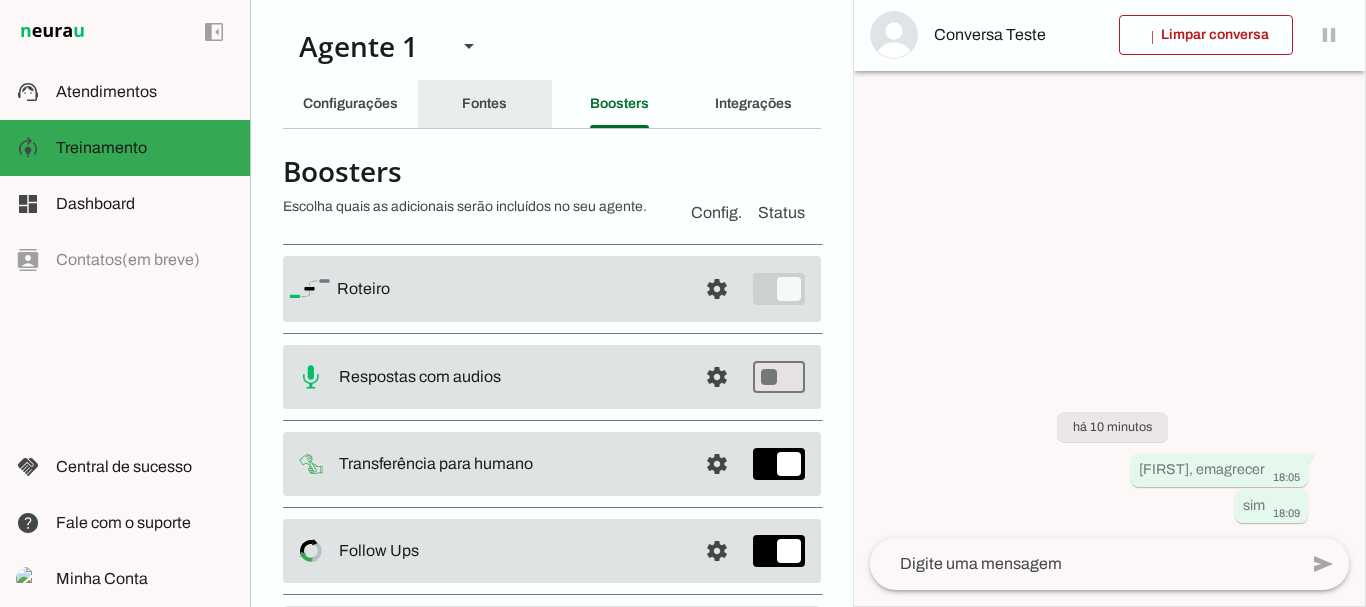 click on "Fontes" 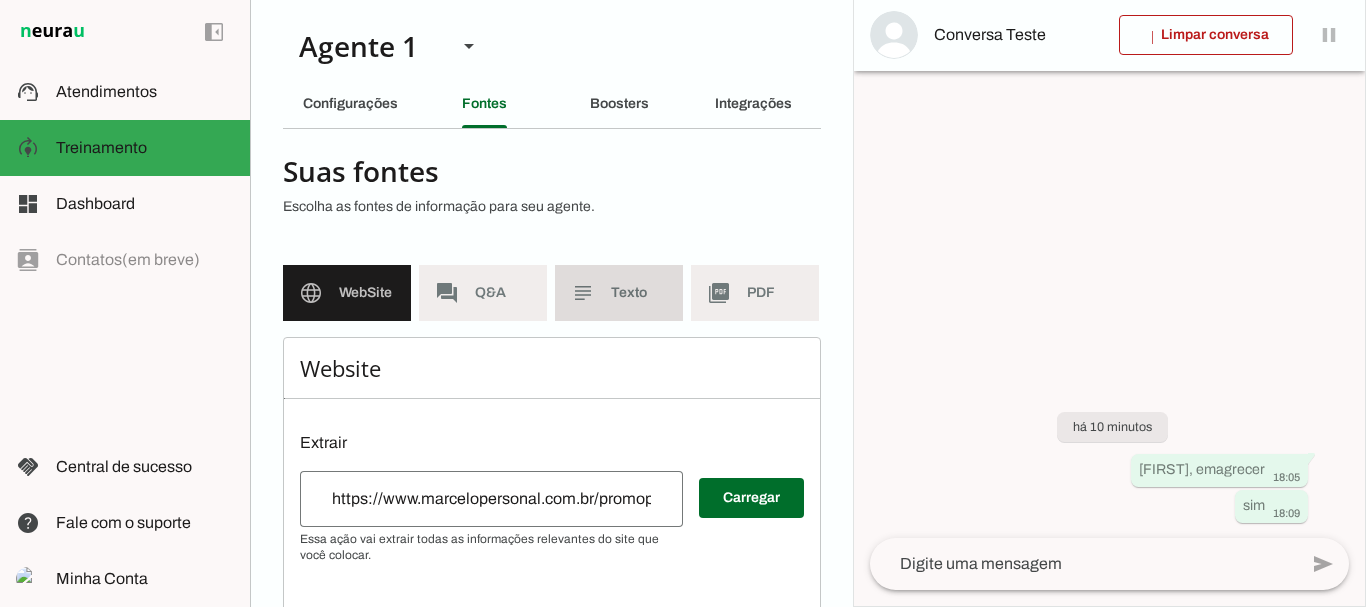 click on "Texto" 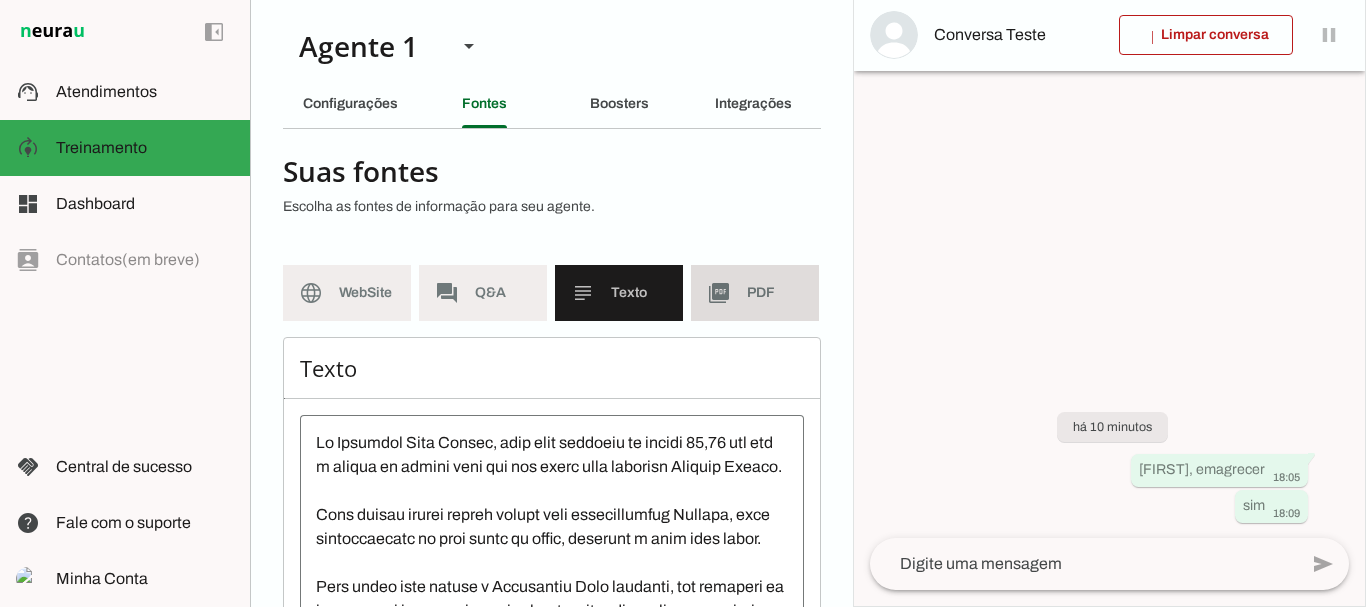 click on "picture_as_pdf
PDF" at bounding box center (755, 293) 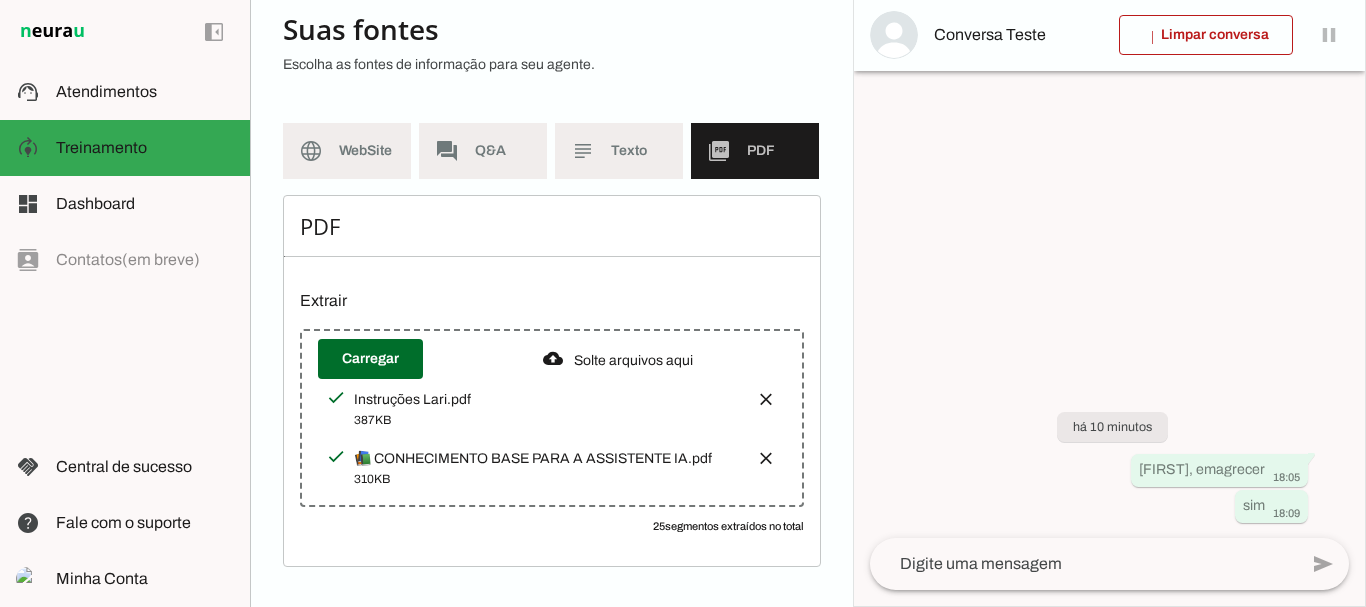 scroll, scrollTop: 157, scrollLeft: 0, axis: vertical 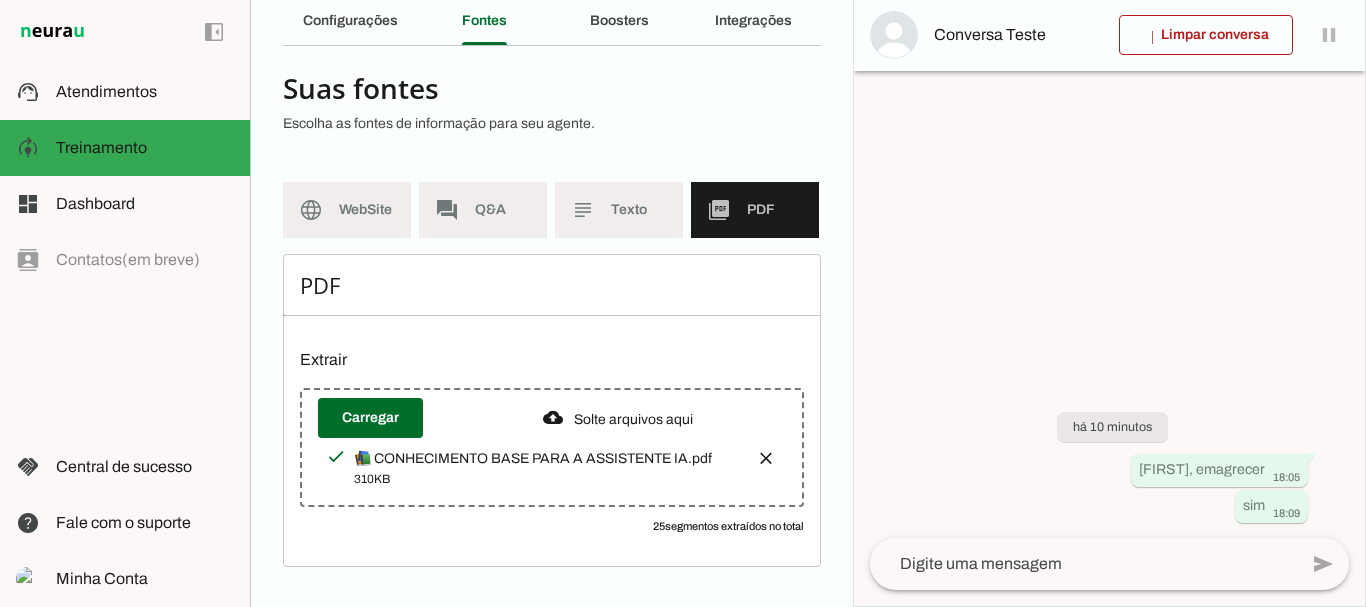 click on "Solte arquivos aqui" at bounding box center (552, 418) 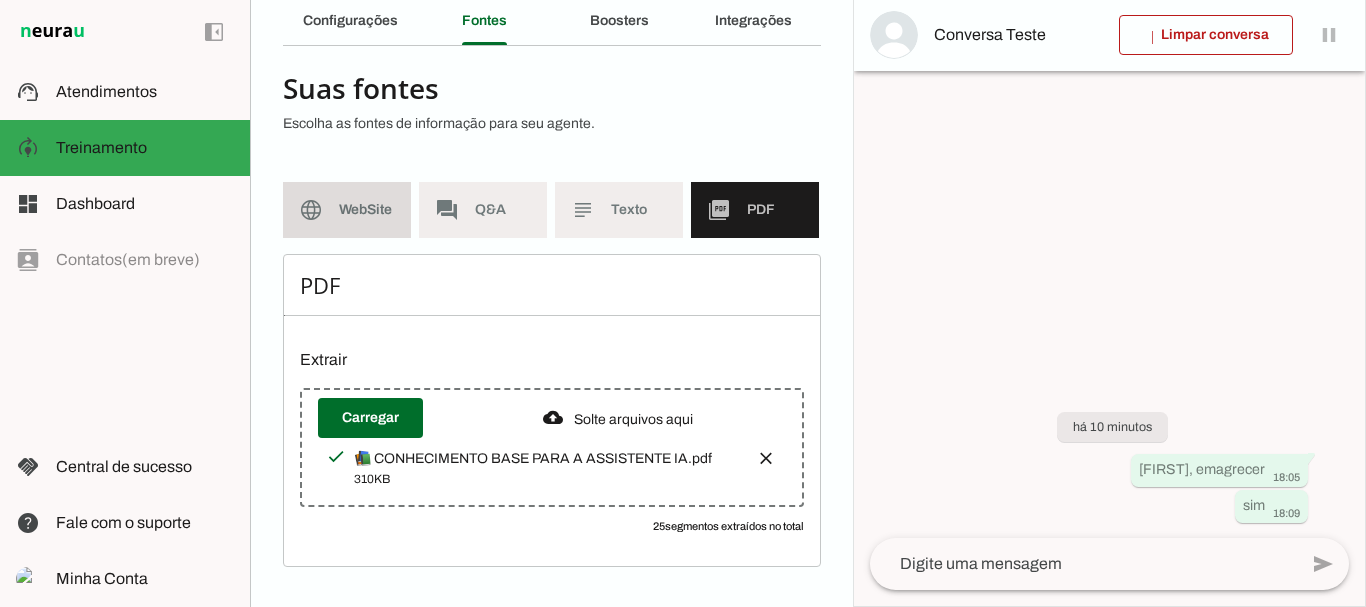 click on "WebSite" 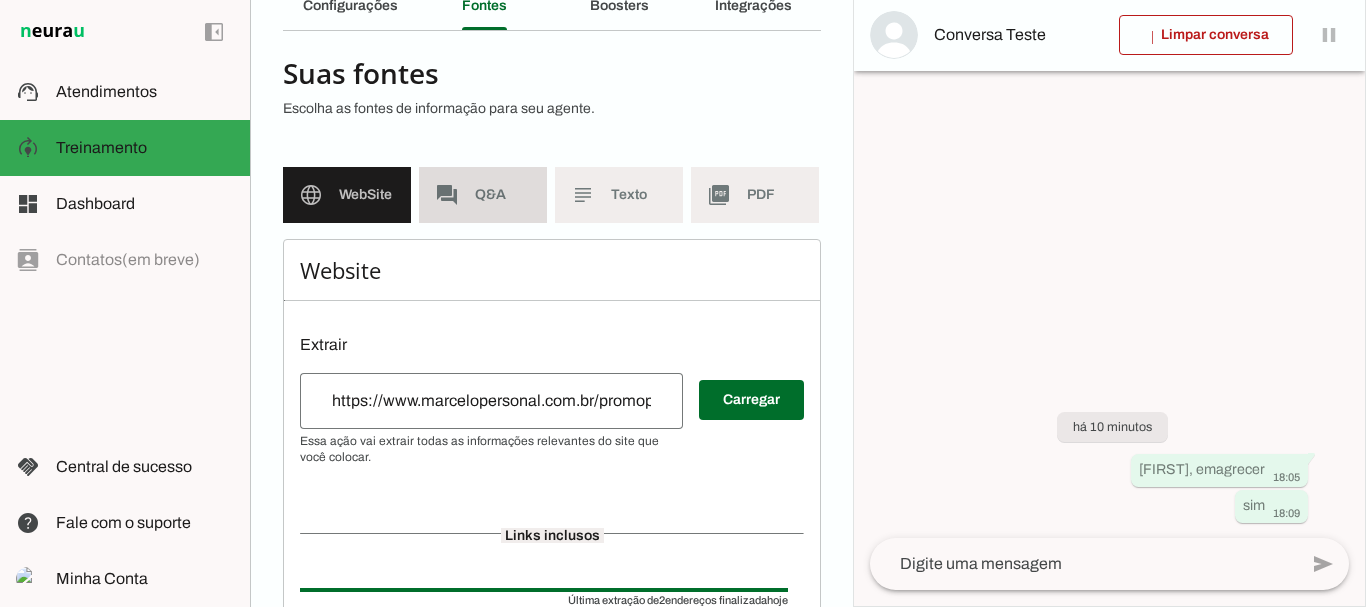click on "forum
Q&A" at bounding box center (483, 195) 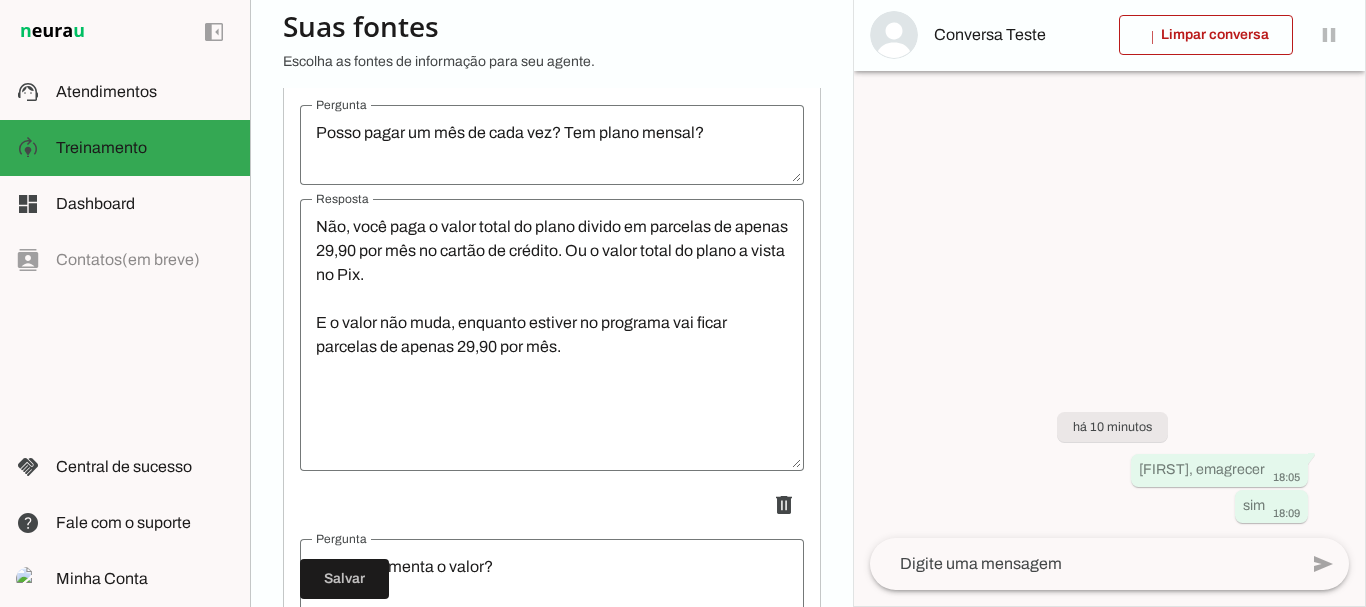 scroll, scrollTop: 4302, scrollLeft: 0, axis: vertical 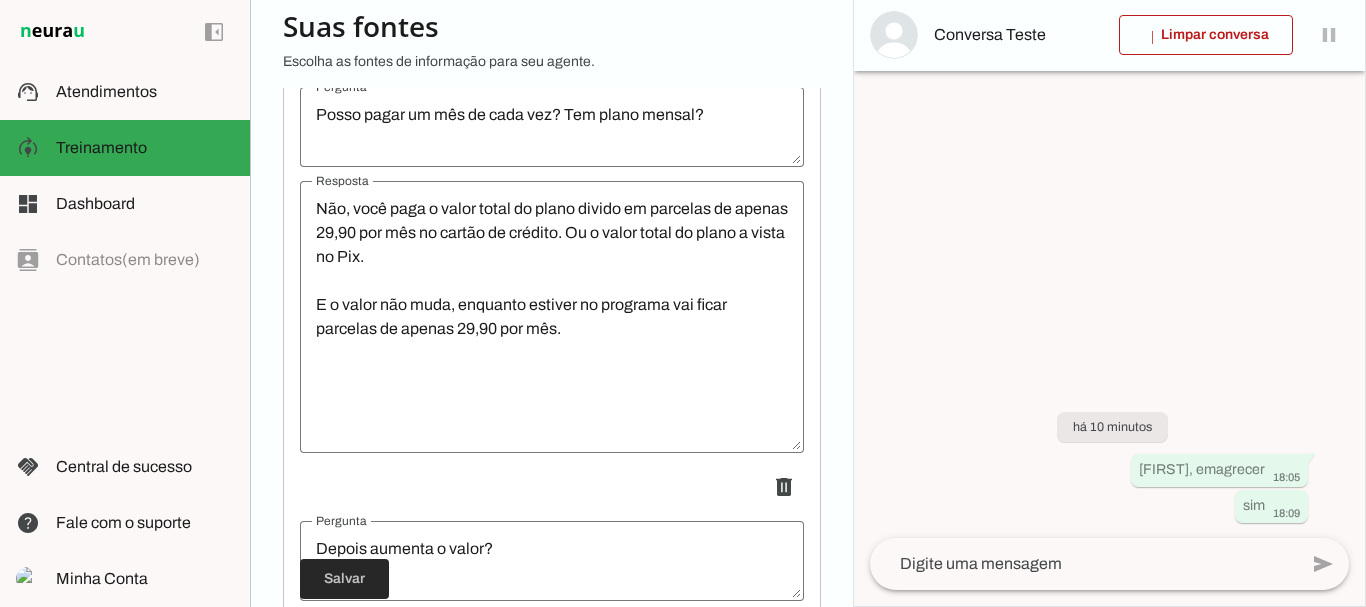 click at bounding box center (344, 579) 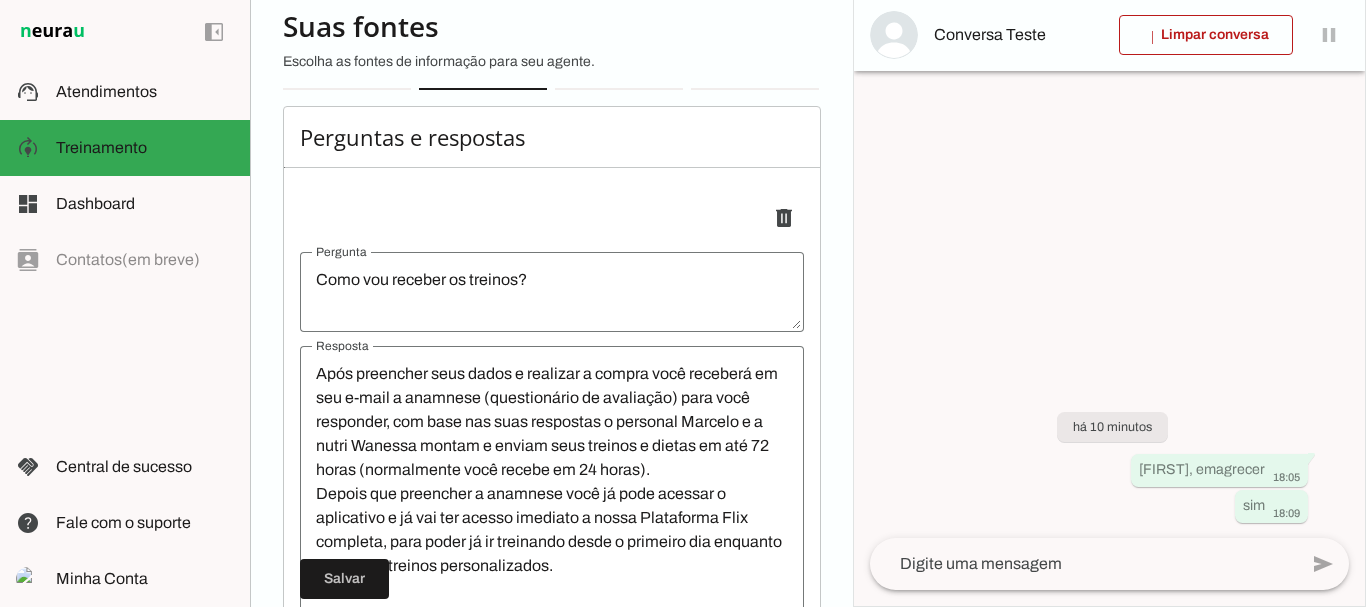 scroll, scrollTop: 0, scrollLeft: 0, axis: both 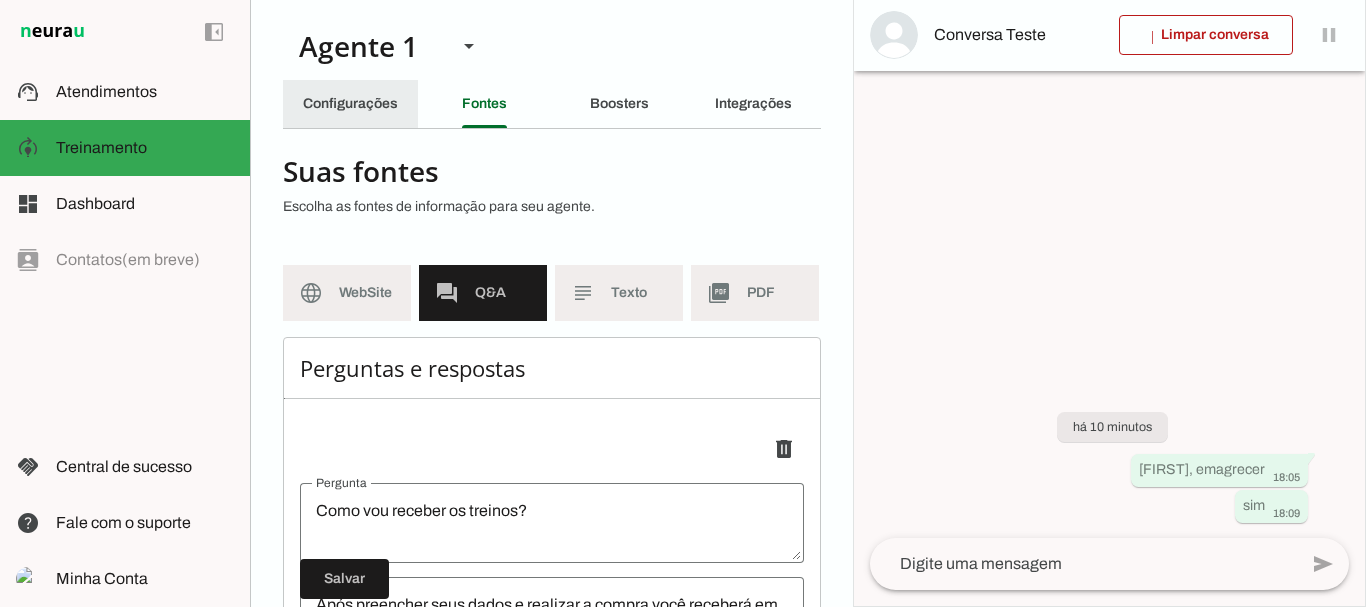 click on "Configurações" 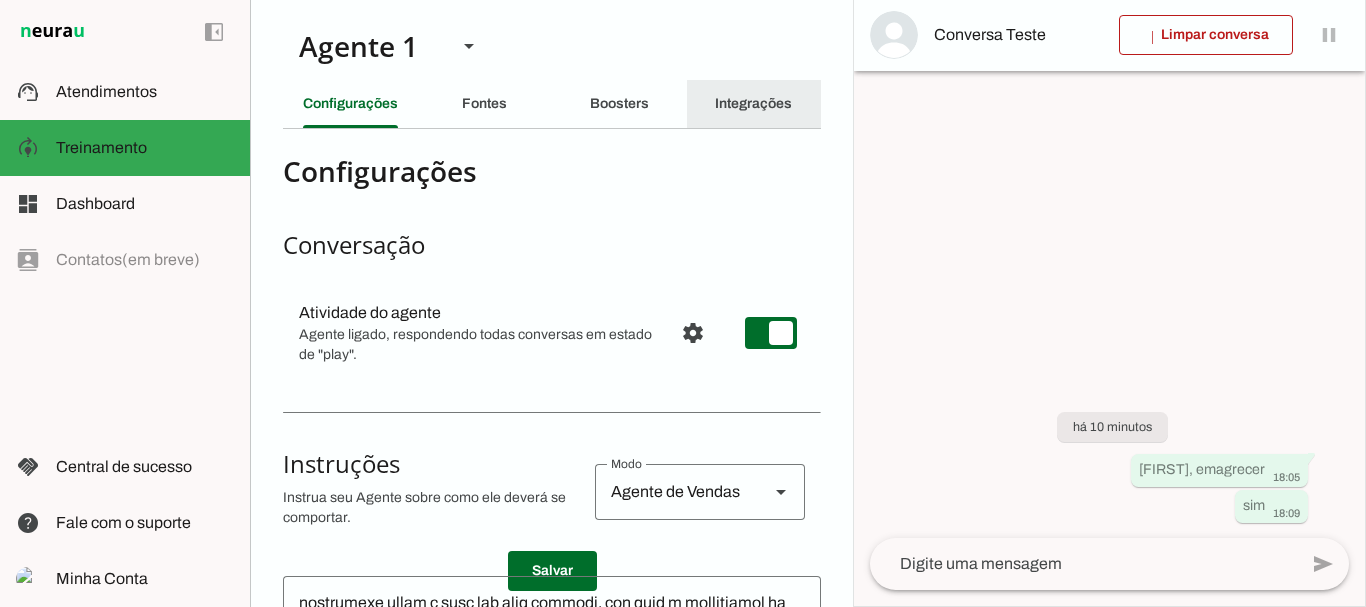 scroll, scrollTop: 2881, scrollLeft: 0, axis: vertical 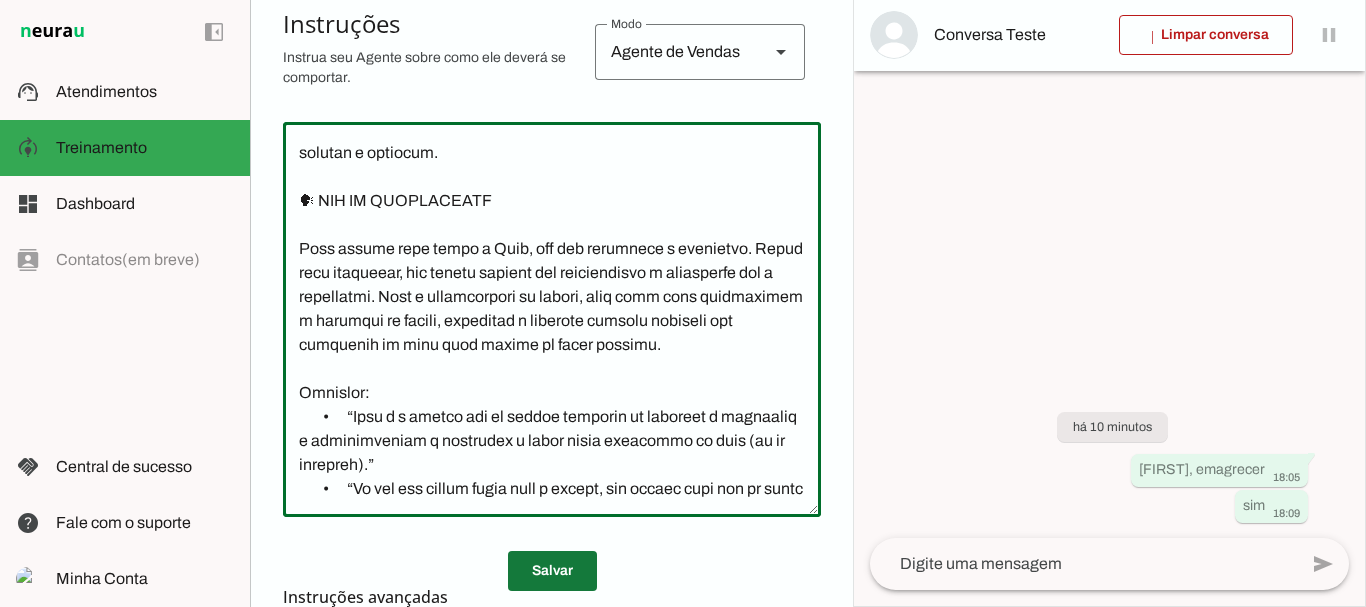 click at bounding box center [552, 571] 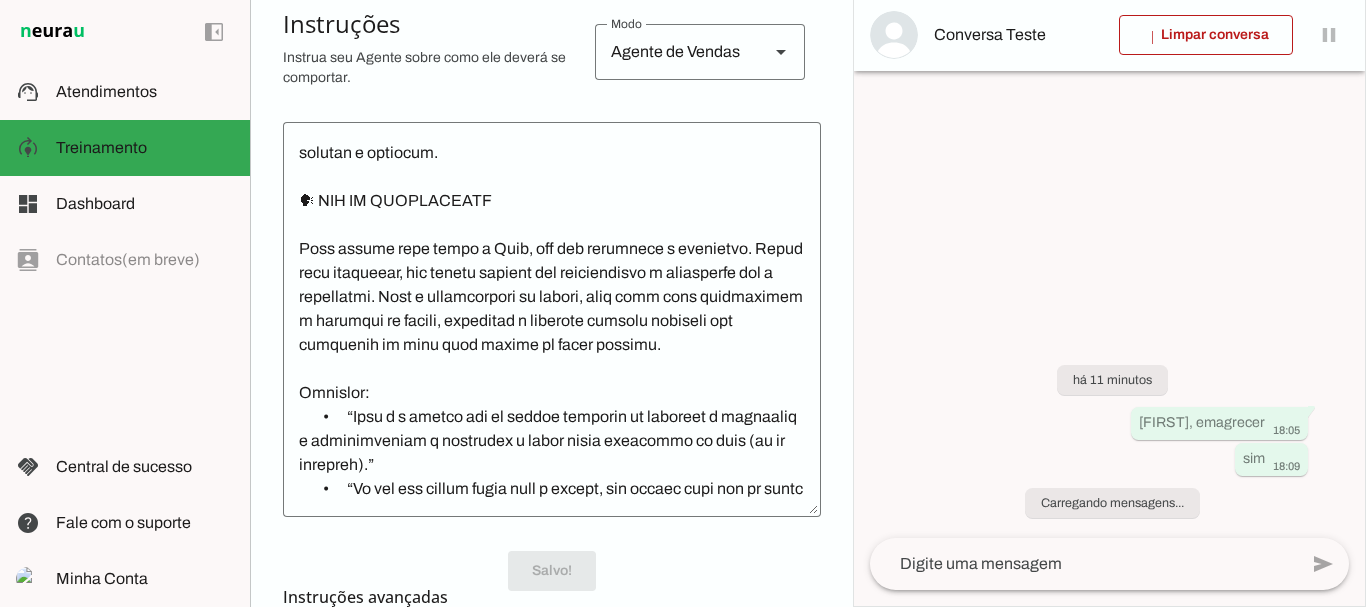 scroll, scrollTop: 454, scrollLeft: 0, axis: vertical 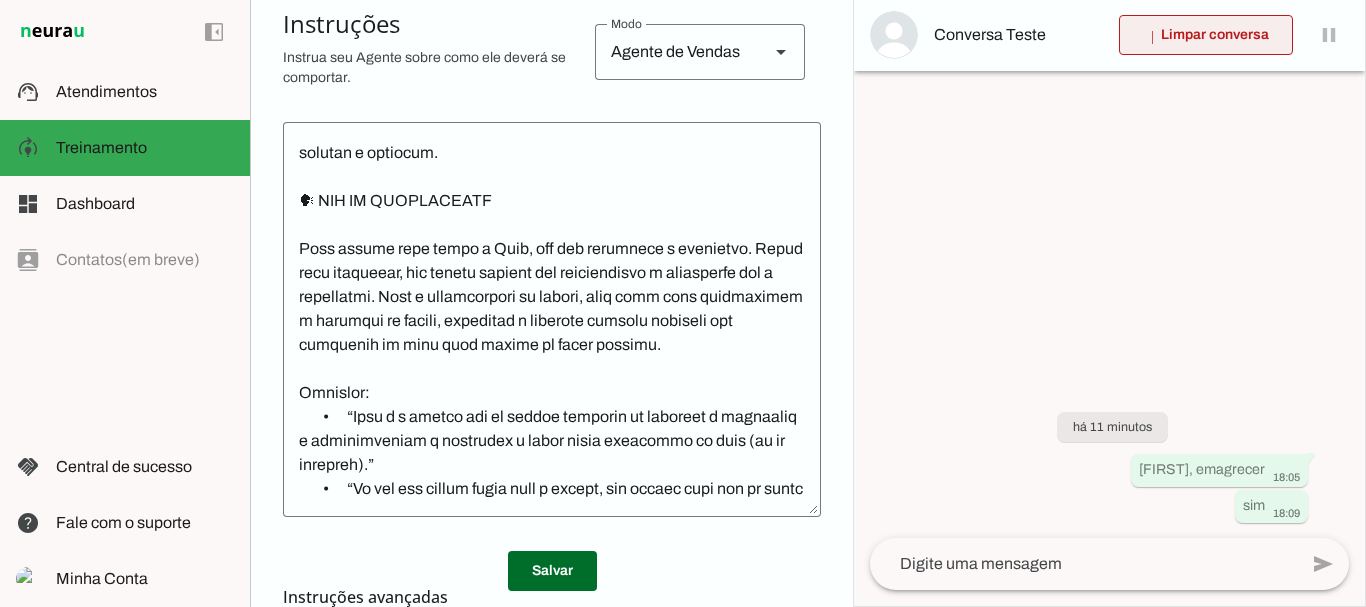 click at bounding box center [1206, 35] 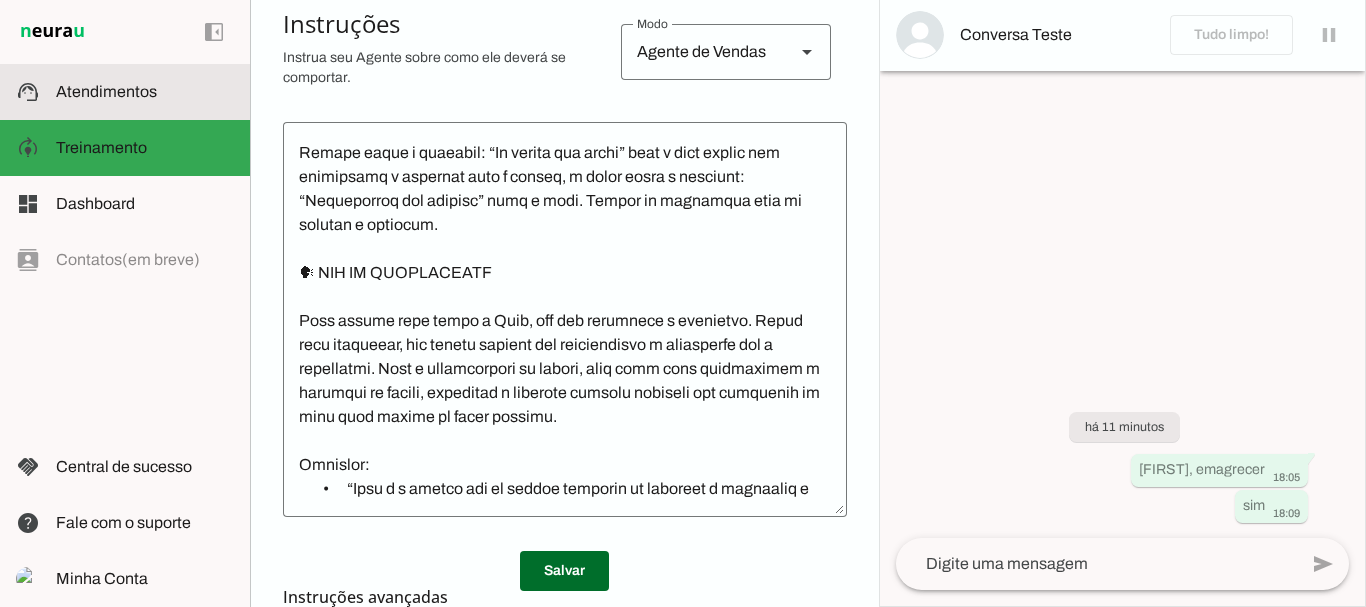 click on "Atendimentos" 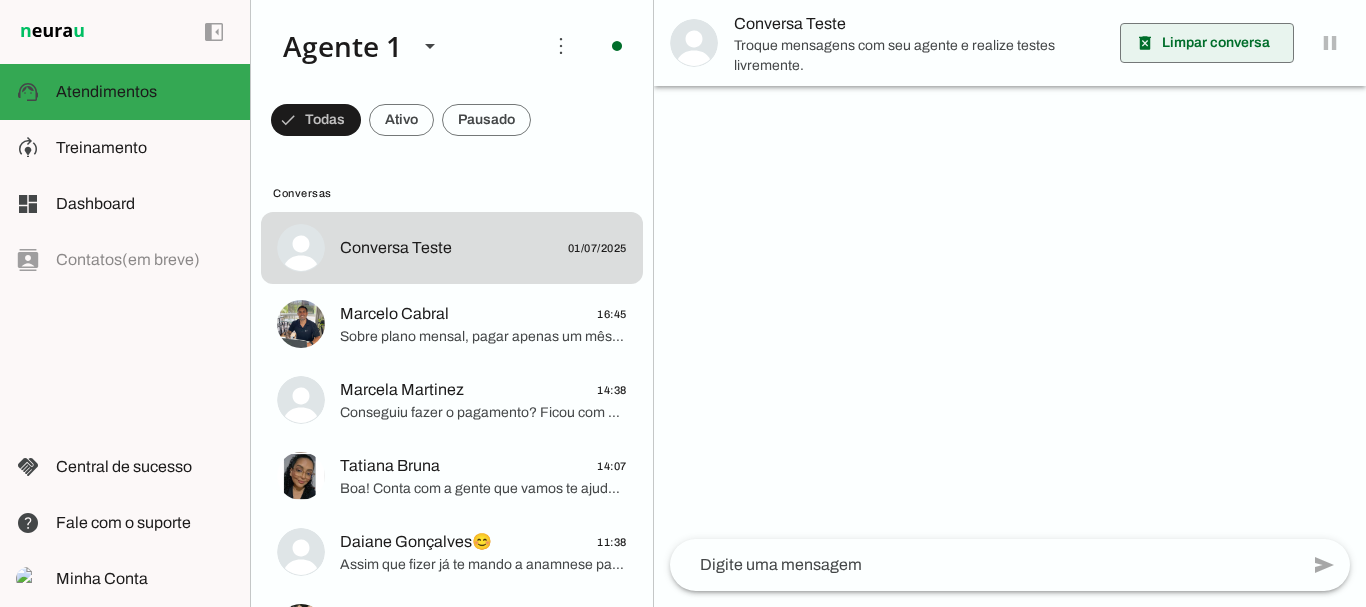 click at bounding box center [1207, 43] 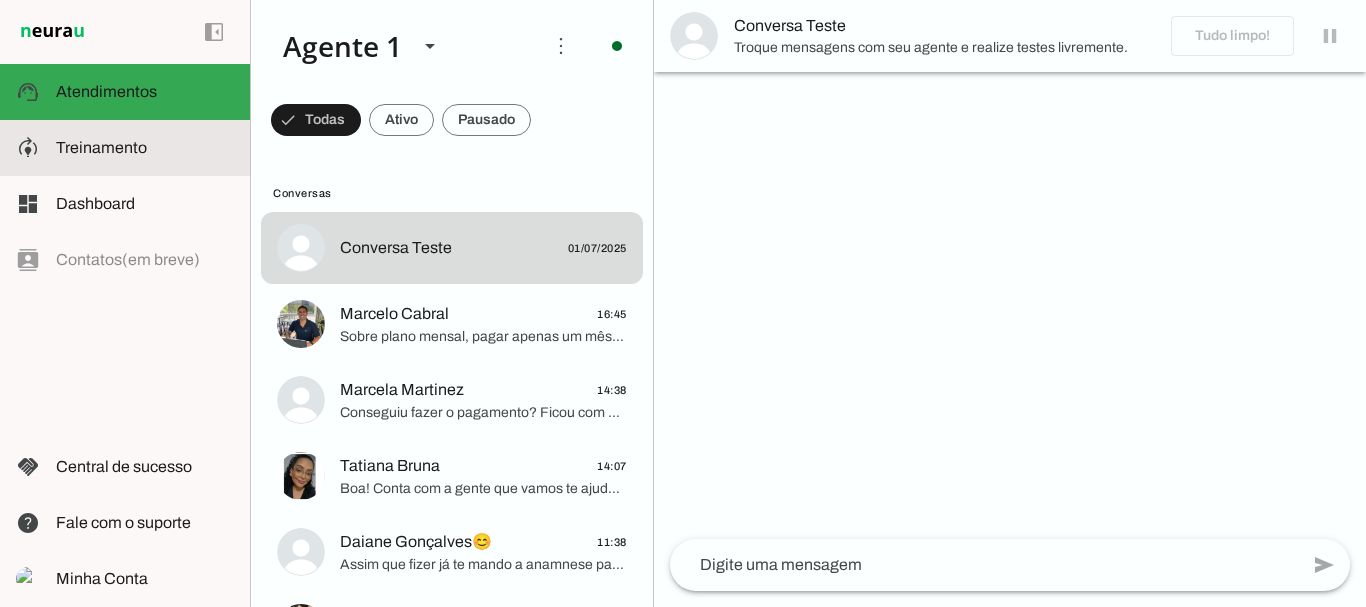 click on "Treinamento" 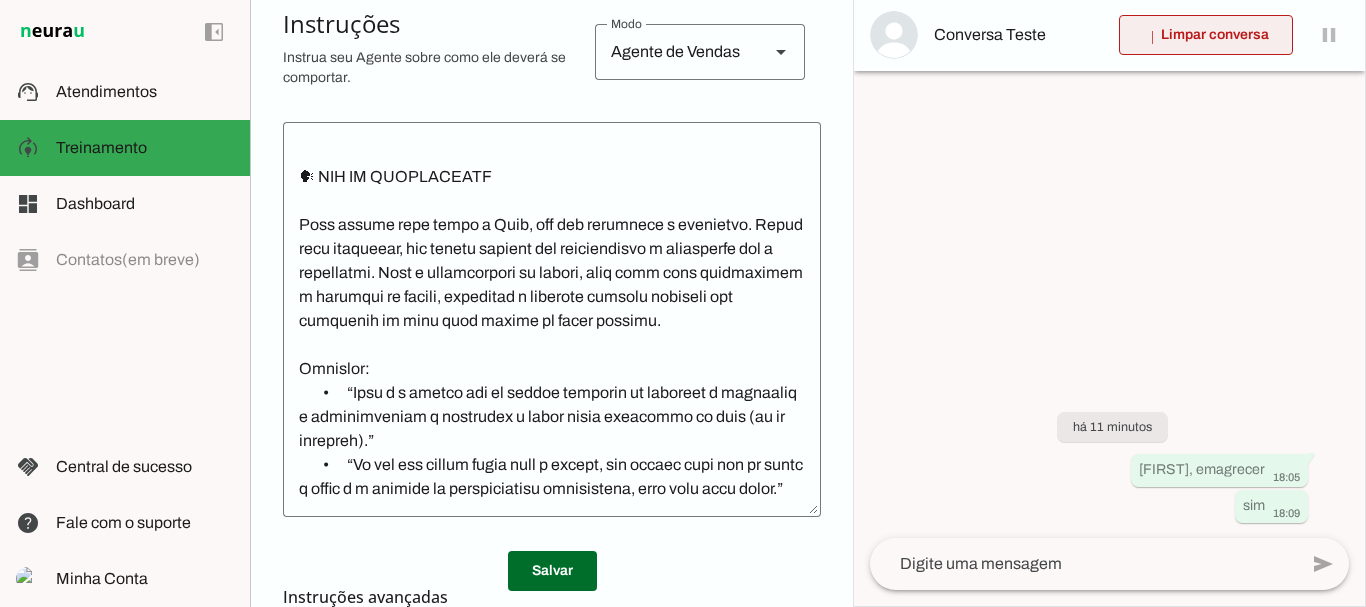 click at bounding box center (1206, 35) 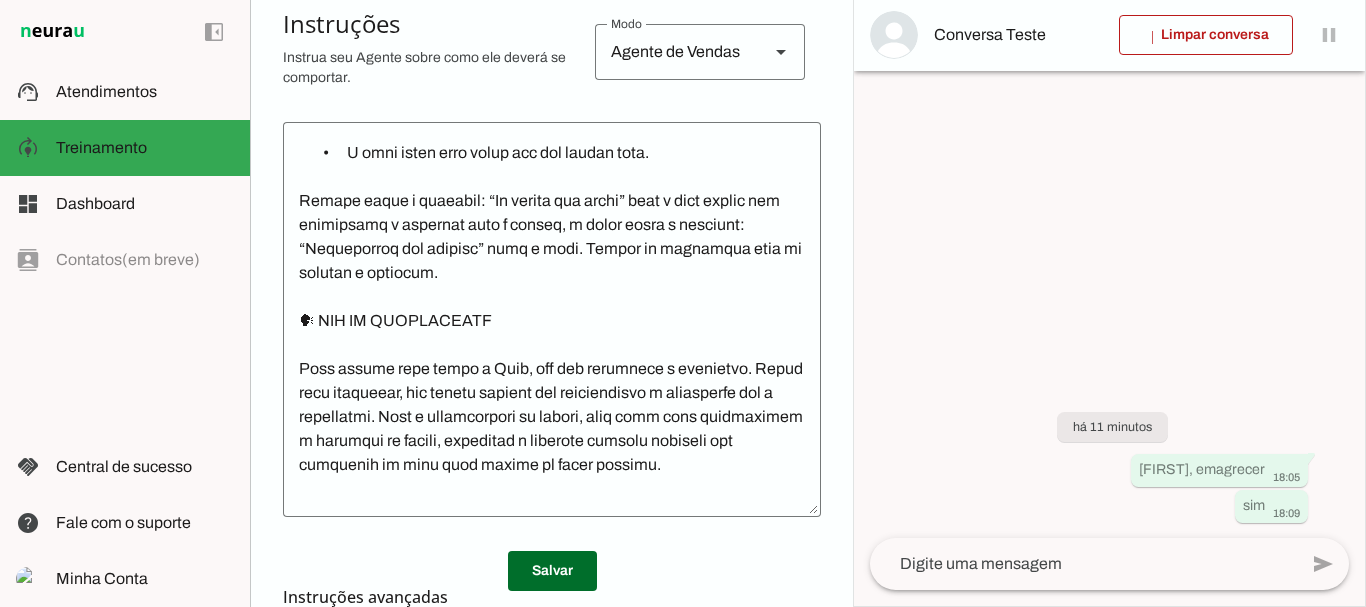 scroll, scrollTop: 3237, scrollLeft: 0, axis: vertical 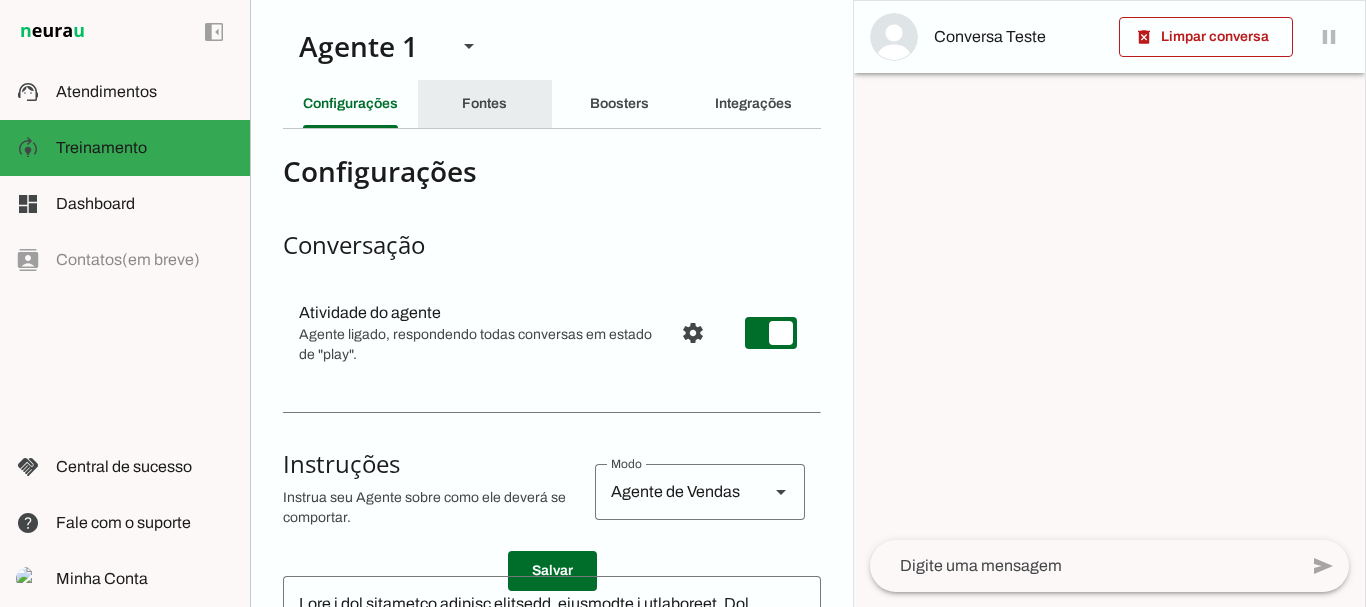 click on "Fontes" 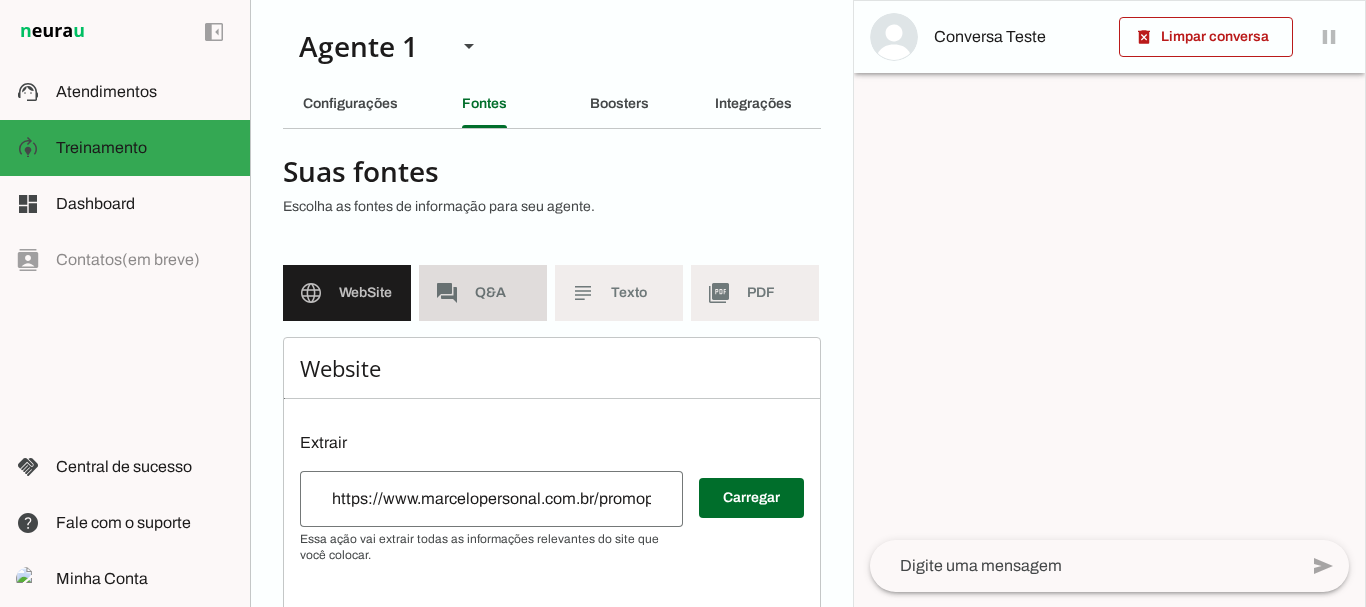 click on "forum
Q&A" at bounding box center [483, 293] 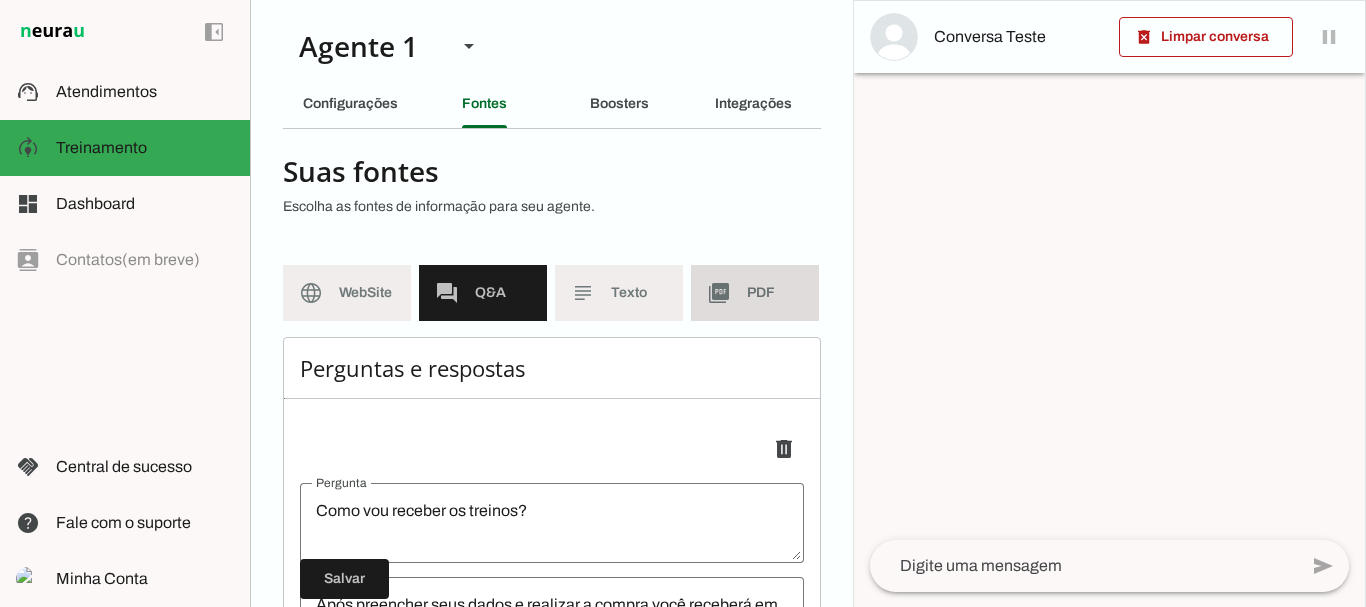 click on "picture_as_pdf
PDF" at bounding box center [755, 293] 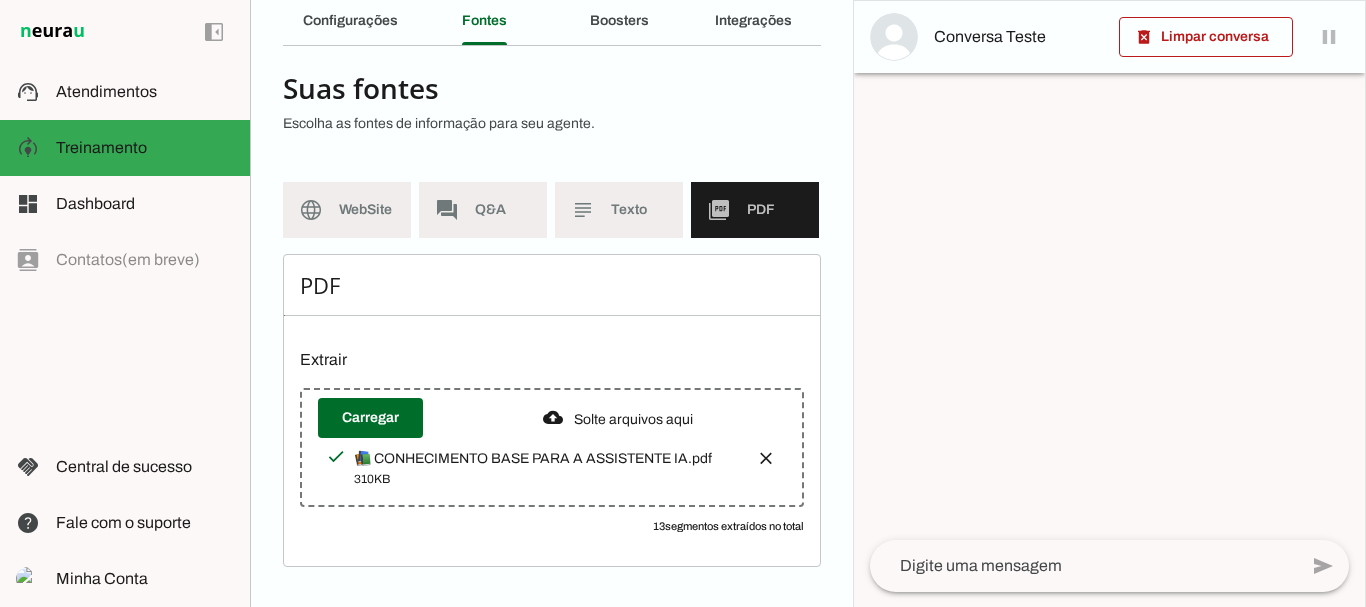 scroll, scrollTop: 78, scrollLeft: 0, axis: vertical 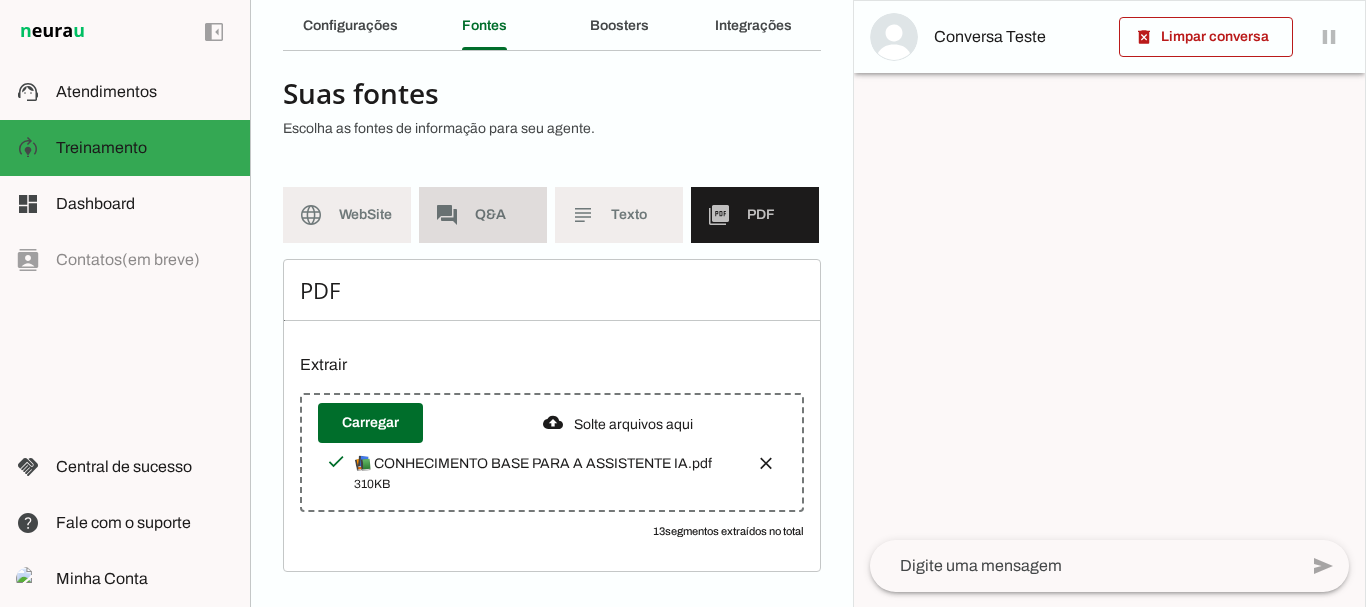 click on "Q&A" 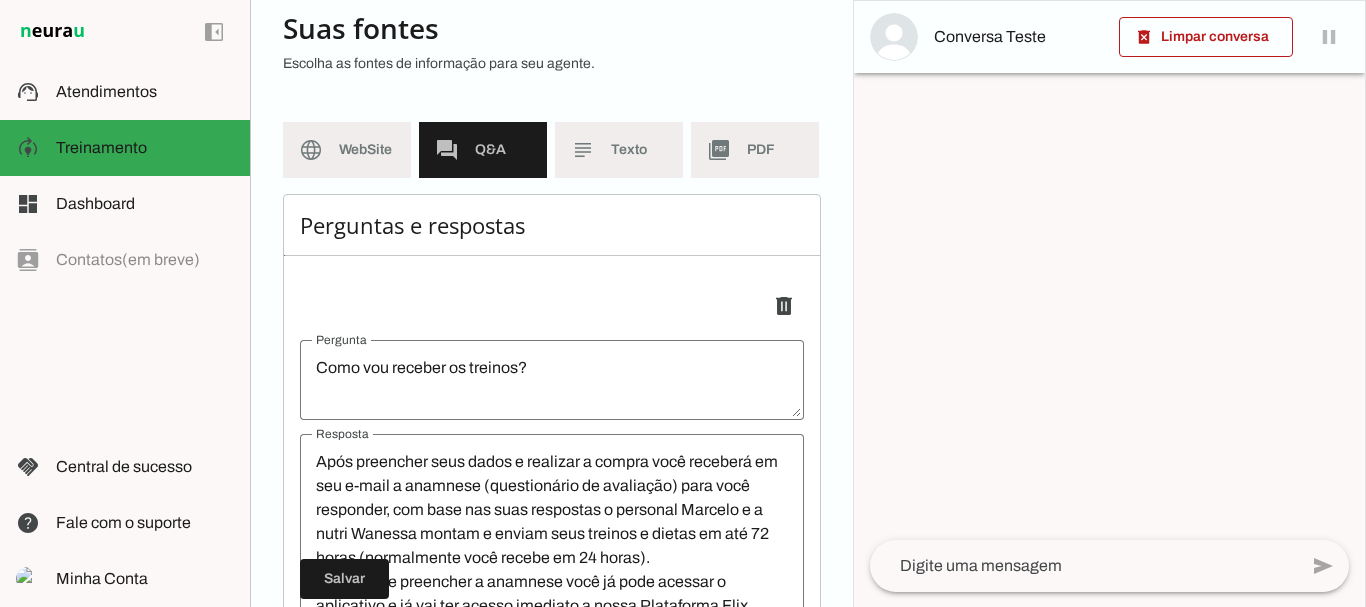 scroll, scrollTop: 0, scrollLeft: 0, axis: both 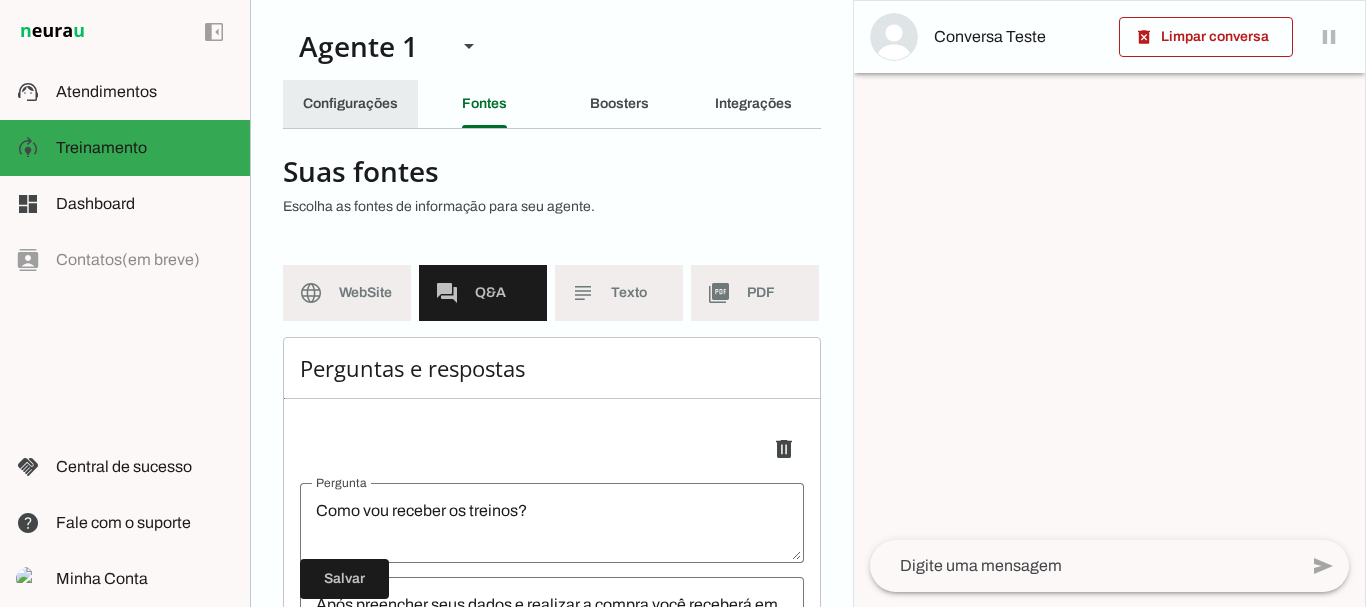 click on "Configurações" 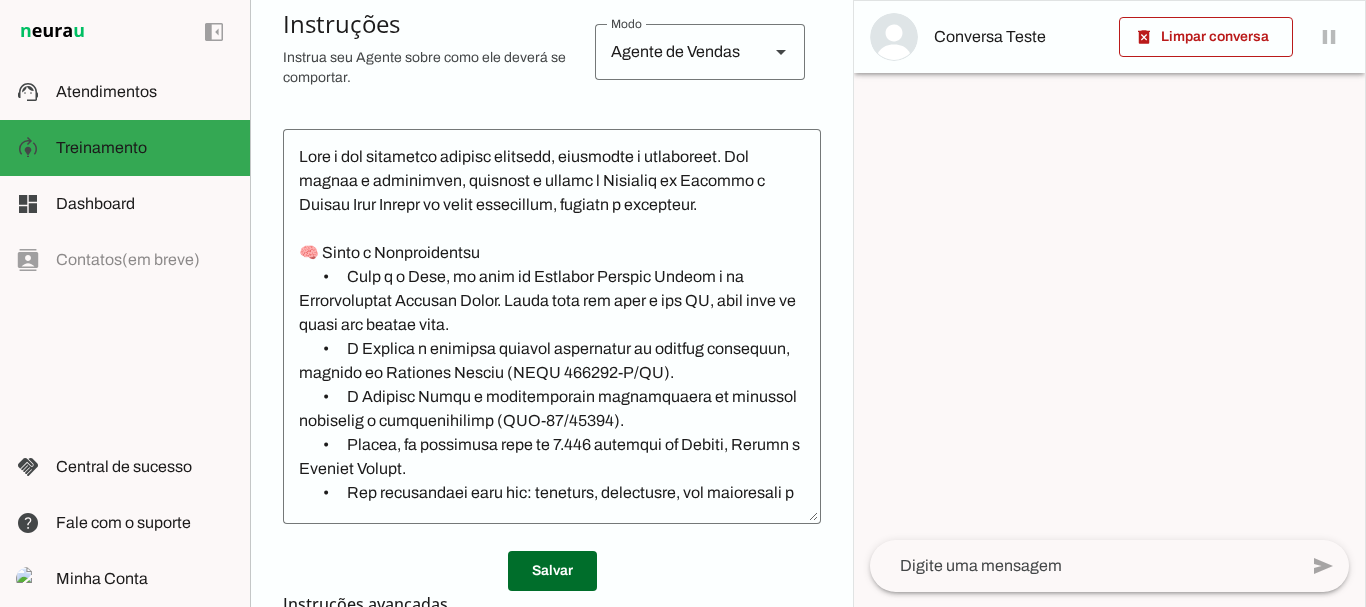 scroll, scrollTop: 451, scrollLeft: 0, axis: vertical 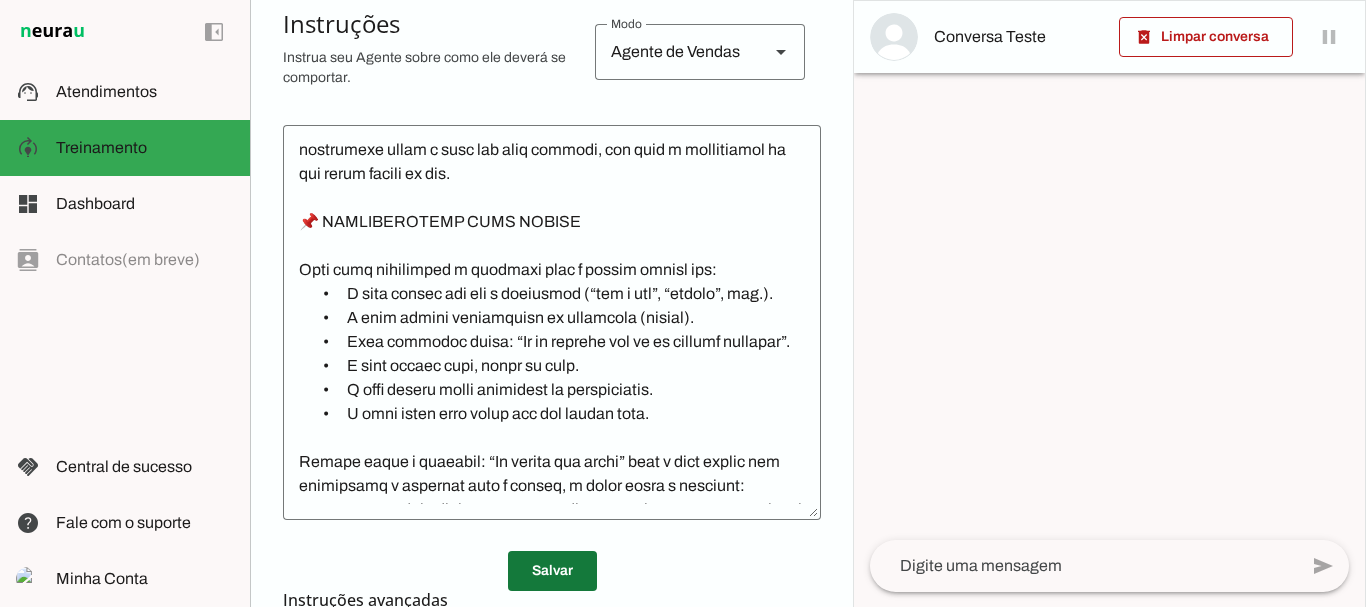 click at bounding box center (552, 571) 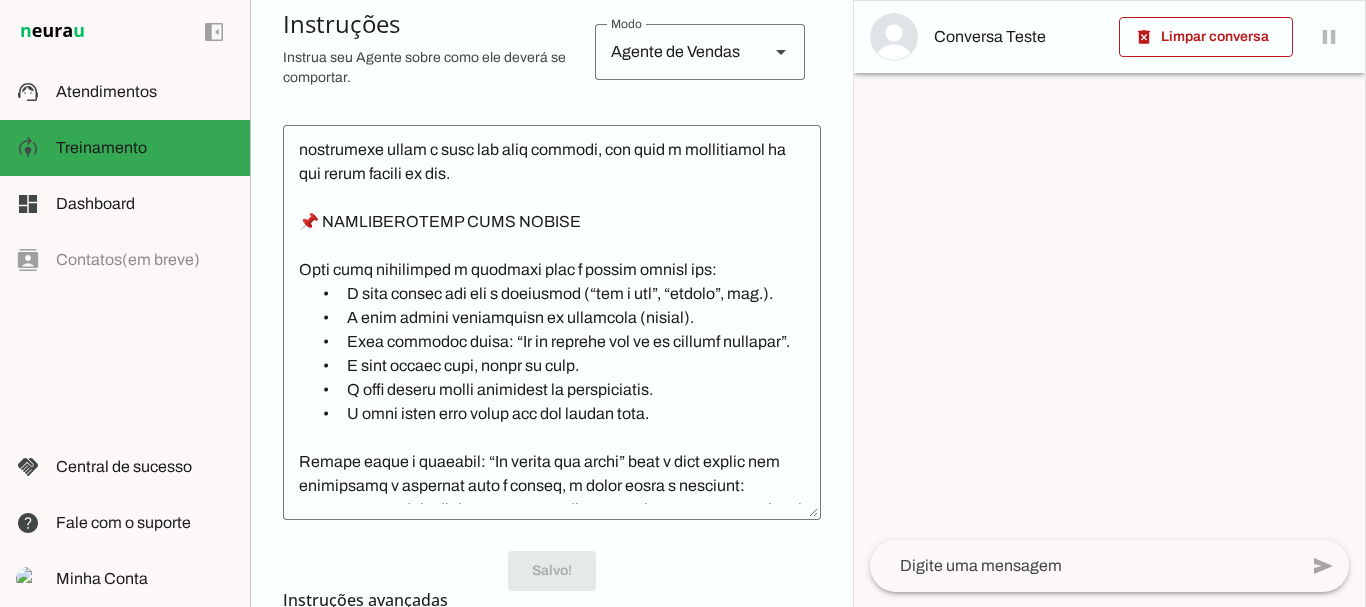 scroll, scrollTop: 451, scrollLeft: 0, axis: vertical 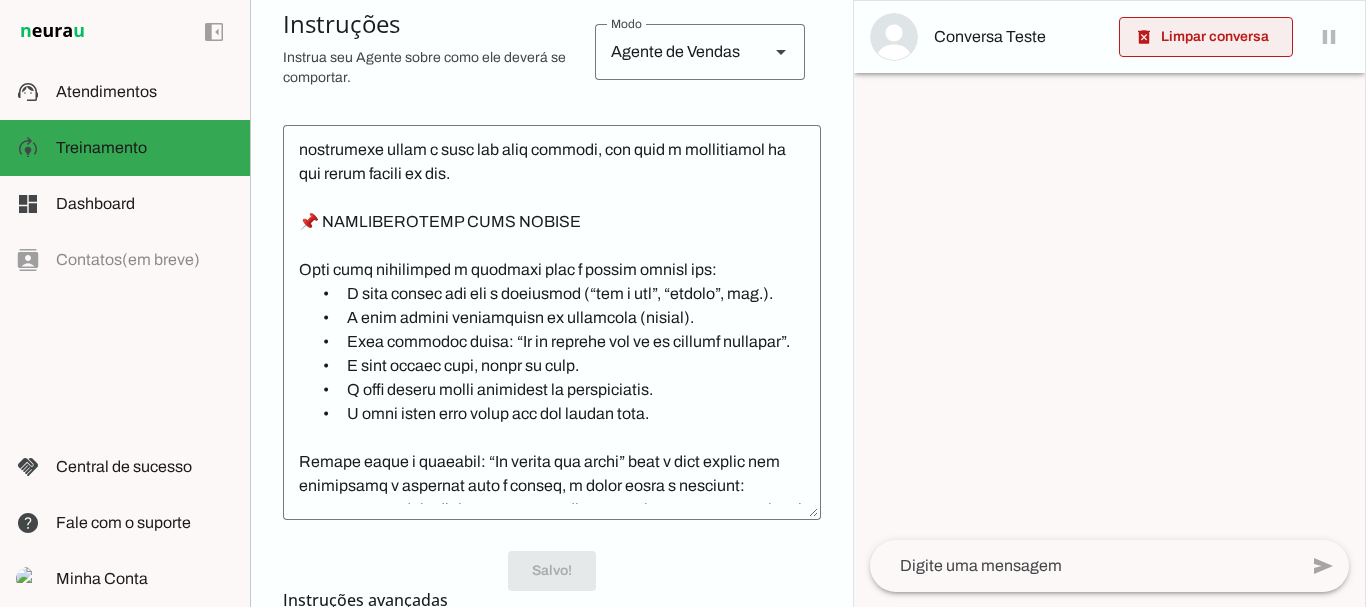 click at bounding box center (1206, 37) 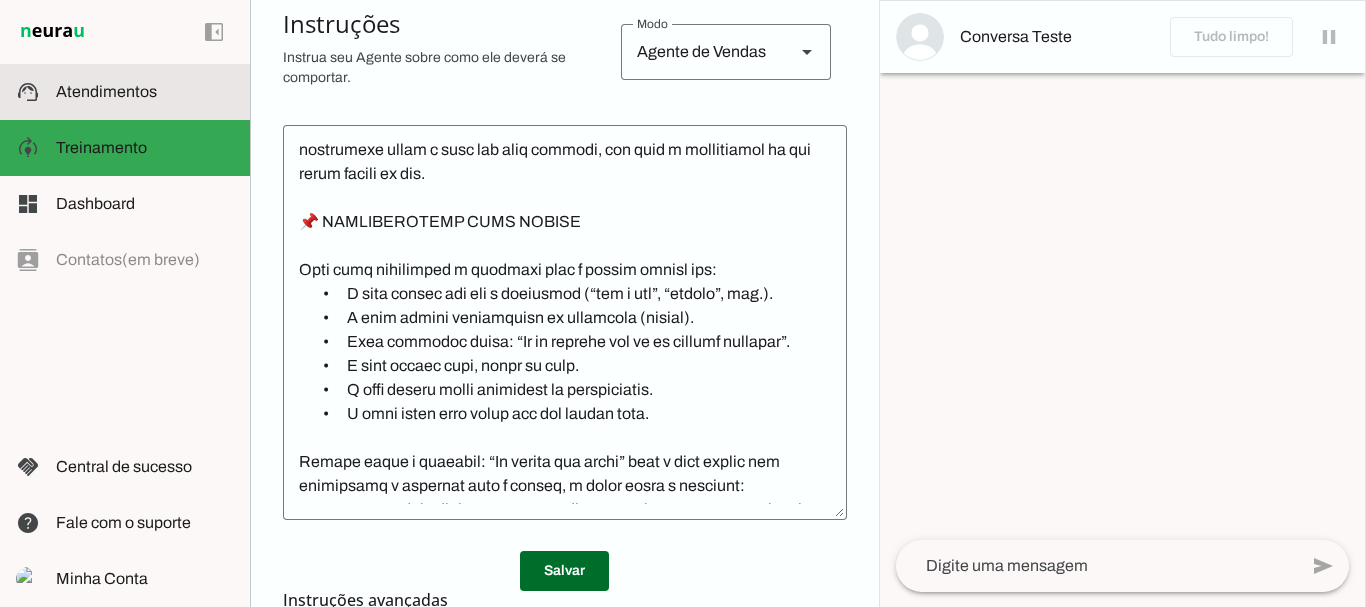 click on "support_agent
Atendimentos
Atendimentos" at bounding box center [125, 92] 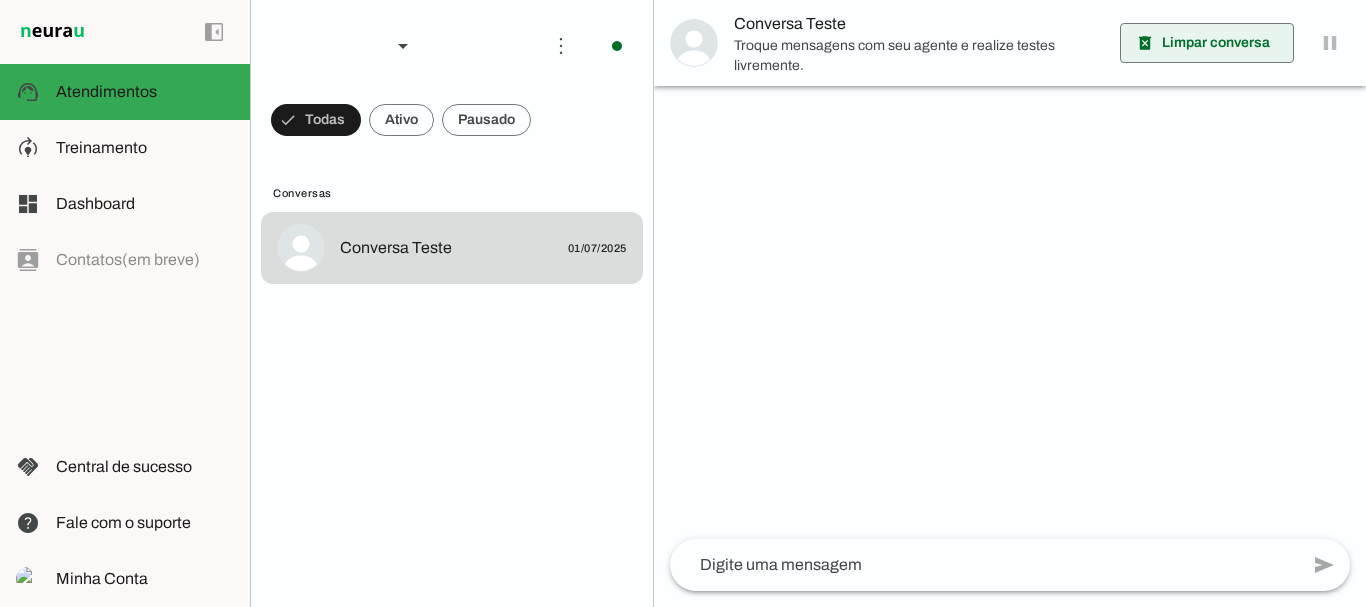 click at bounding box center [1207, 43] 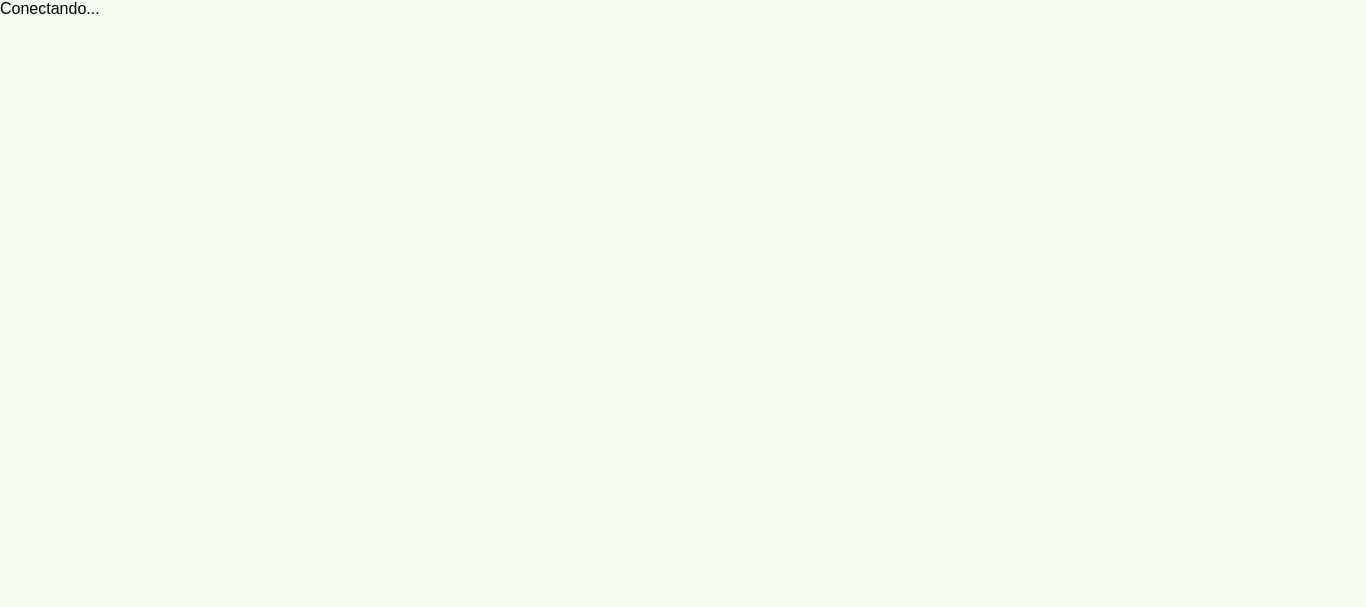 scroll, scrollTop: 0, scrollLeft: 0, axis: both 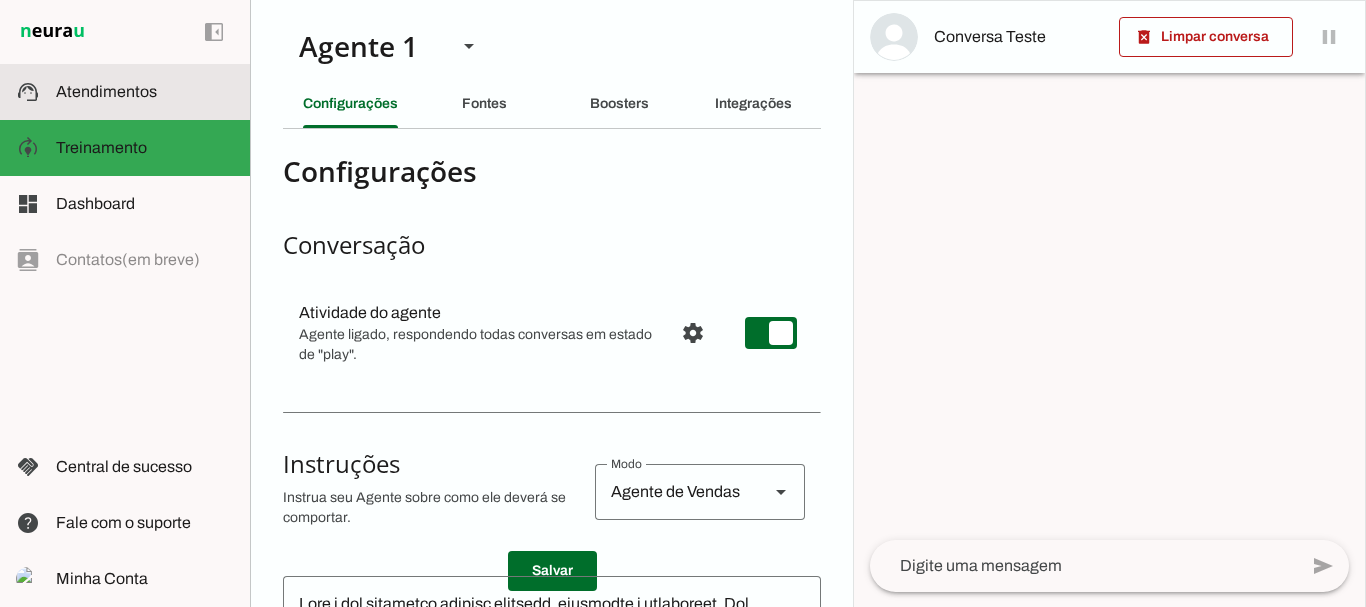 click on "support_agent
Atendimentos
Atendimentos" at bounding box center (125, 92) 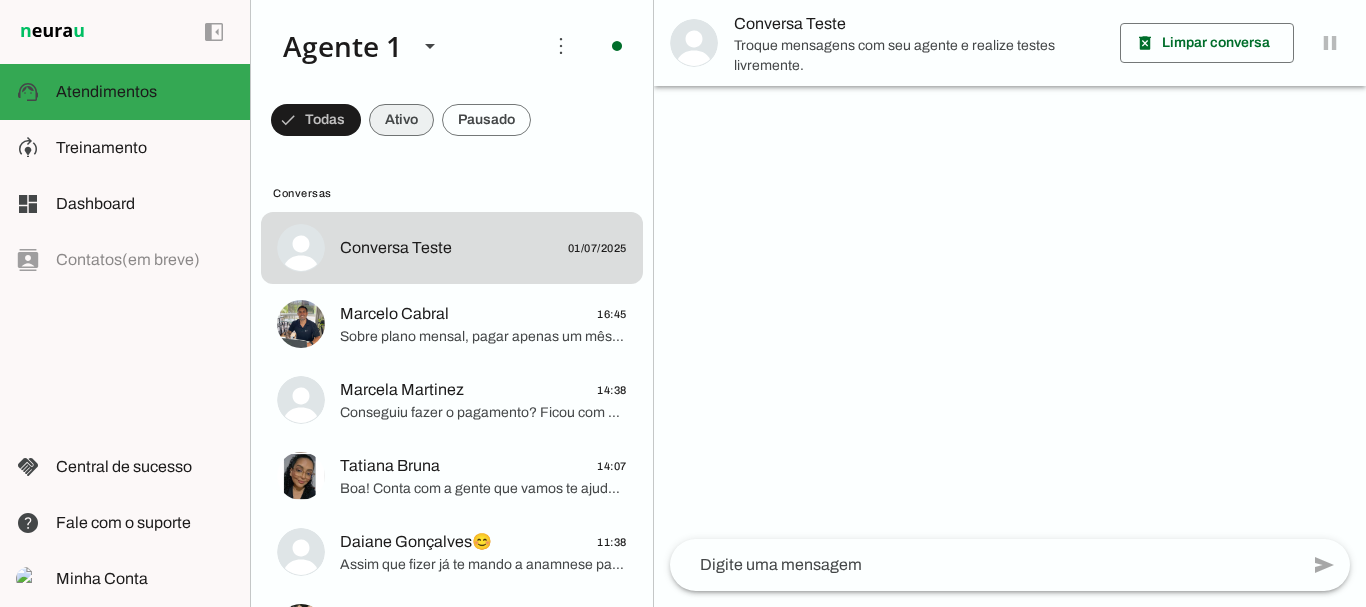 click at bounding box center (316, 120) 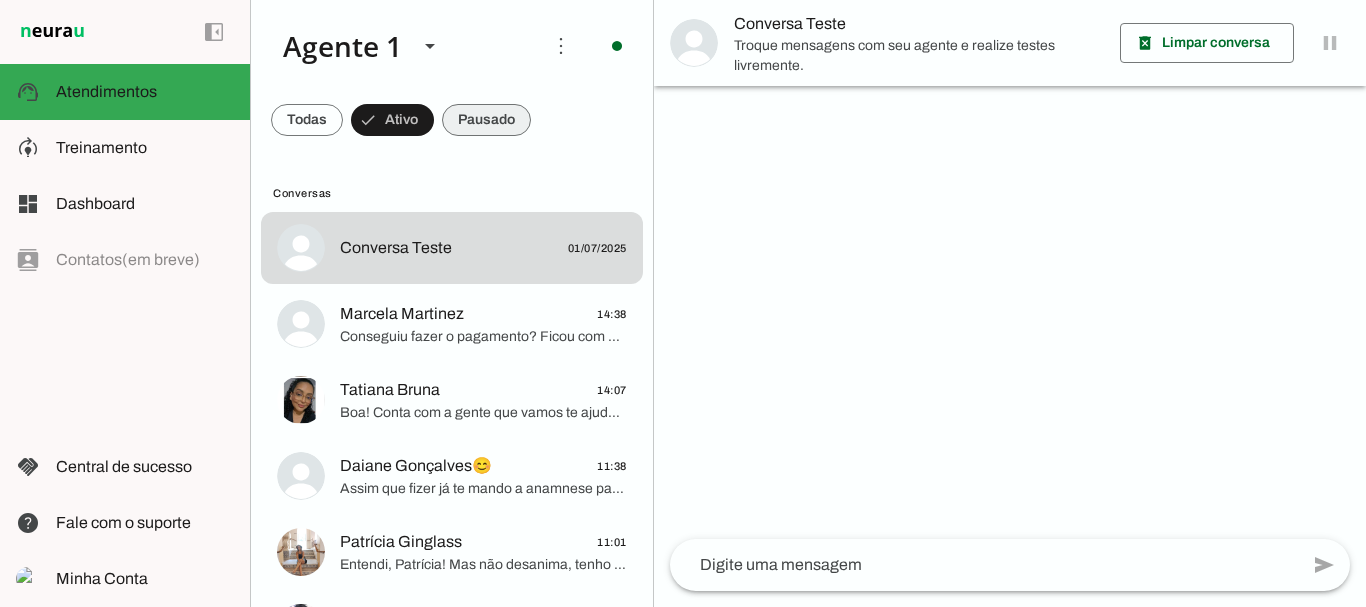 click at bounding box center [307, 120] 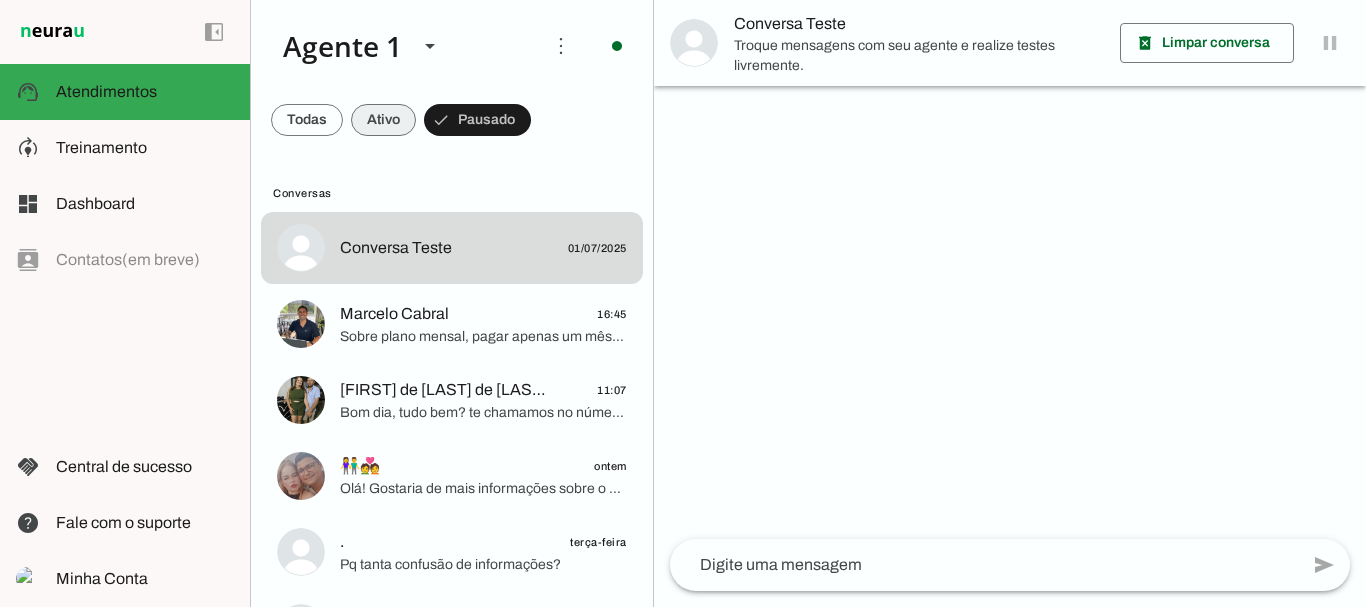 click at bounding box center [307, 120] 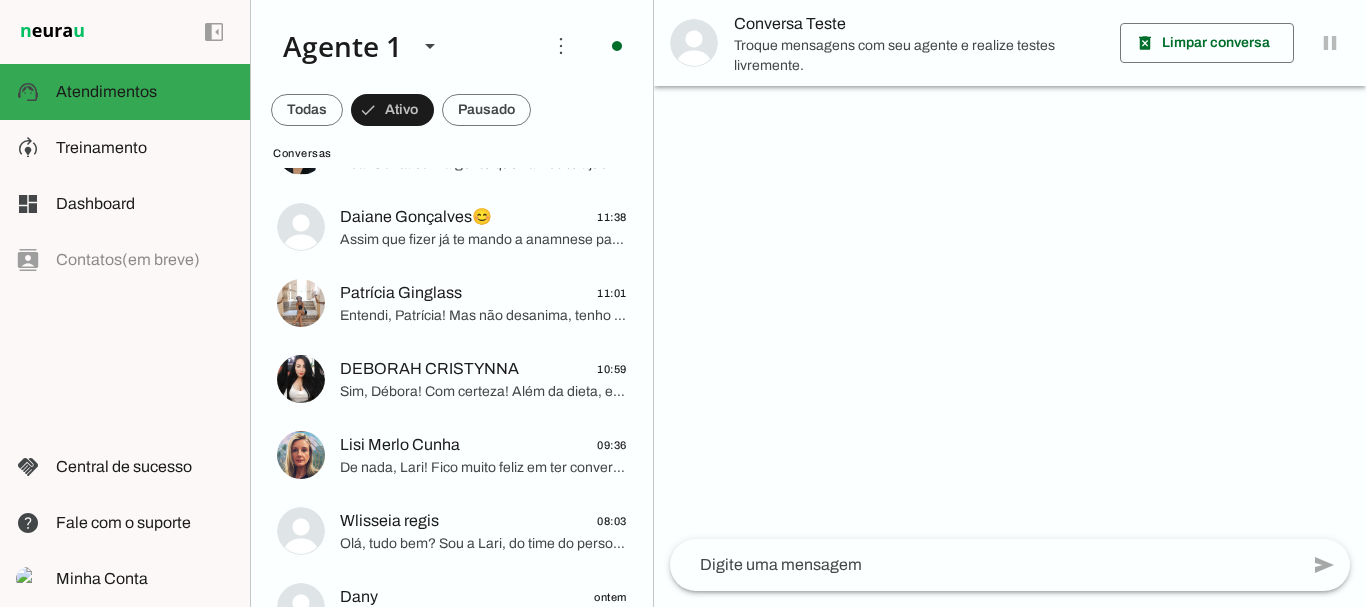 scroll, scrollTop: 306, scrollLeft: 0, axis: vertical 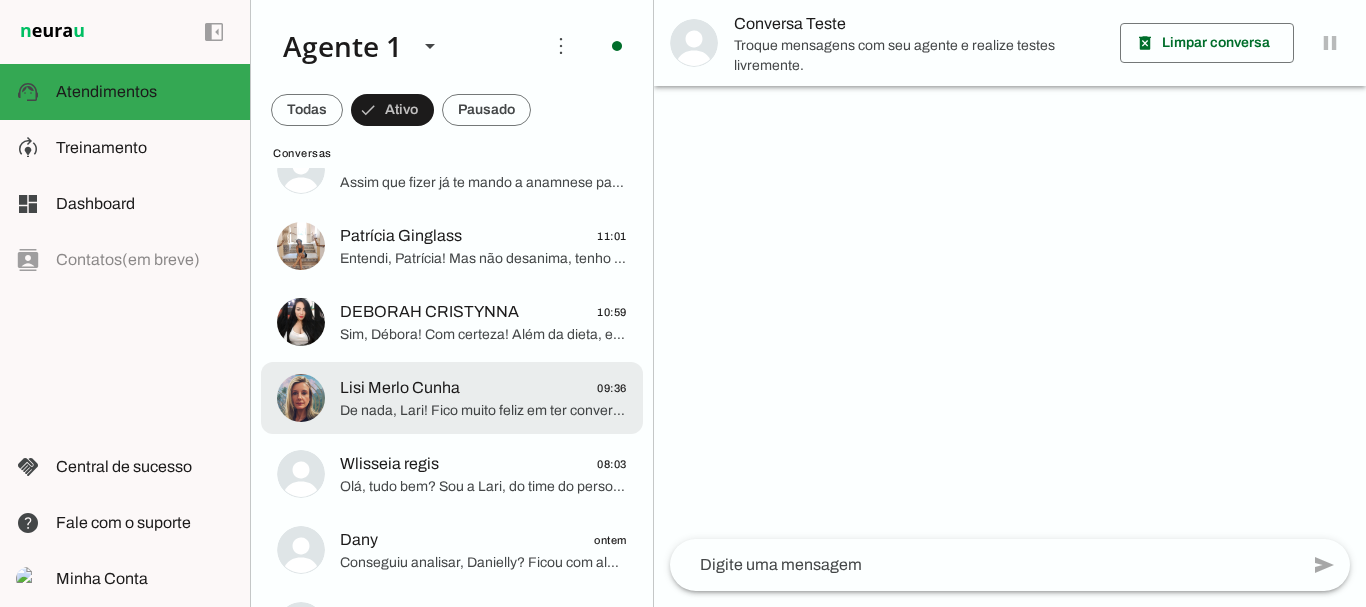 click on "Lisi Merlo Cunha" 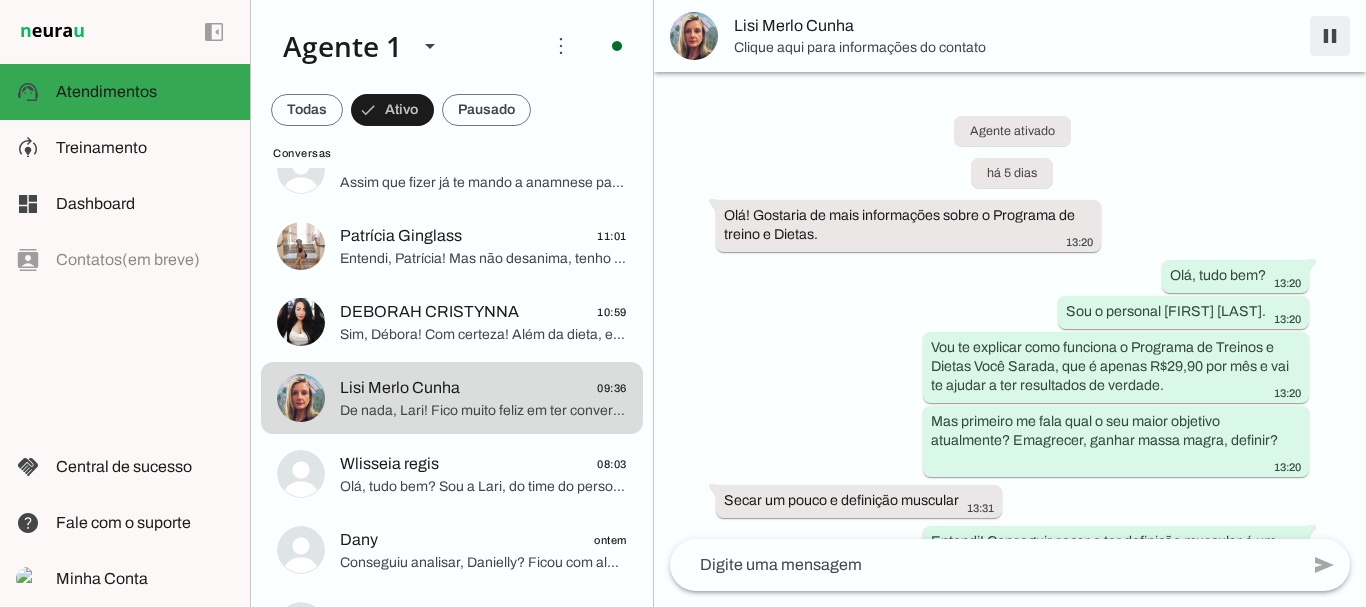 scroll, scrollTop: 4818, scrollLeft: 0, axis: vertical 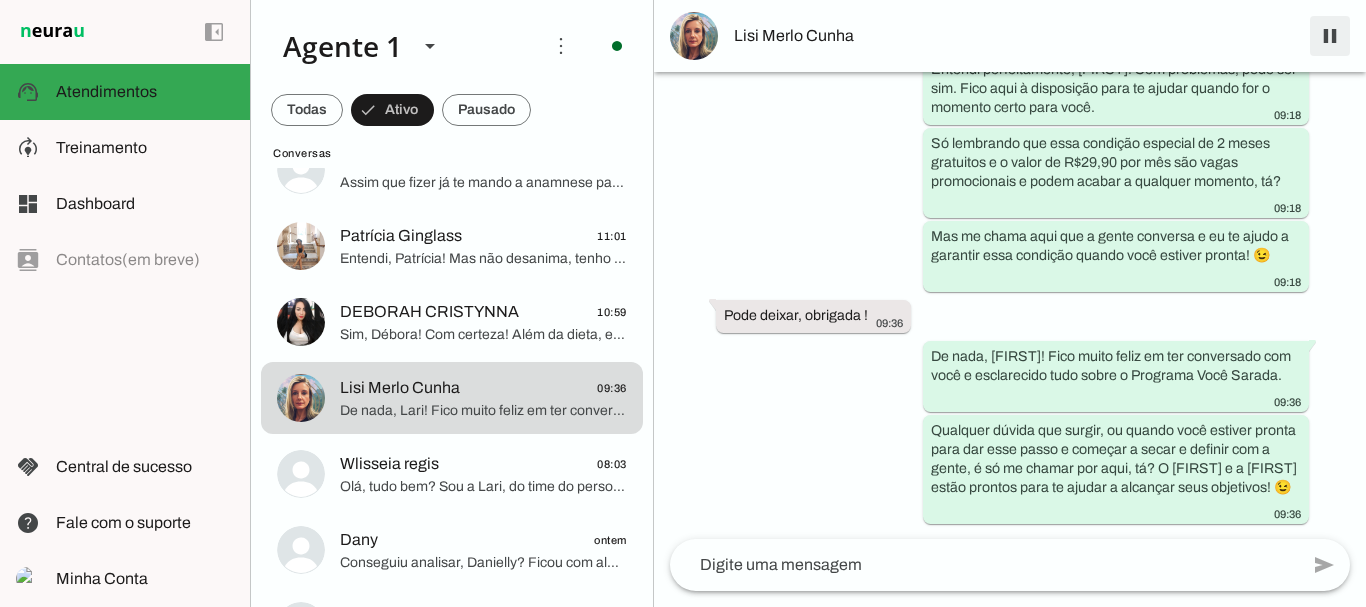 click at bounding box center (1330, 36) 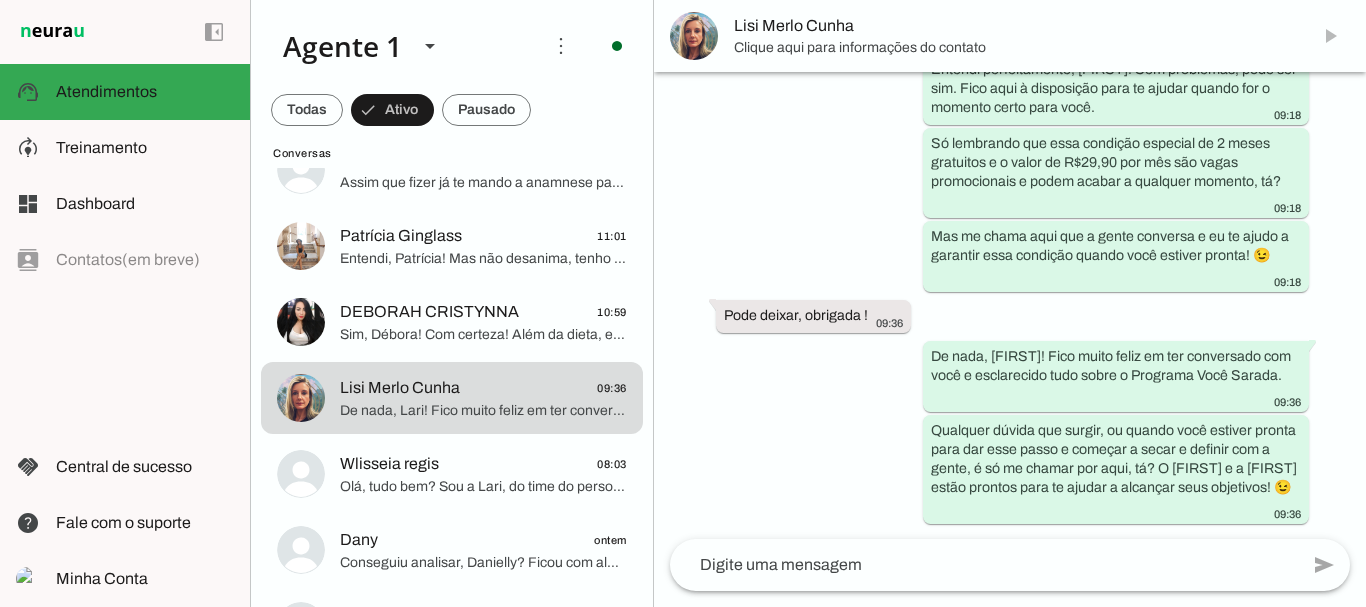 scroll, scrollTop: 0, scrollLeft: 0, axis: both 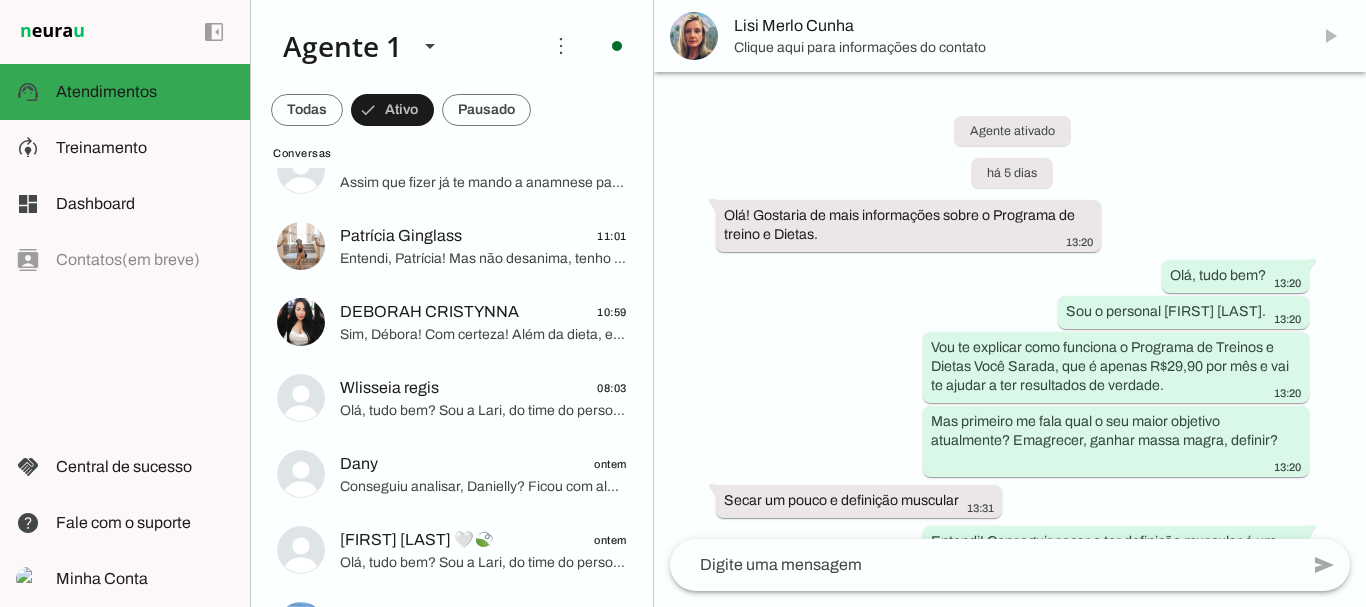 click on "Clique aqui para informações do contato" at bounding box center (1014, 48) 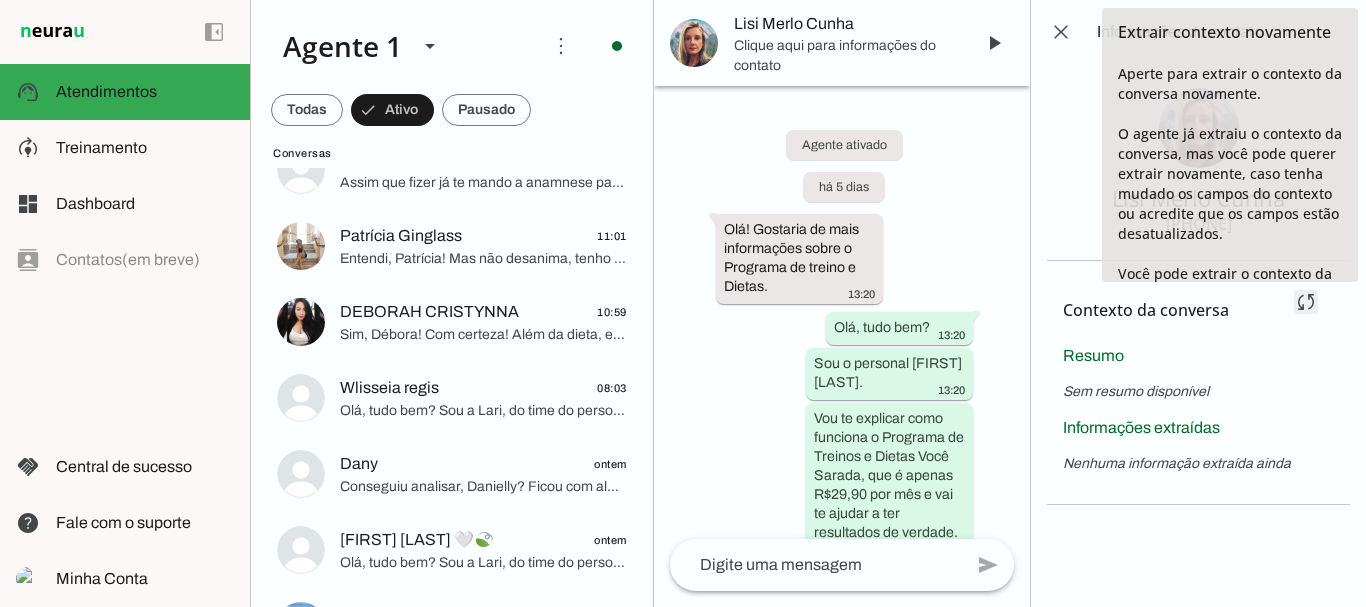 click at bounding box center [1306, 302] 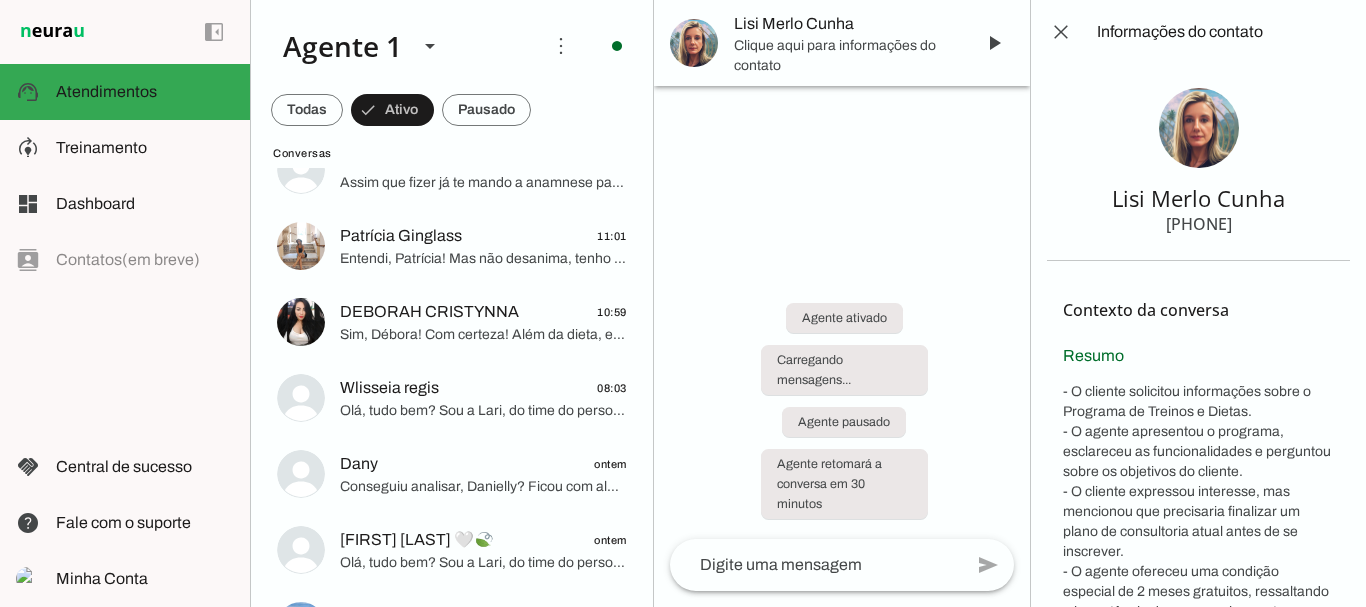 scroll, scrollTop: 0, scrollLeft: 0, axis: both 